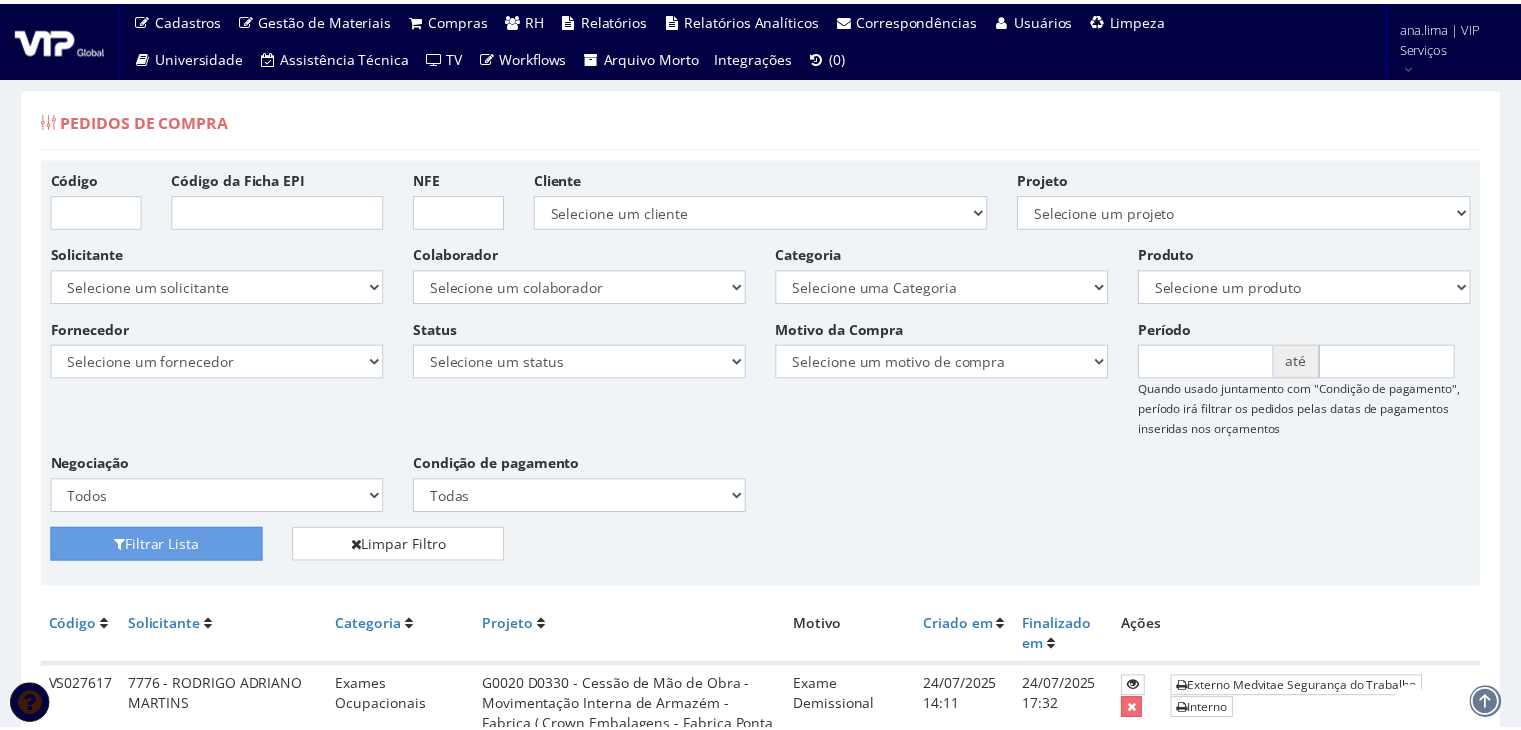 scroll, scrollTop: 0, scrollLeft: 0, axis: both 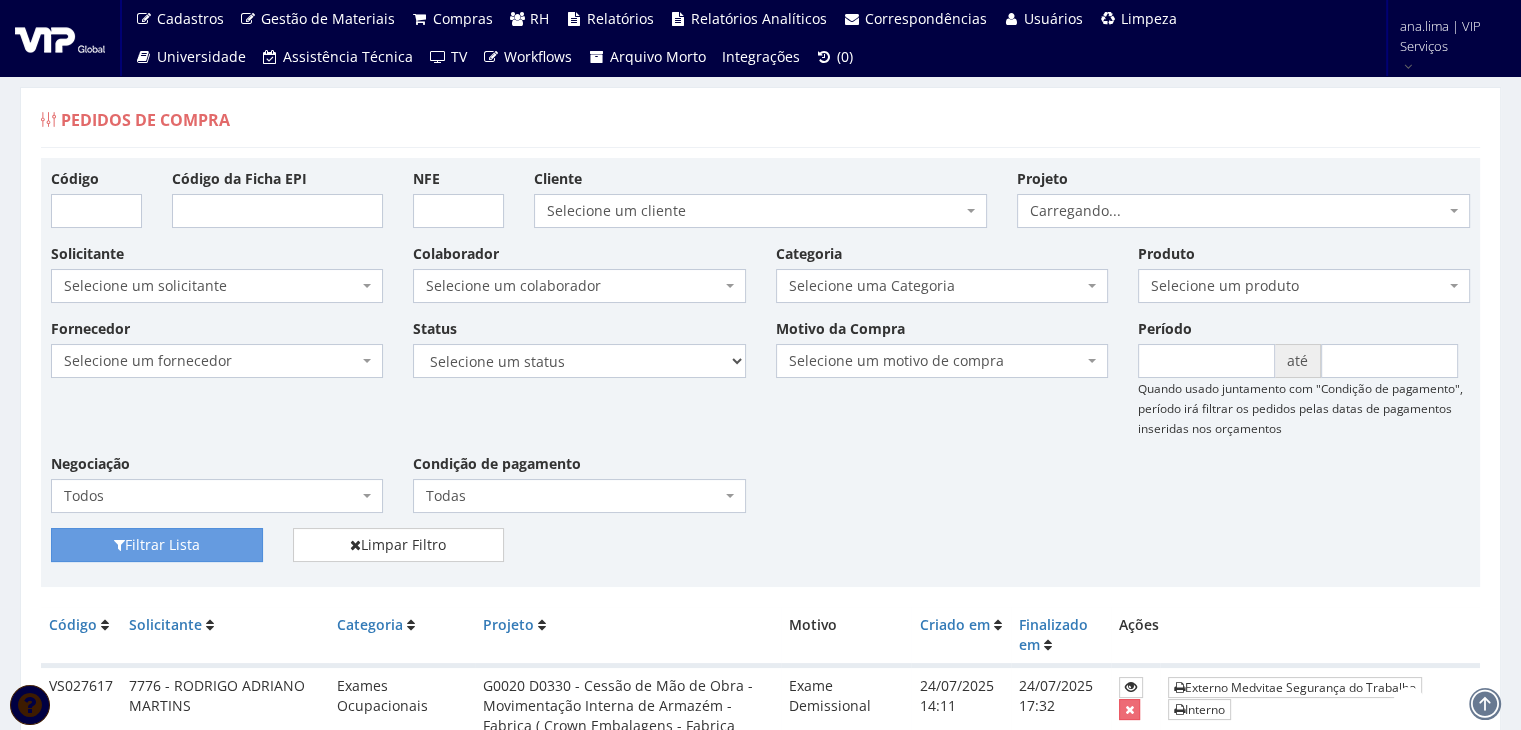 click on "Selecione um colaborador" at bounding box center (579, 286) 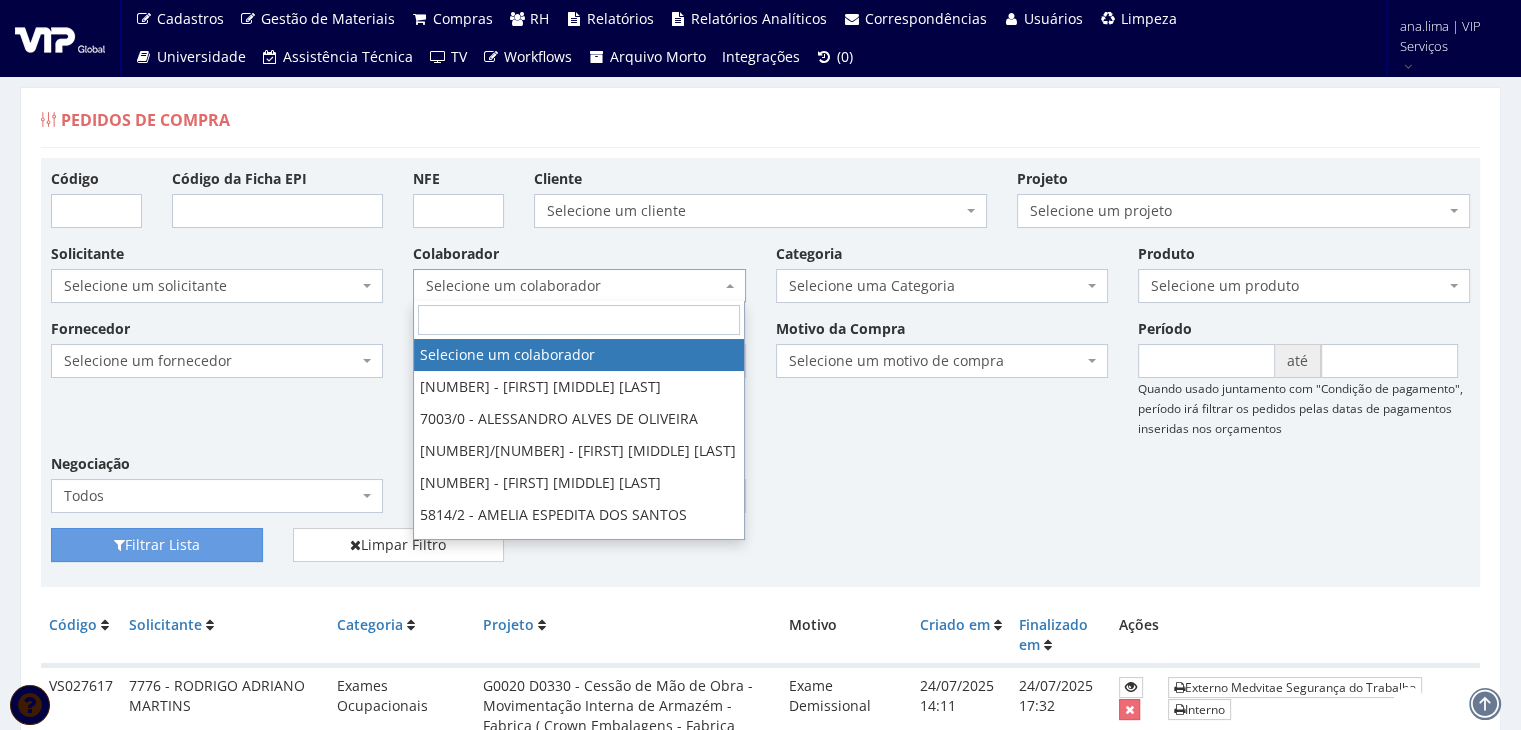 click on "Selecione um colaborador" at bounding box center (573, 286) 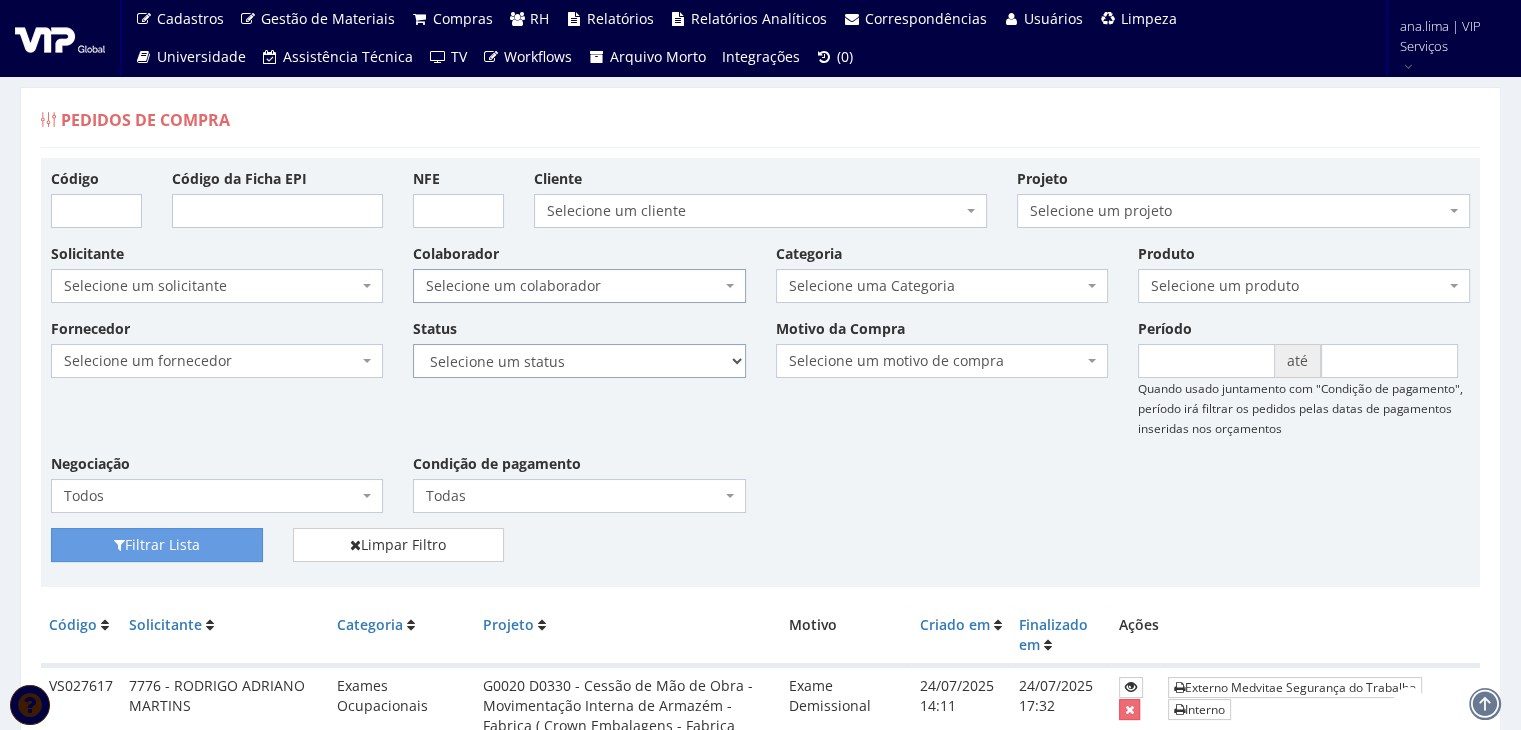 click on "Selecione um status Cancelado Aguardando Aprovação Diretoria Pedido Aprovado Aguardando Aprovação de Orçamento Orçamento Aprovado Compra Efetuada Entrega Efetuada Entrega Registrada" at bounding box center [579, 361] 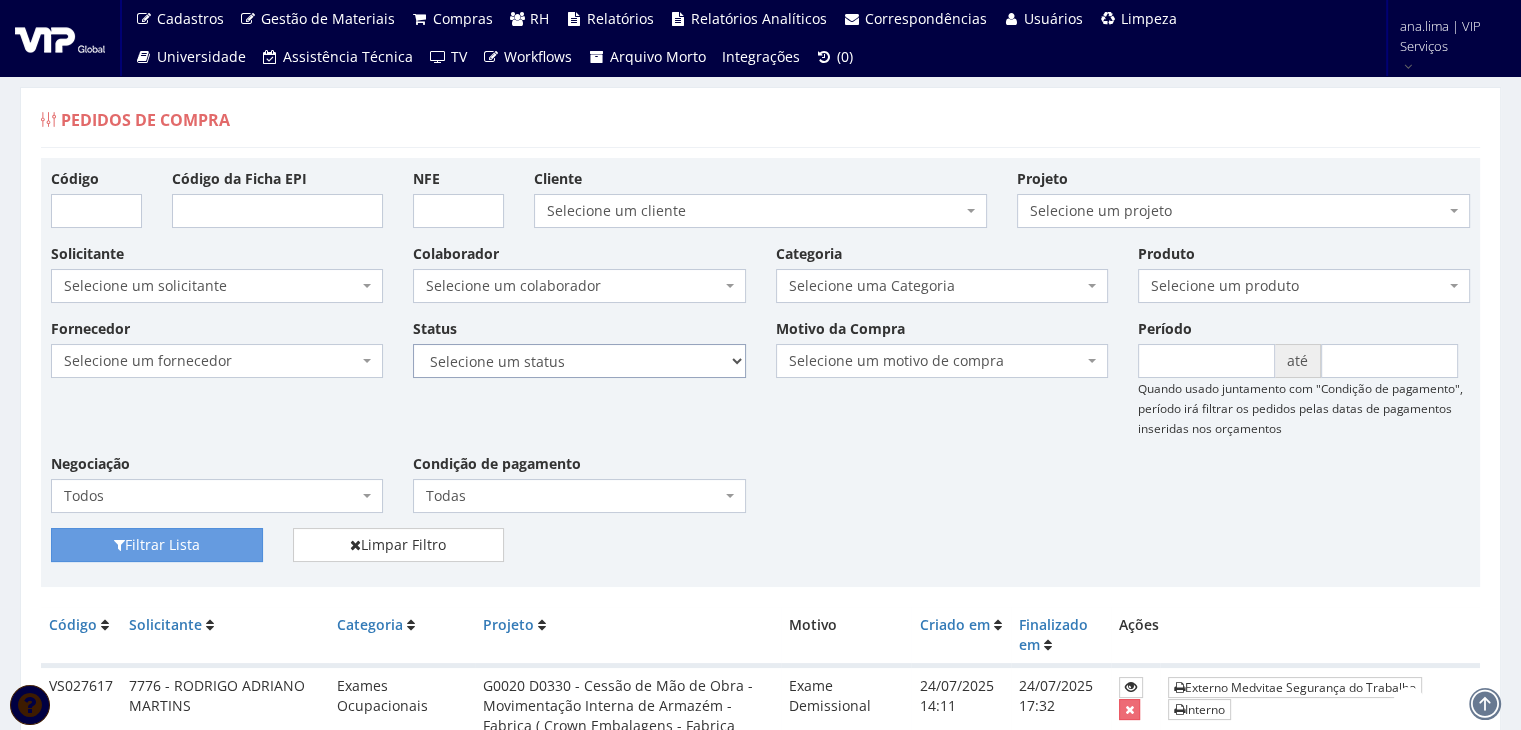 select on "1" 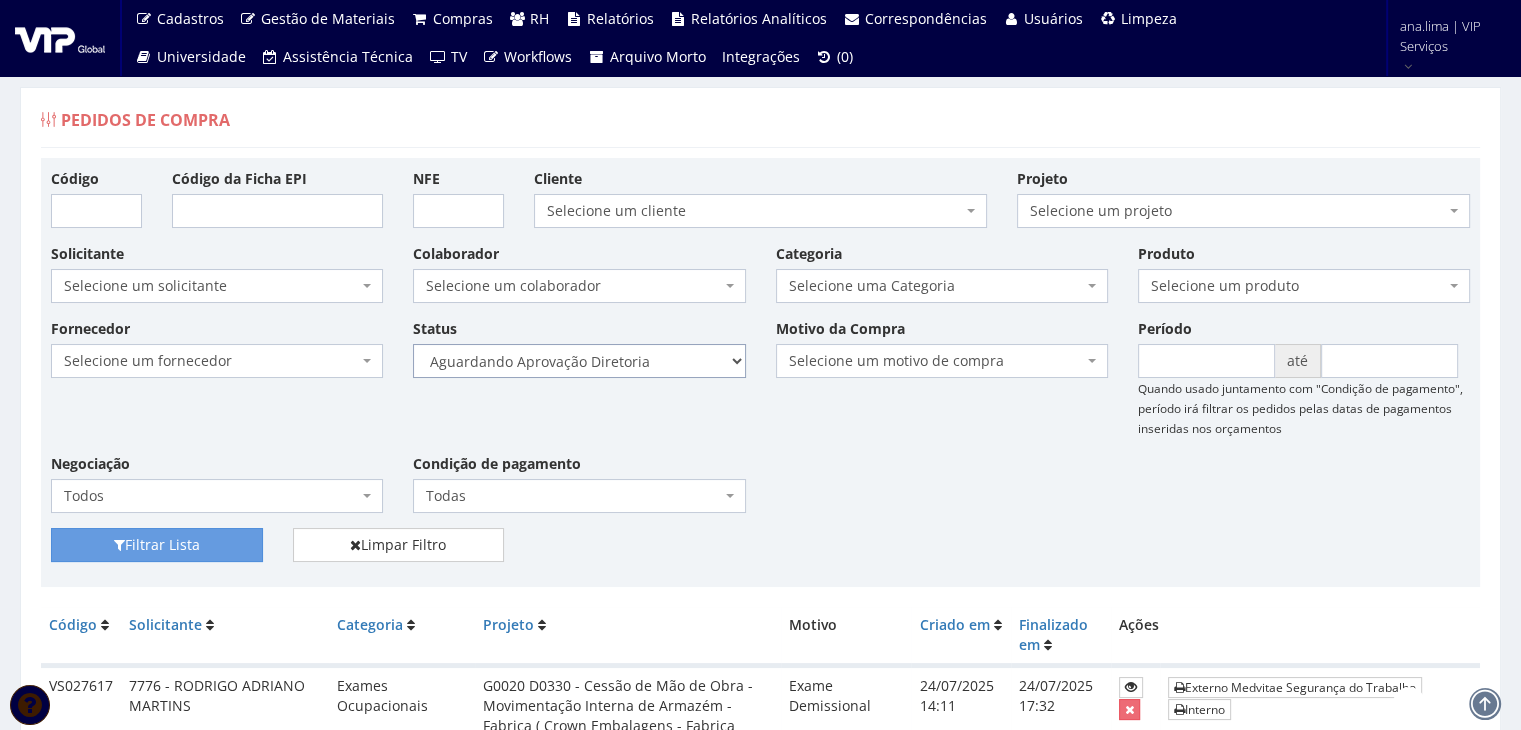 click on "Selecione um status Cancelado Aguardando Aprovação Diretoria Pedido Aprovado Aguardando Aprovação de Orçamento Orçamento Aprovado Compra Efetuada Entrega Efetuada Entrega Registrada" at bounding box center (579, 361) 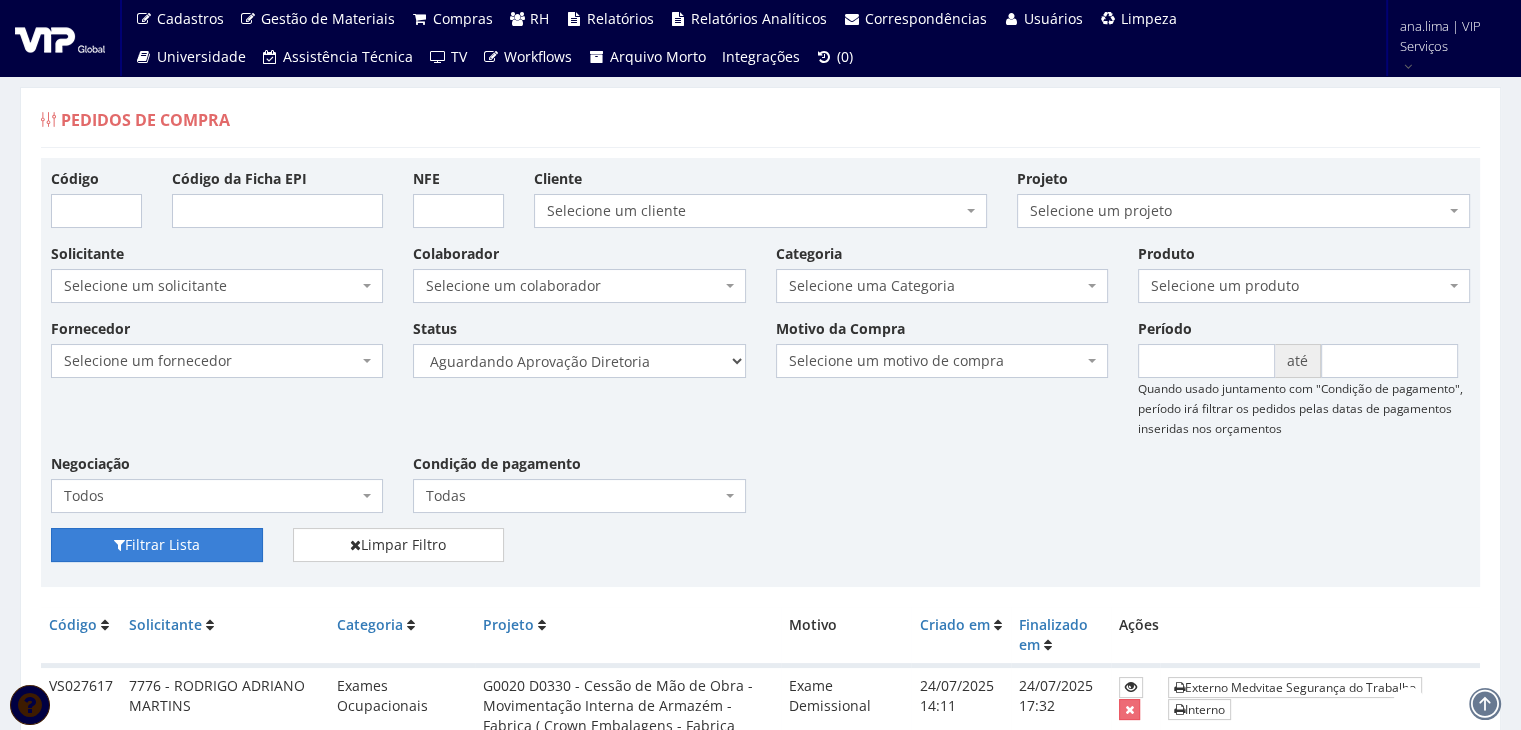 click on "Filtrar Lista" at bounding box center [157, 545] 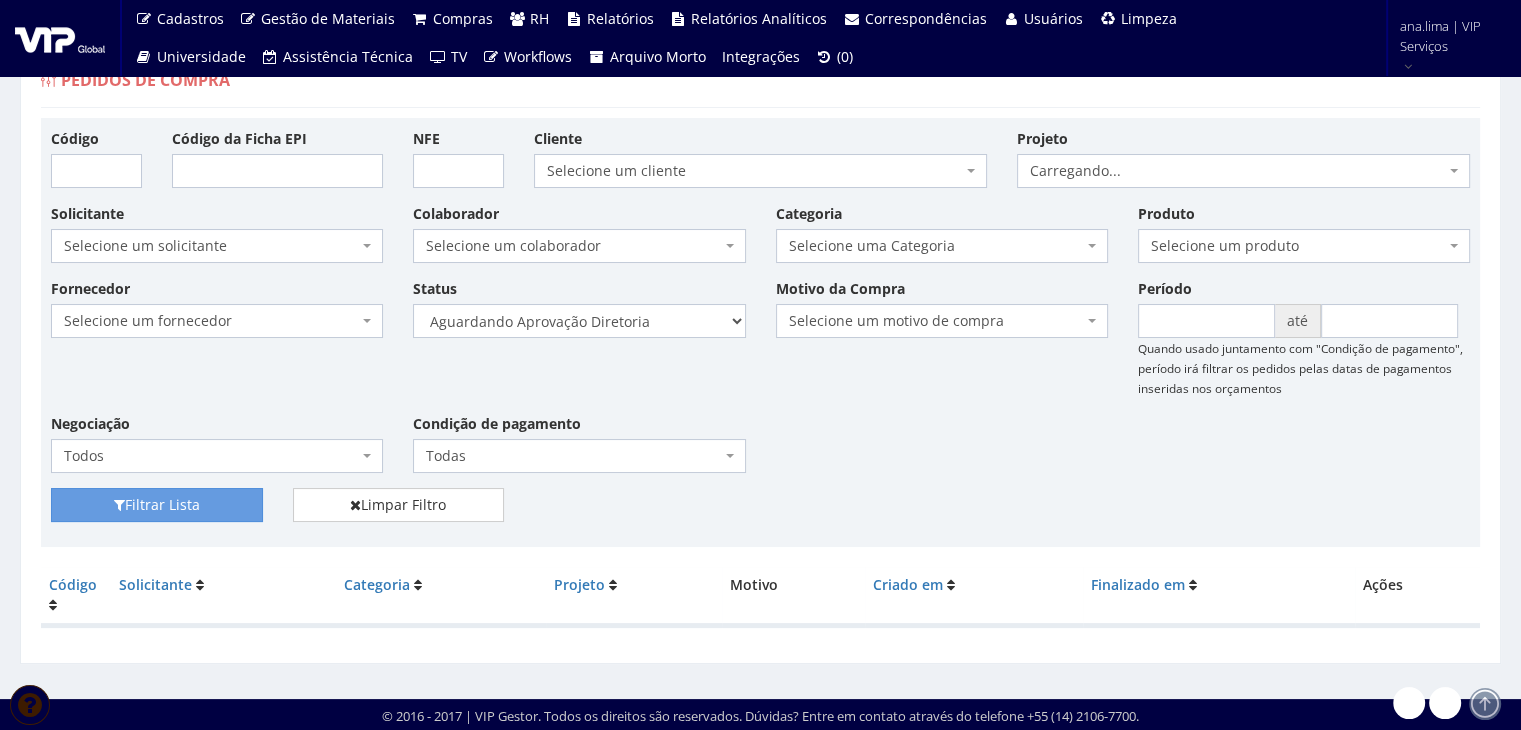 scroll, scrollTop: 40, scrollLeft: 0, axis: vertical 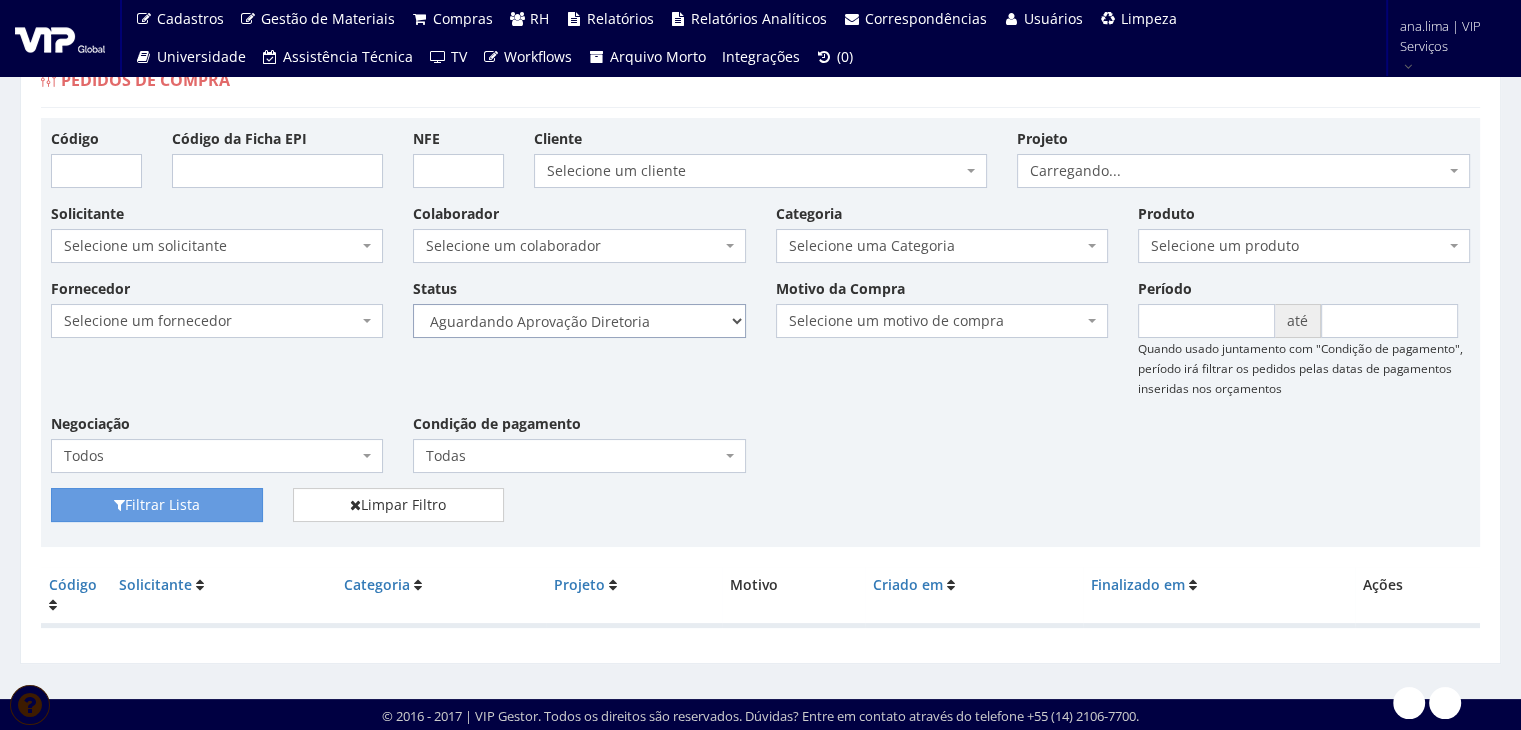 click on "Selecione um status Cancelado Aguardando Aprovação Diretoria Pedido Aprovado Aguardando Aprovação de Orçamento Orçamento Aprovado Compra Efetuada Entrega Efetuada Entrega Registrada" at bounding box center [579, 321] 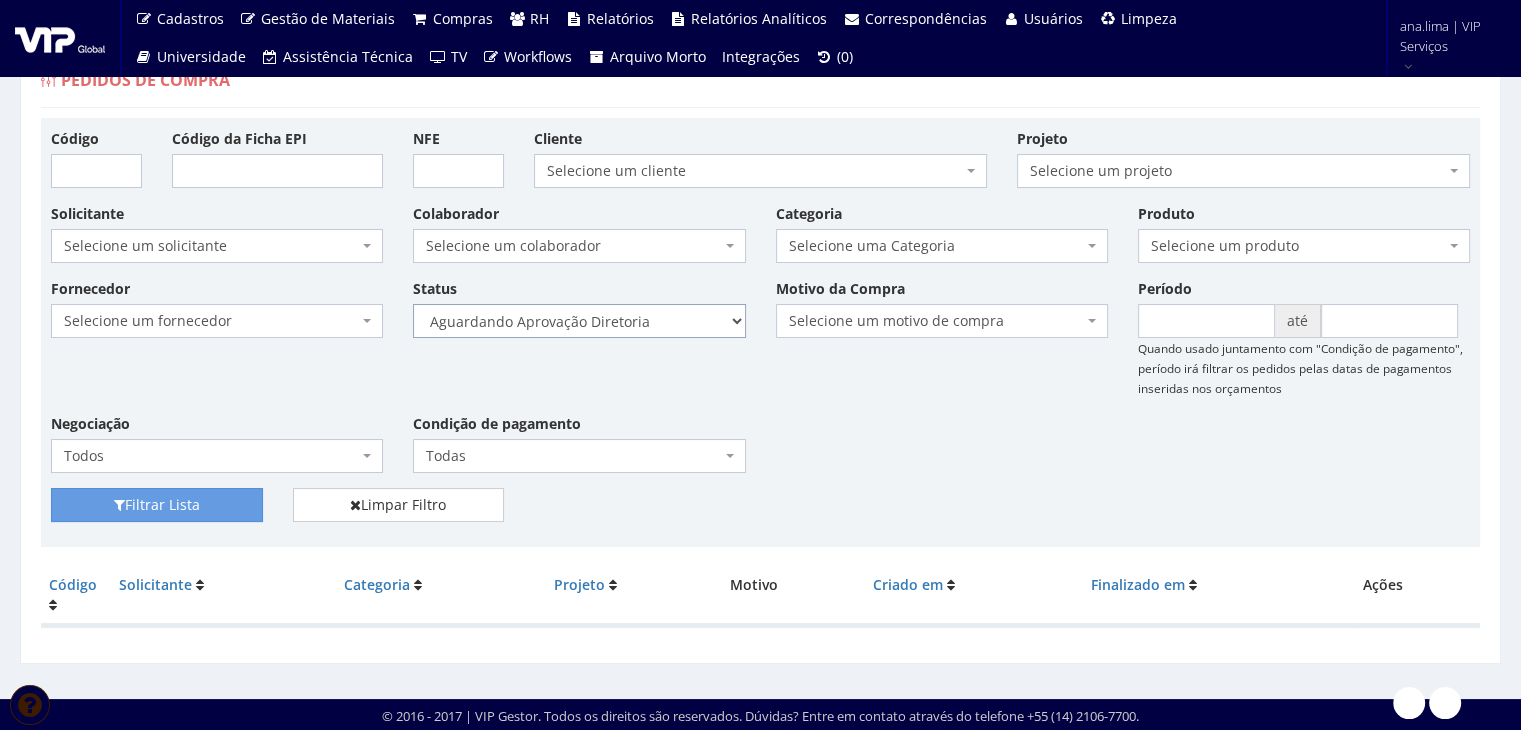 select on "4" 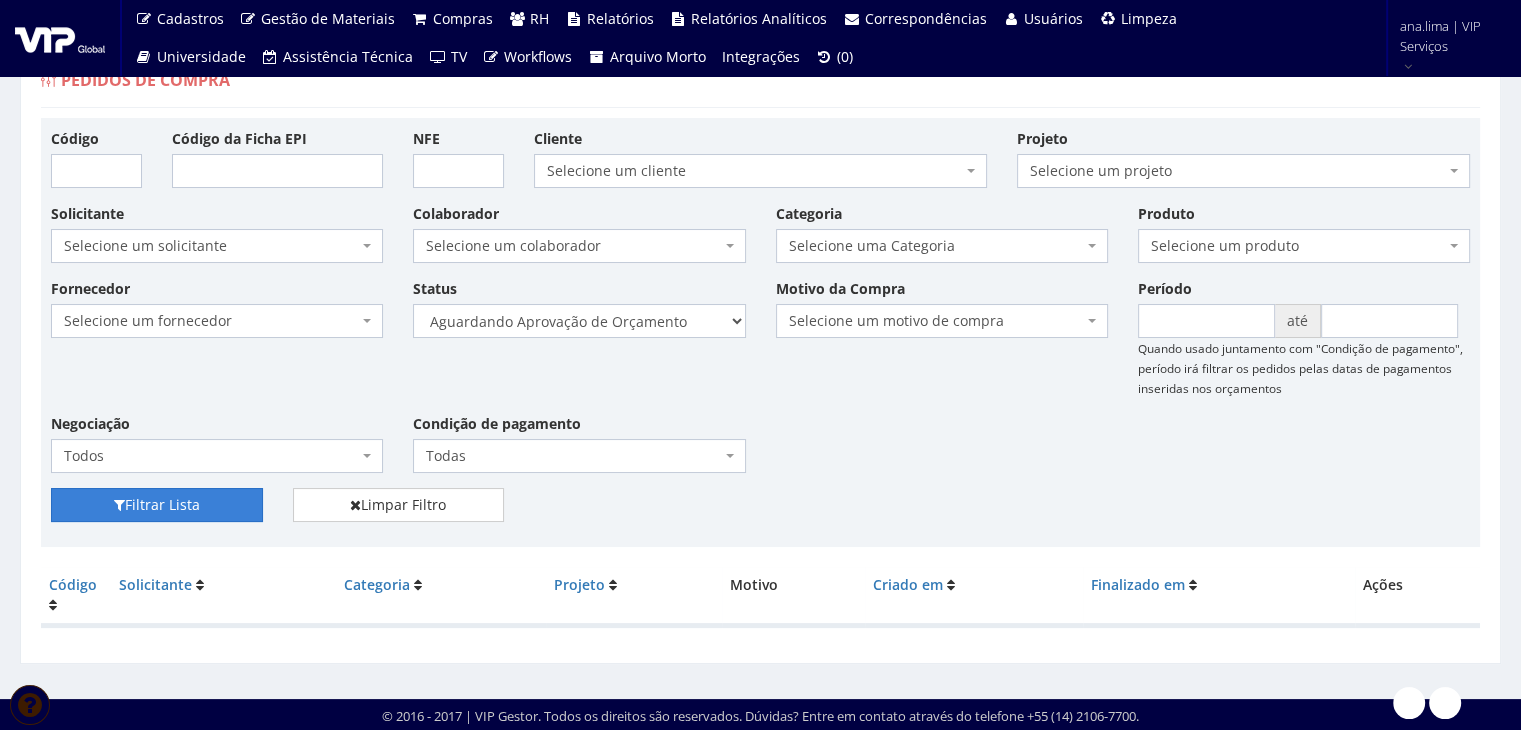 click on "Filtrar Lista" at bounding box center [157, 505] 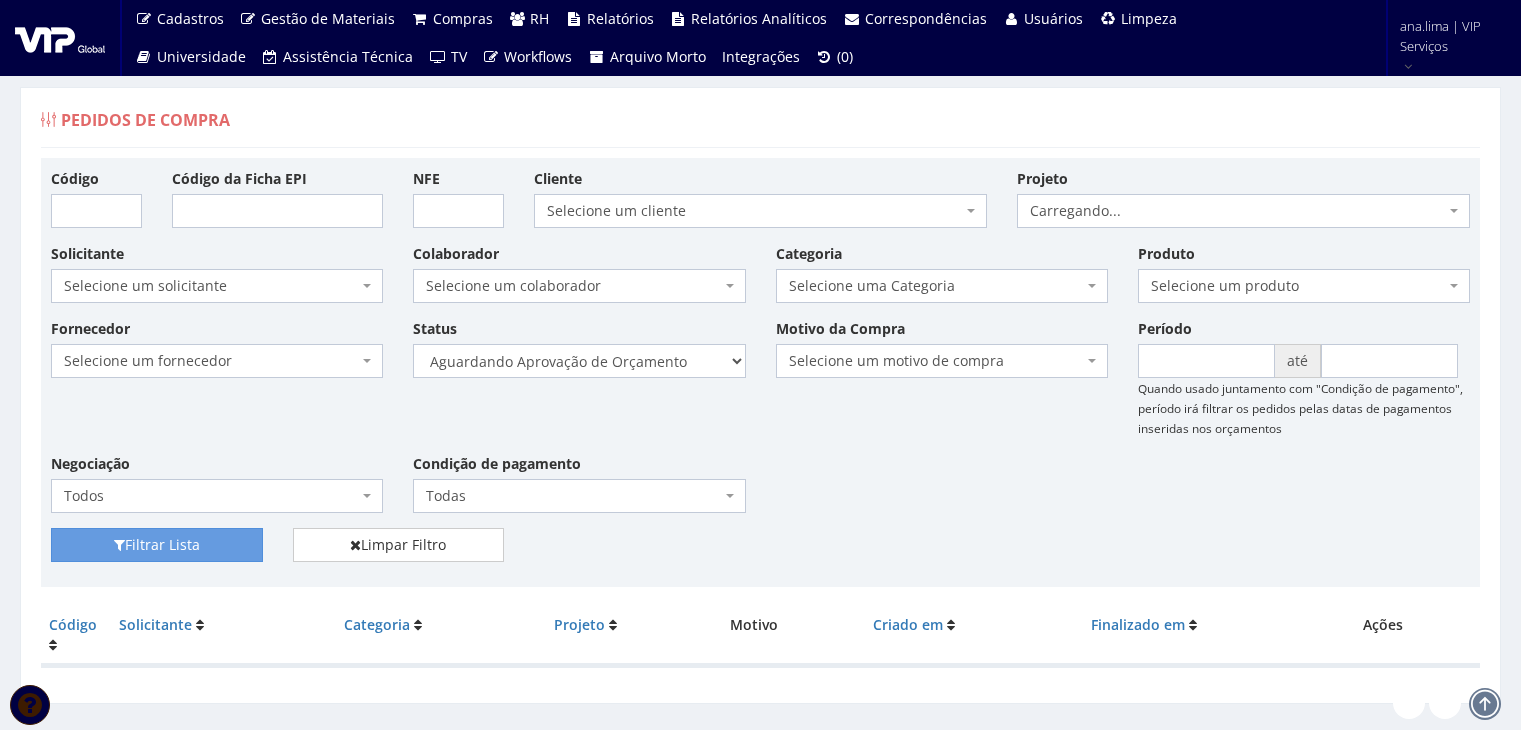scroll, scrollTop: 40, scrollLeft: 0, axis: vertical 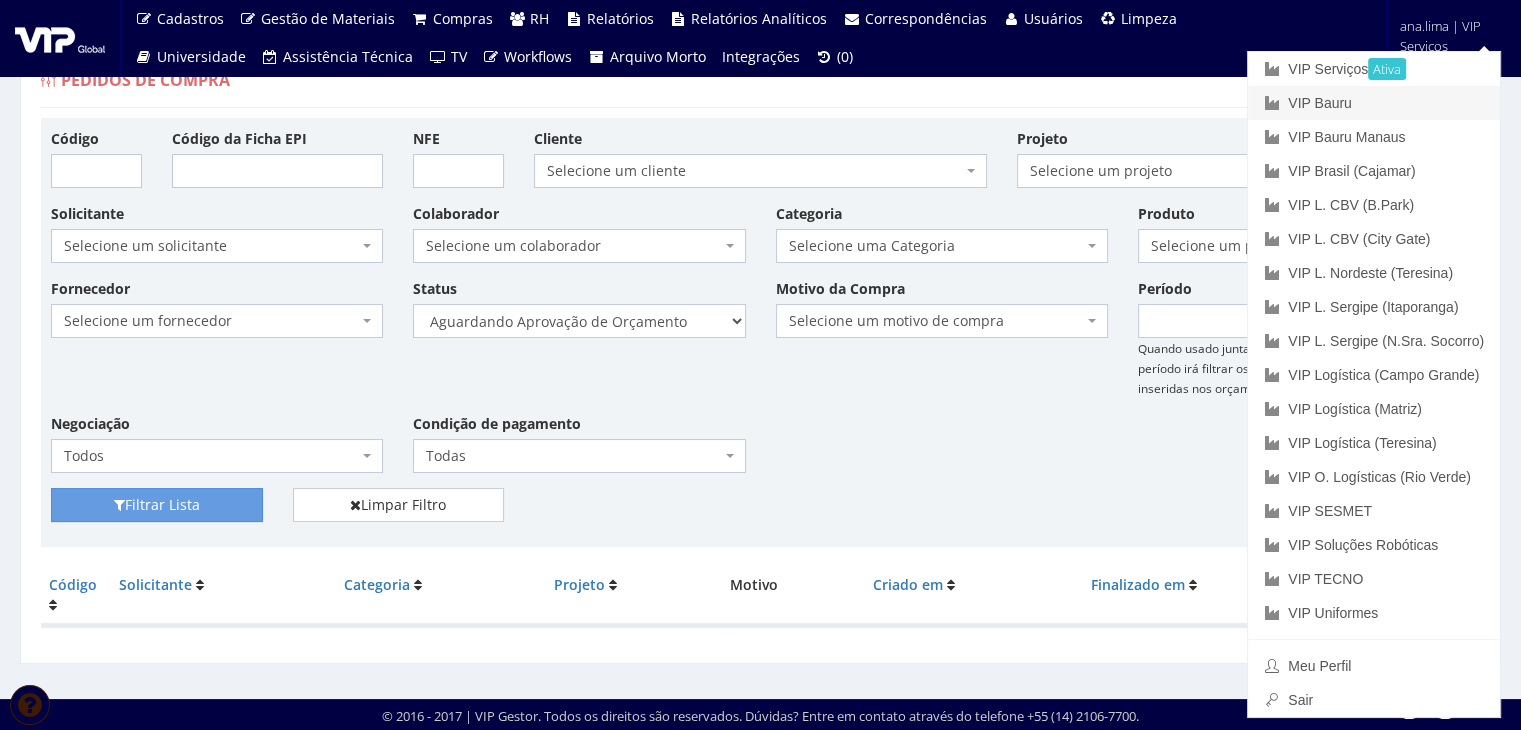 click on "VIP Bauru" at bounding box center [1374, 103] 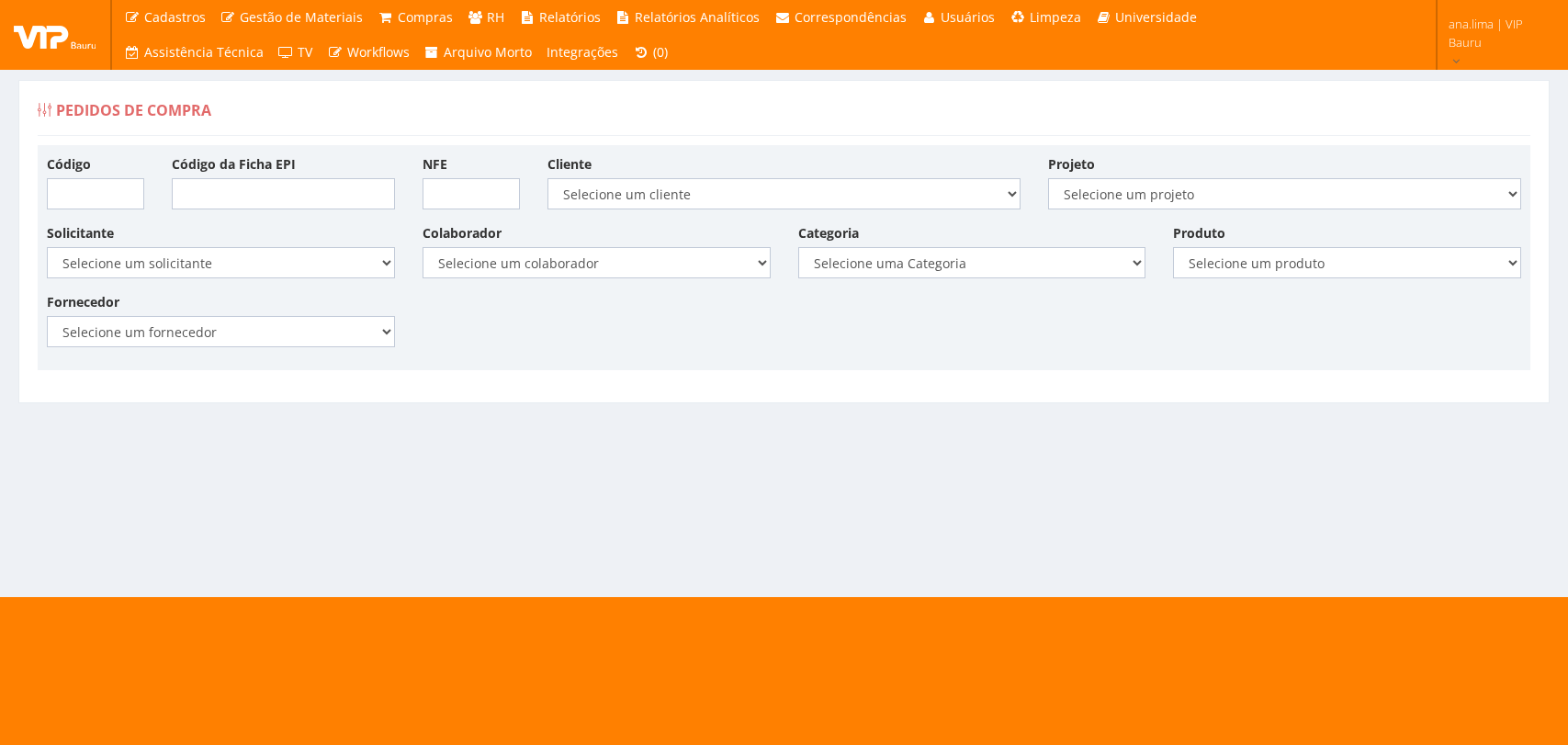 scroll, scrollTop: 0, scrollLeft: 0, axis: both 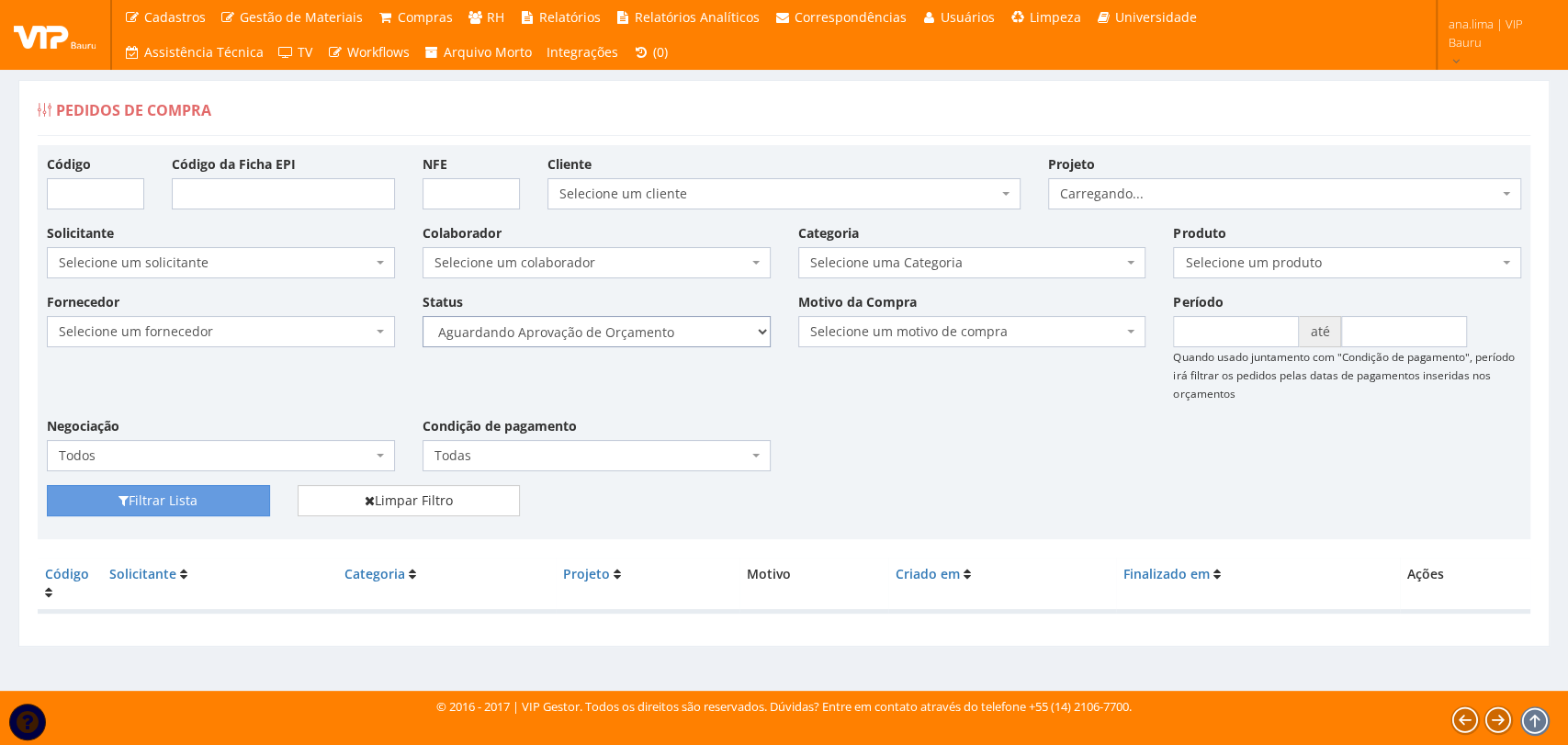 click on "Selecione um status Cancelado Aguardando Aprovação Diretoria Pedido Aprovado Aguardando Aprovação de Orçamento Orçamento Aprovado Compra Efetuada Entrega Efetuada Entrega Registrada" at bounding box center [596, 332] 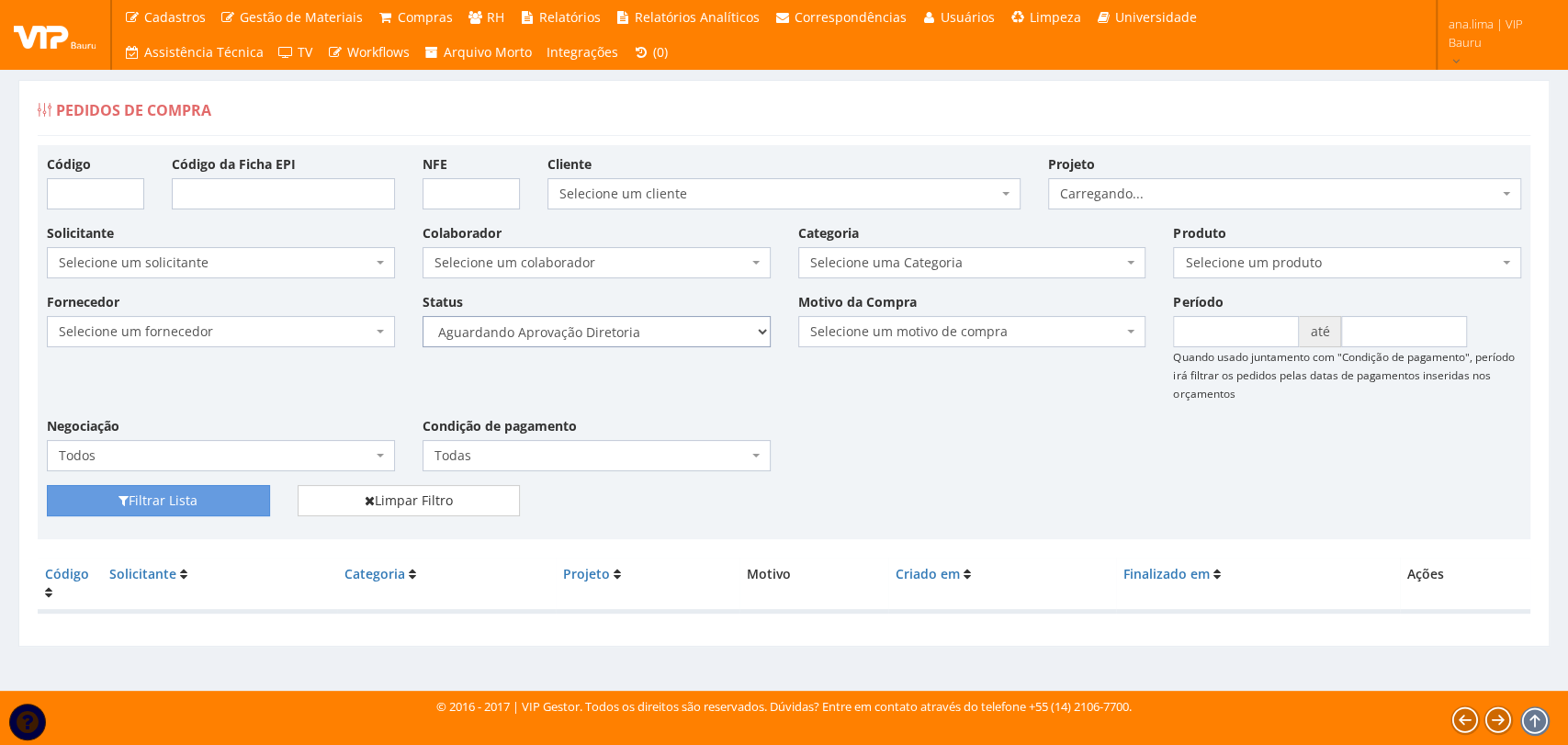click on "Selecione um status Cancelado Aguardando Aprovação Diretoria Pedido Aprovado Aguardando Aprovação de Orçamento Orçamento Aprovado Compra Efetuada Entrega Efetuada Entrega Registrada" at bounding box center [596, 332] 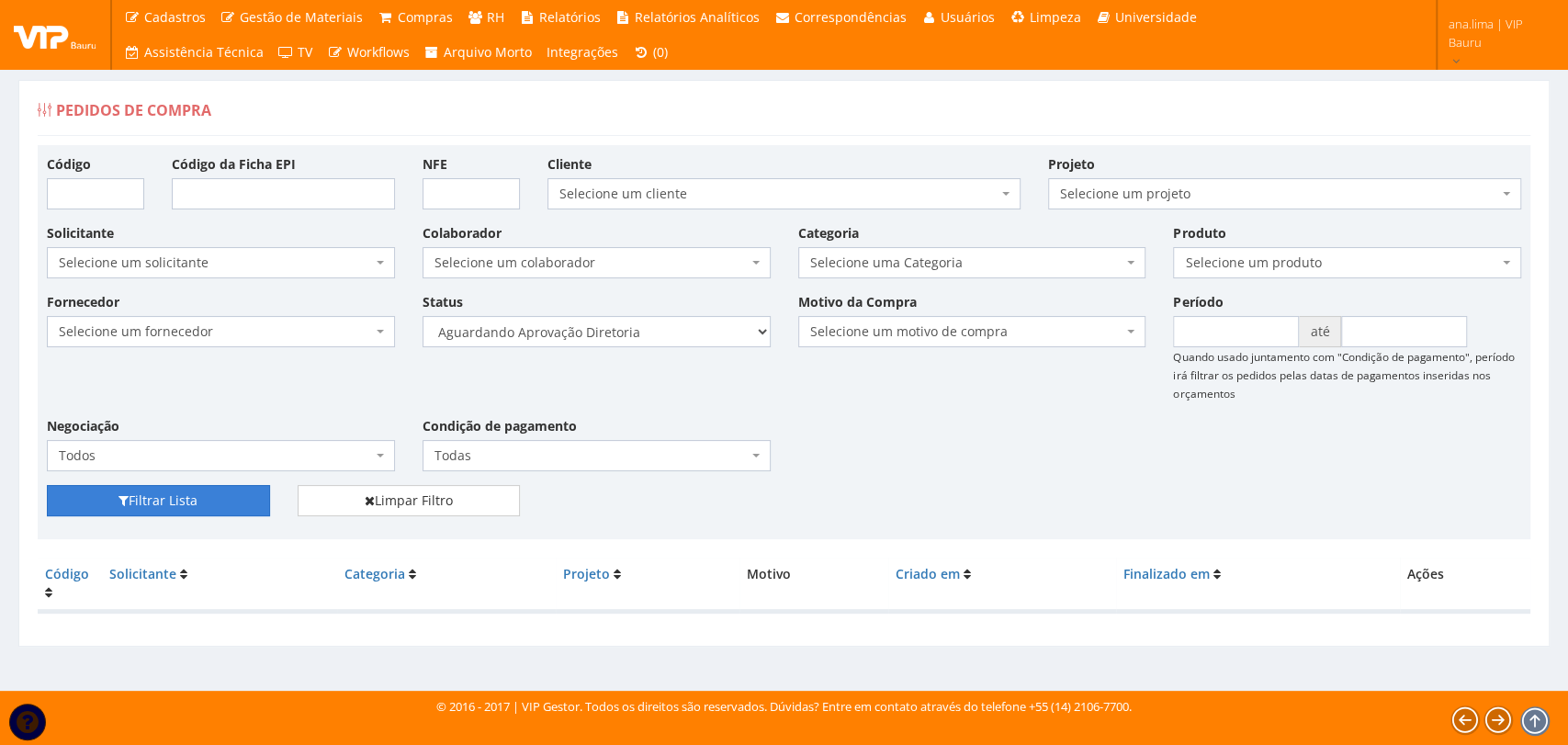 click on "Filtrar Lista" at bounding box center [158, 501] 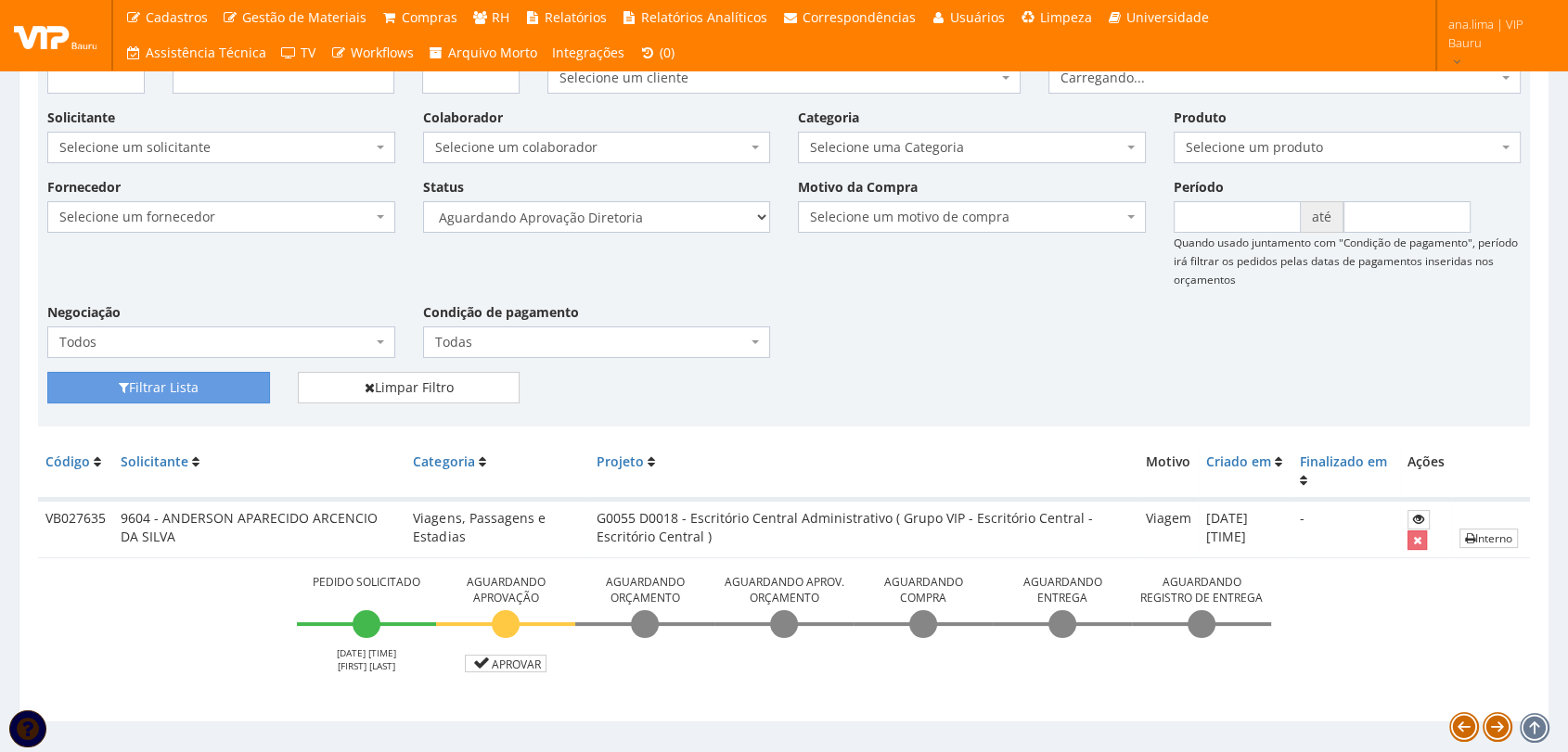 scroll, scrollTop: 149, scrollLeft: 0, axis: vertical 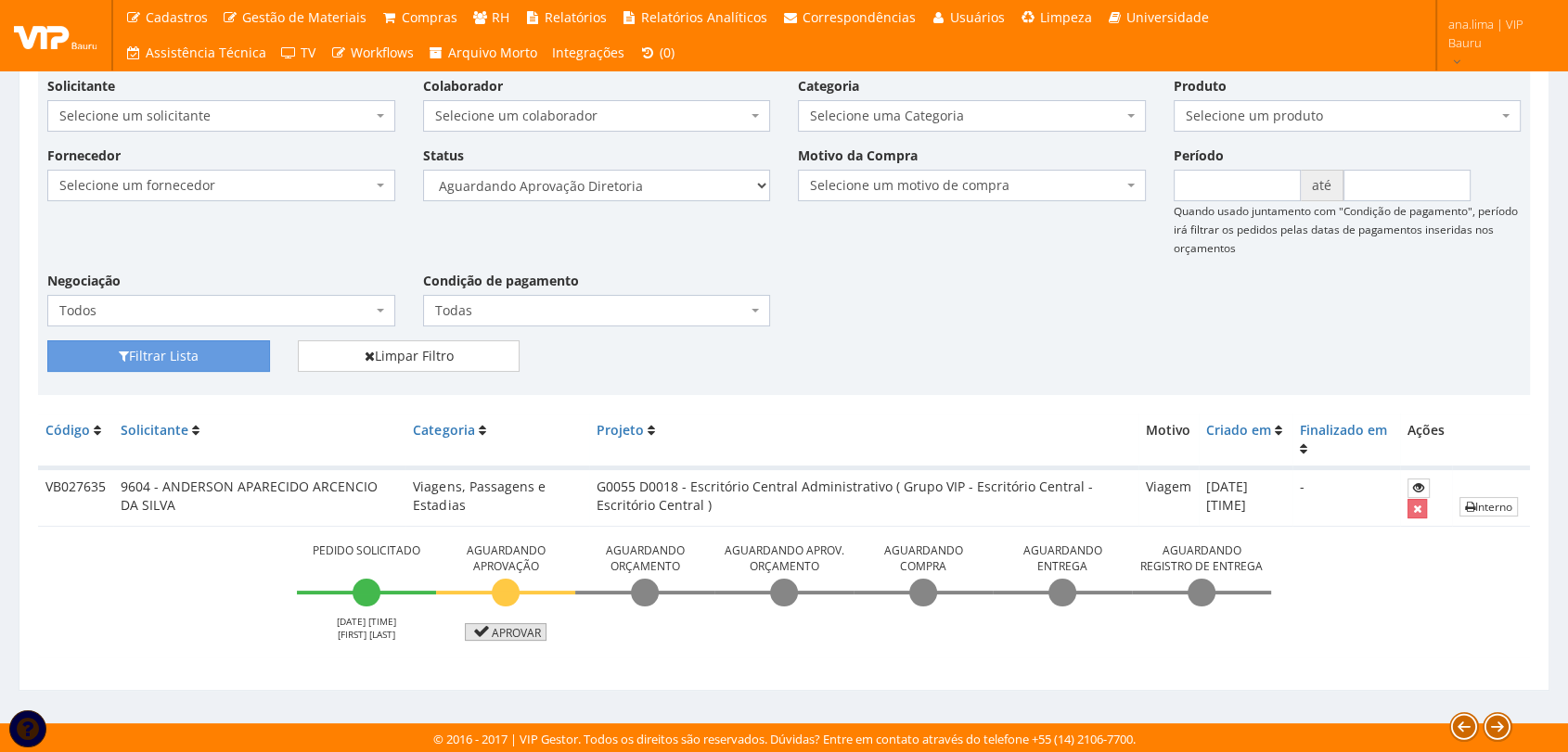 click on "Aprovar" at bounding box center [506, 631] 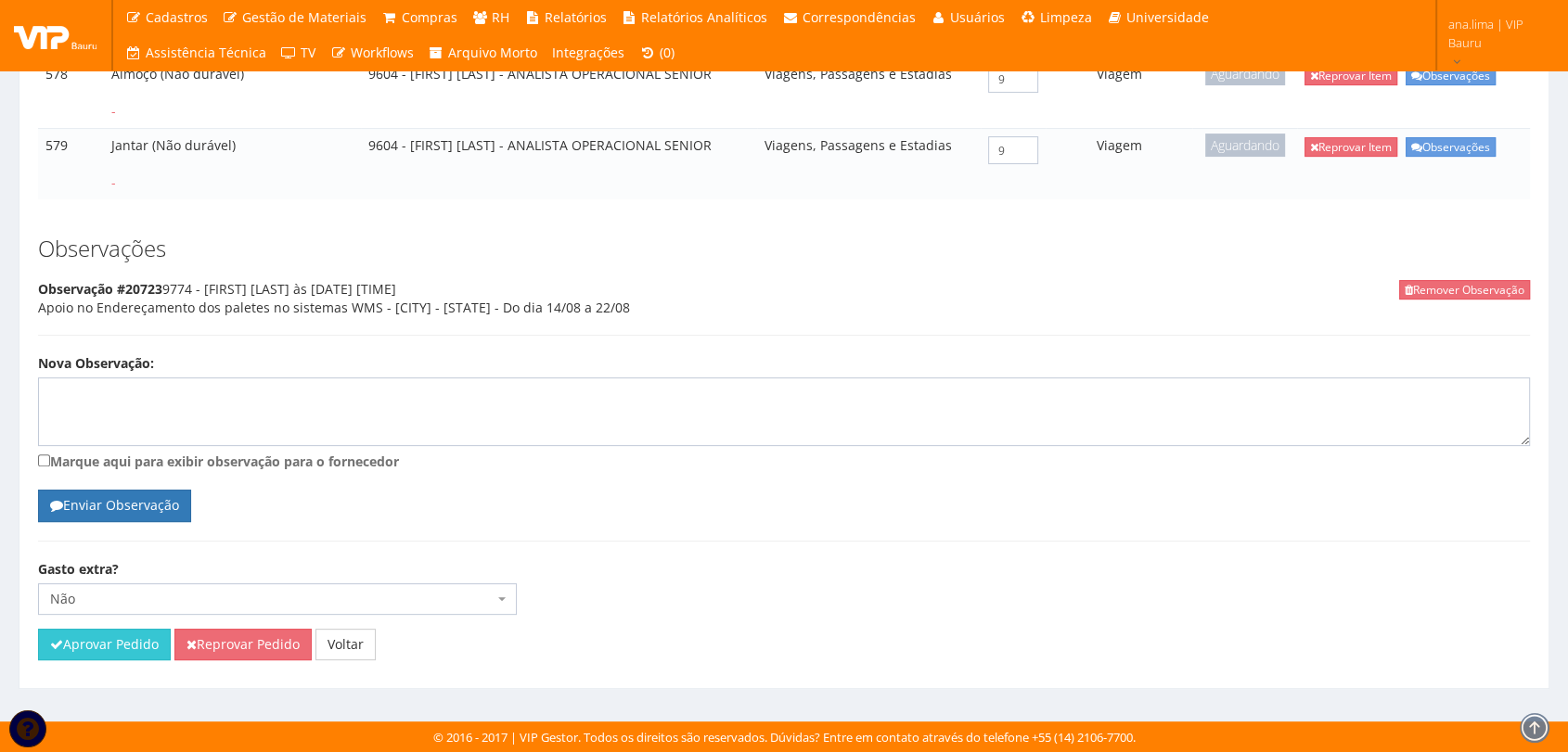 scroll, scrollTop: 488, scrollLeft: 0, axis: vertical 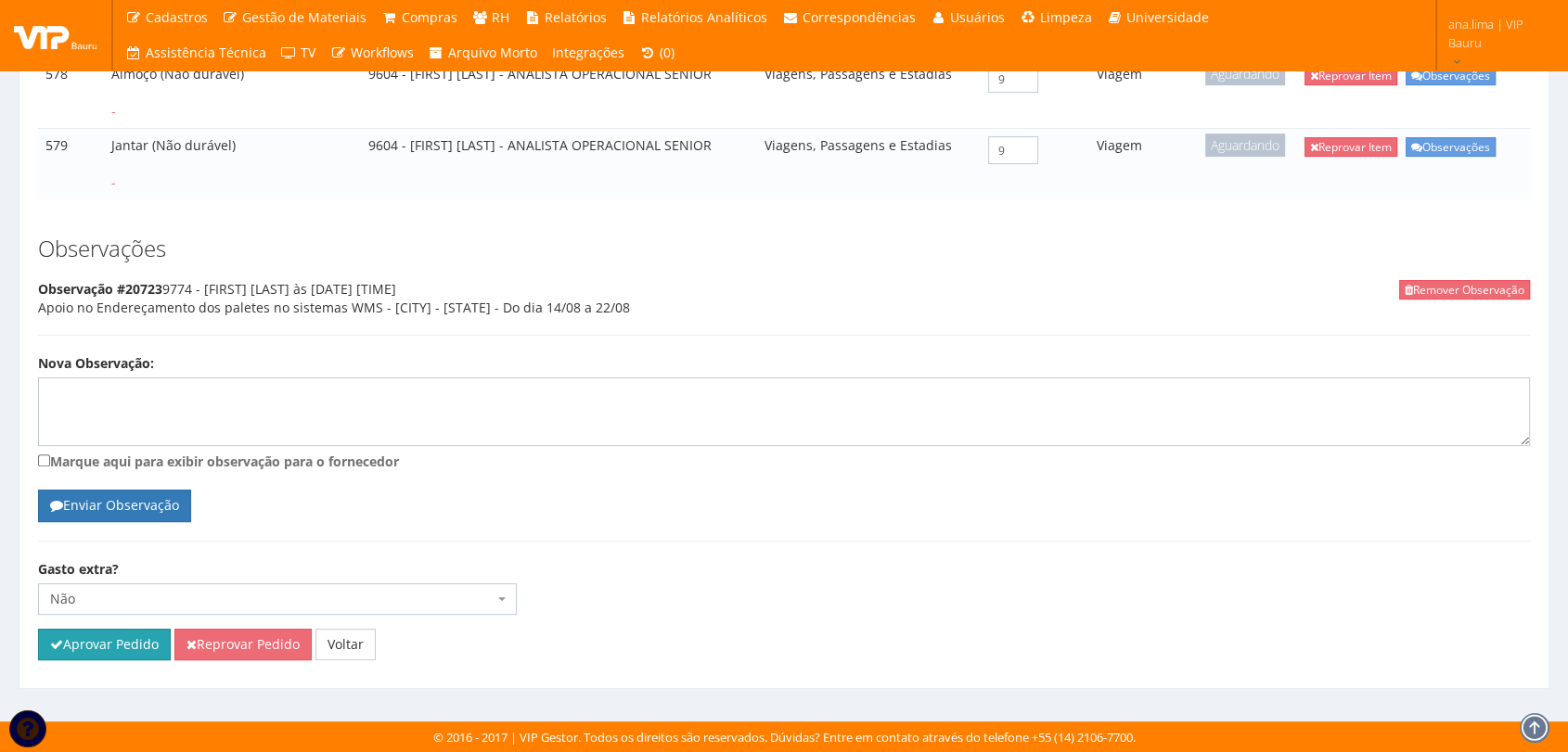 click on "Aprovar Pedido" at bounding box center [104, 644] 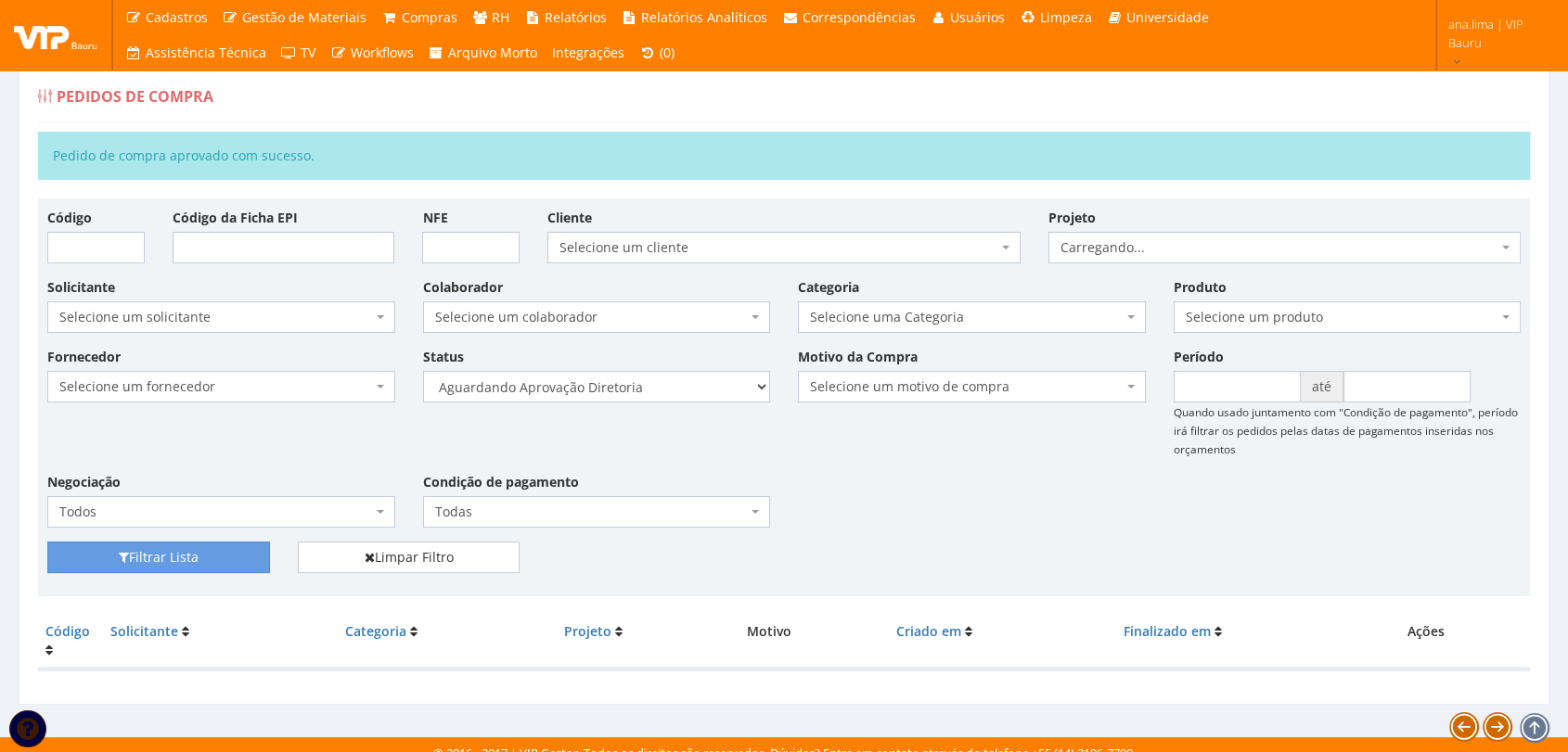 scroll, scrollTop: 30, scrollLeft: 0, axis: vertical 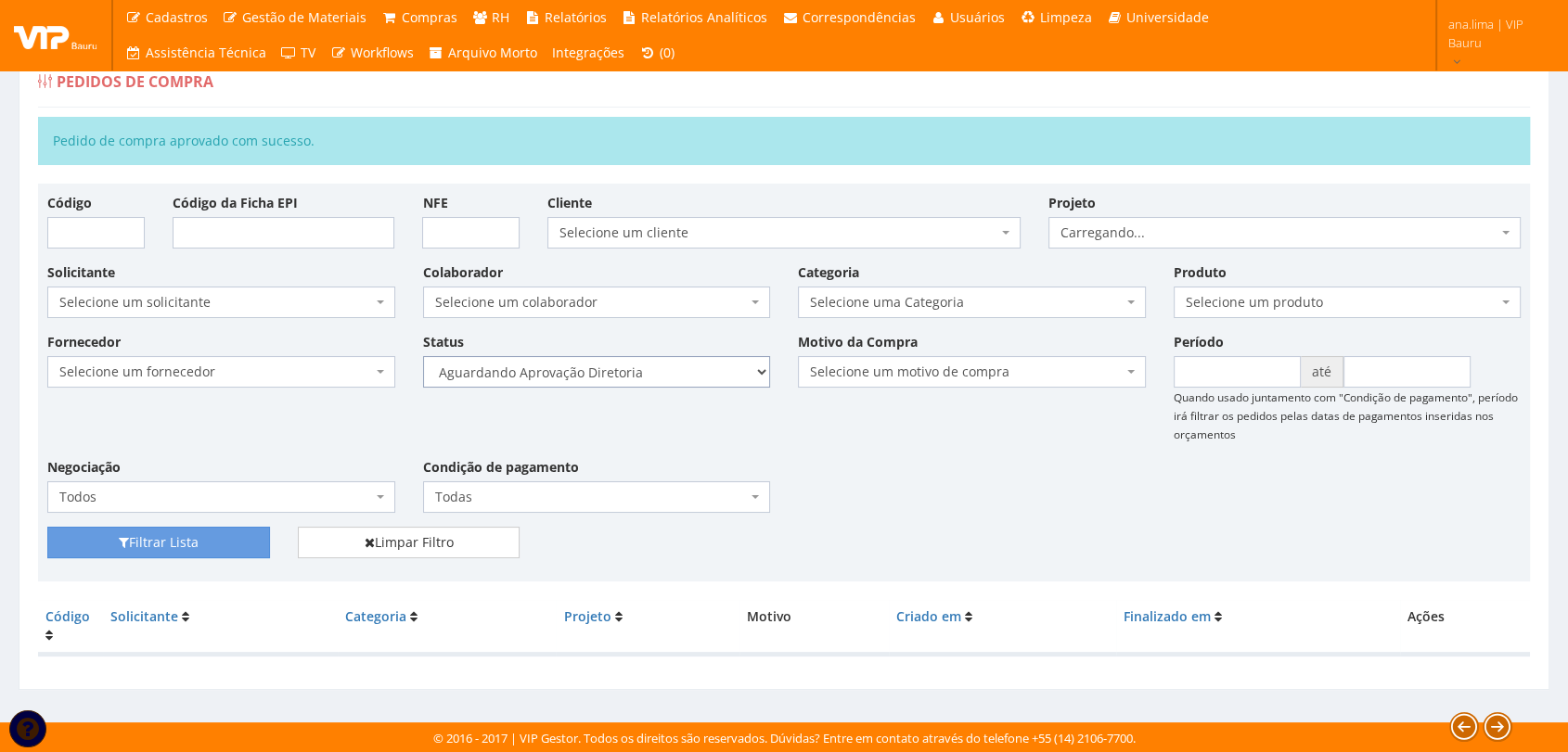 click on "Selecione um status Cancelado Aguardando Aprovação Diretoria Pedido Aprovado Aguardando Aprovação de Orçamento Orçamento Aprovado Compra Efetuada Entrega Efetuada Entrega Registrada" at bounding box center (597, 372) 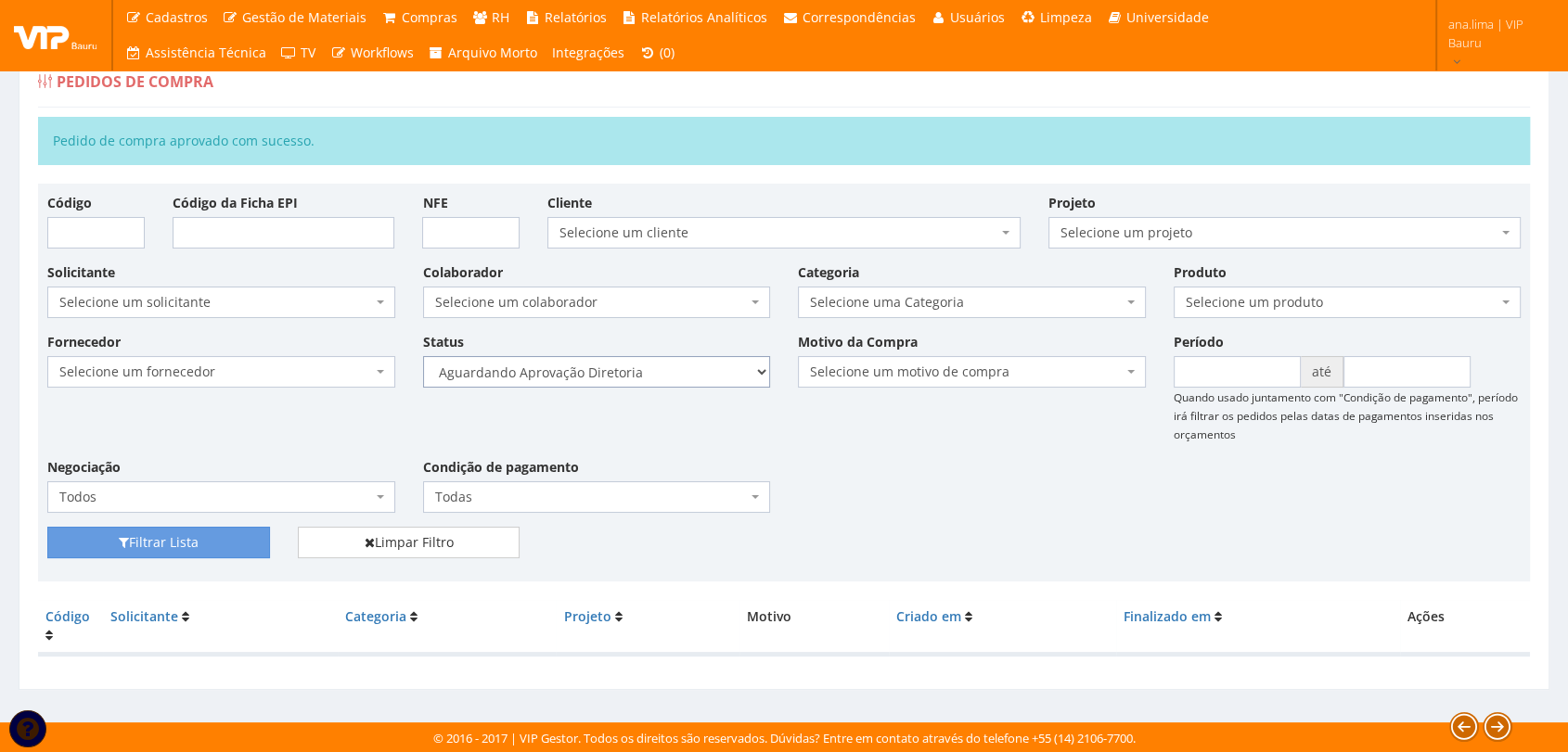 click on "Selecione um status Cancelado Aguardando Aprovação Diretoria Pedido Aprovado Aguardando Aprovação de Orçamento Orçamento Aprovado Compra Efetuada Entrega Efetuada Entrega Registrada" at bounding box center [597, 372] 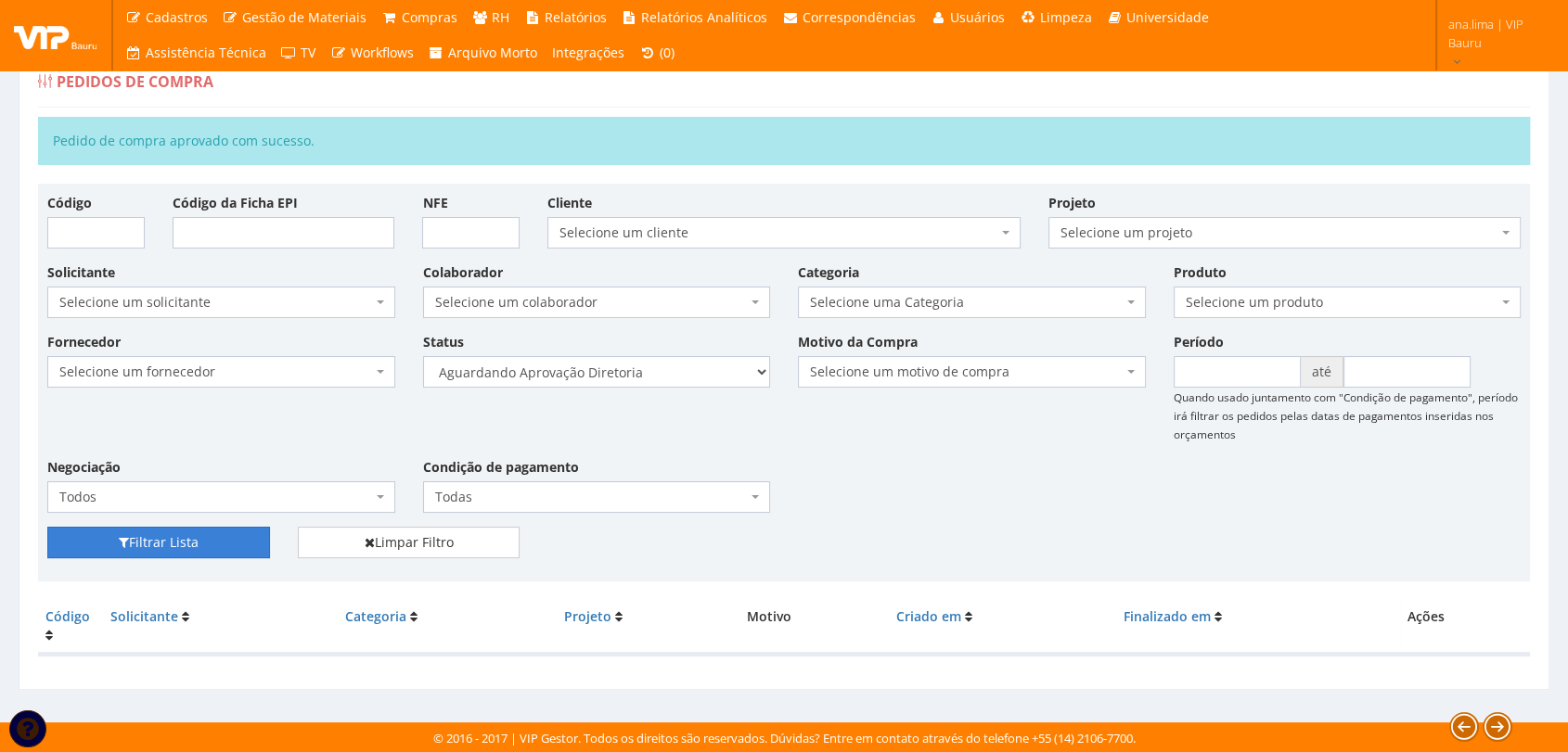 click on "Filtrar Lista" at bounding box center (159, 542) 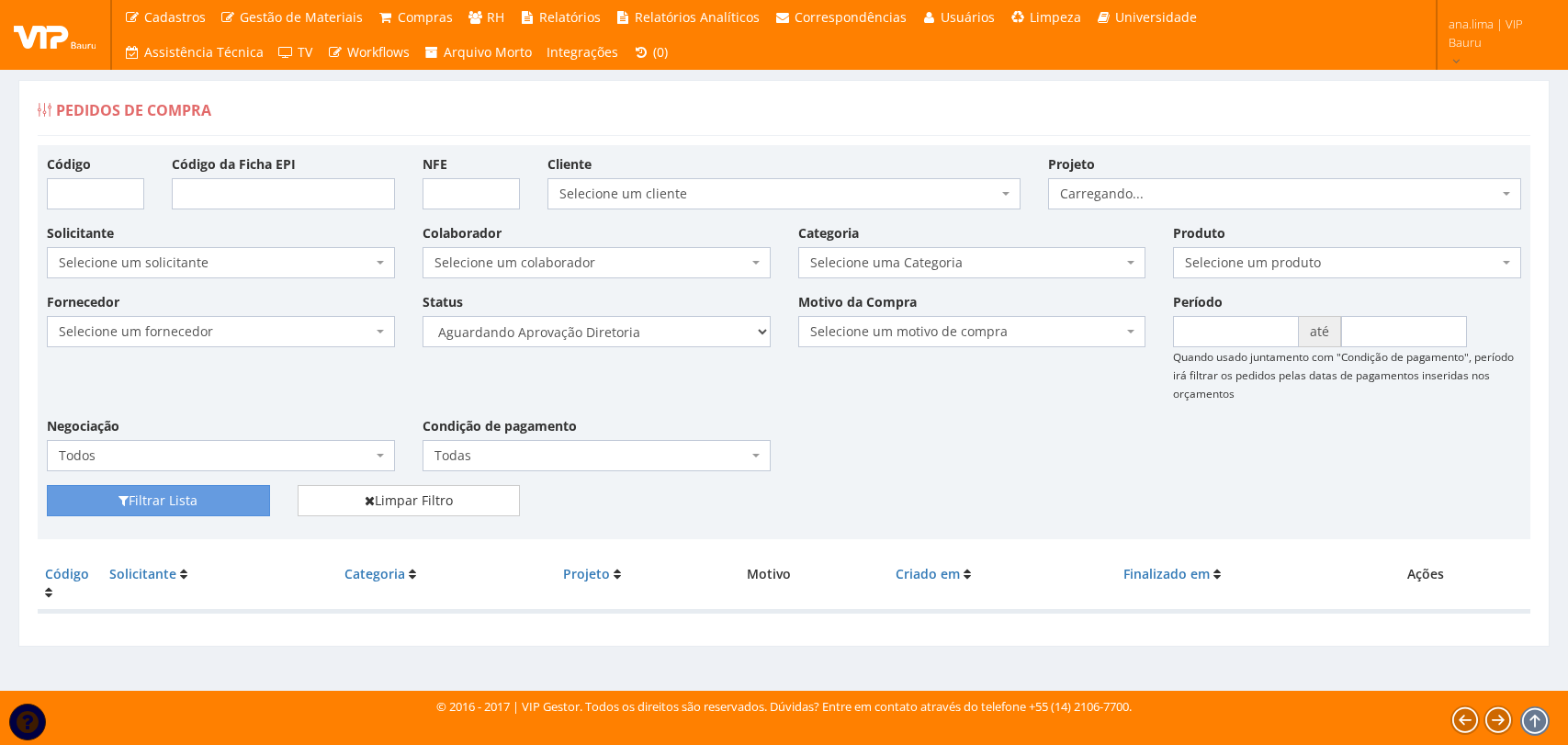 scroll, scrollTop: 0, scrollLeft: 0, axis: both 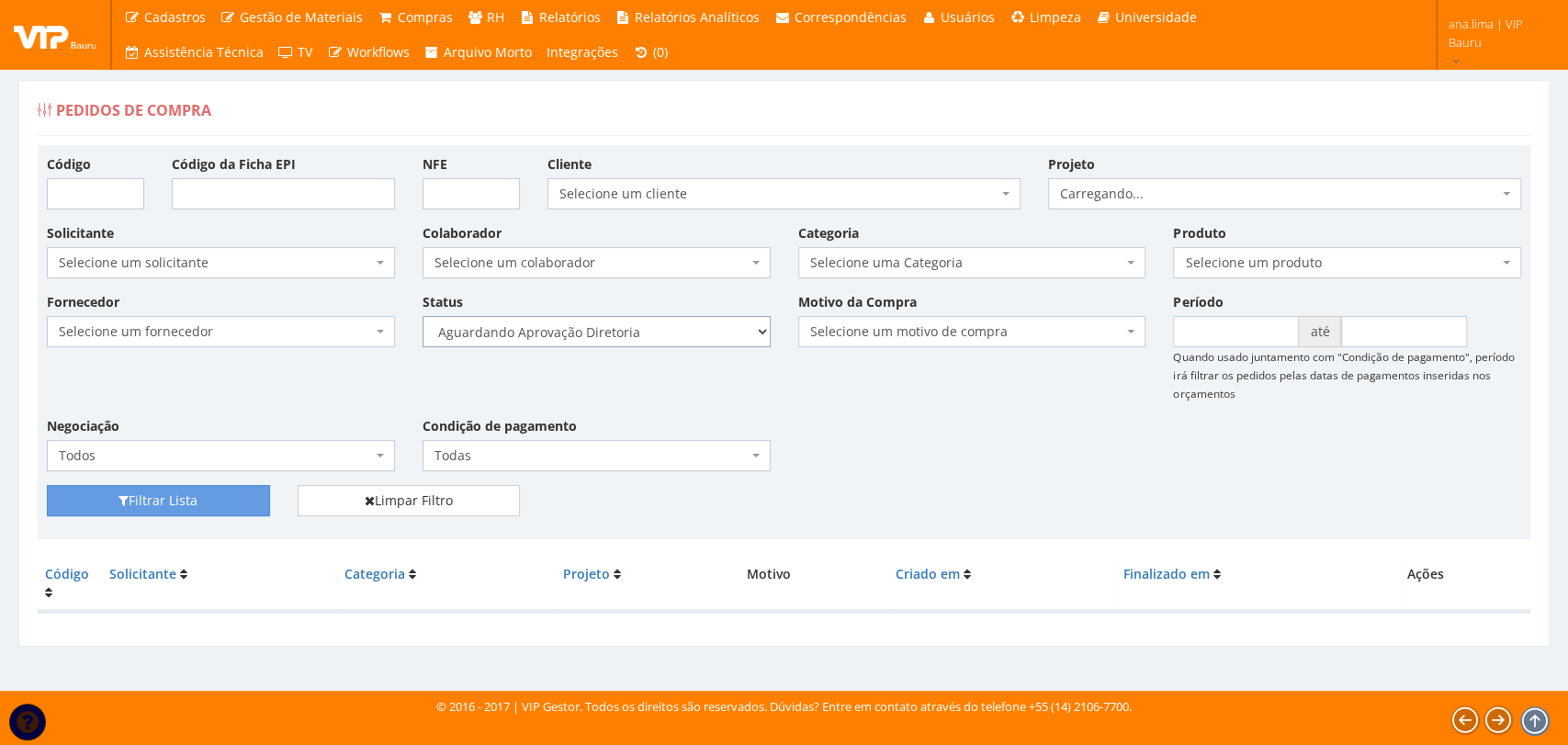 click on "Selecione um status Cancelado Aguardando Aprovação Diretoria Pedido Aprovado Aguardando Aprovação de Orçamento Orçamento Aprovado Compra Efetuada Entrega Efetuada Entrega Registrada" at bounding box center [596, 332] 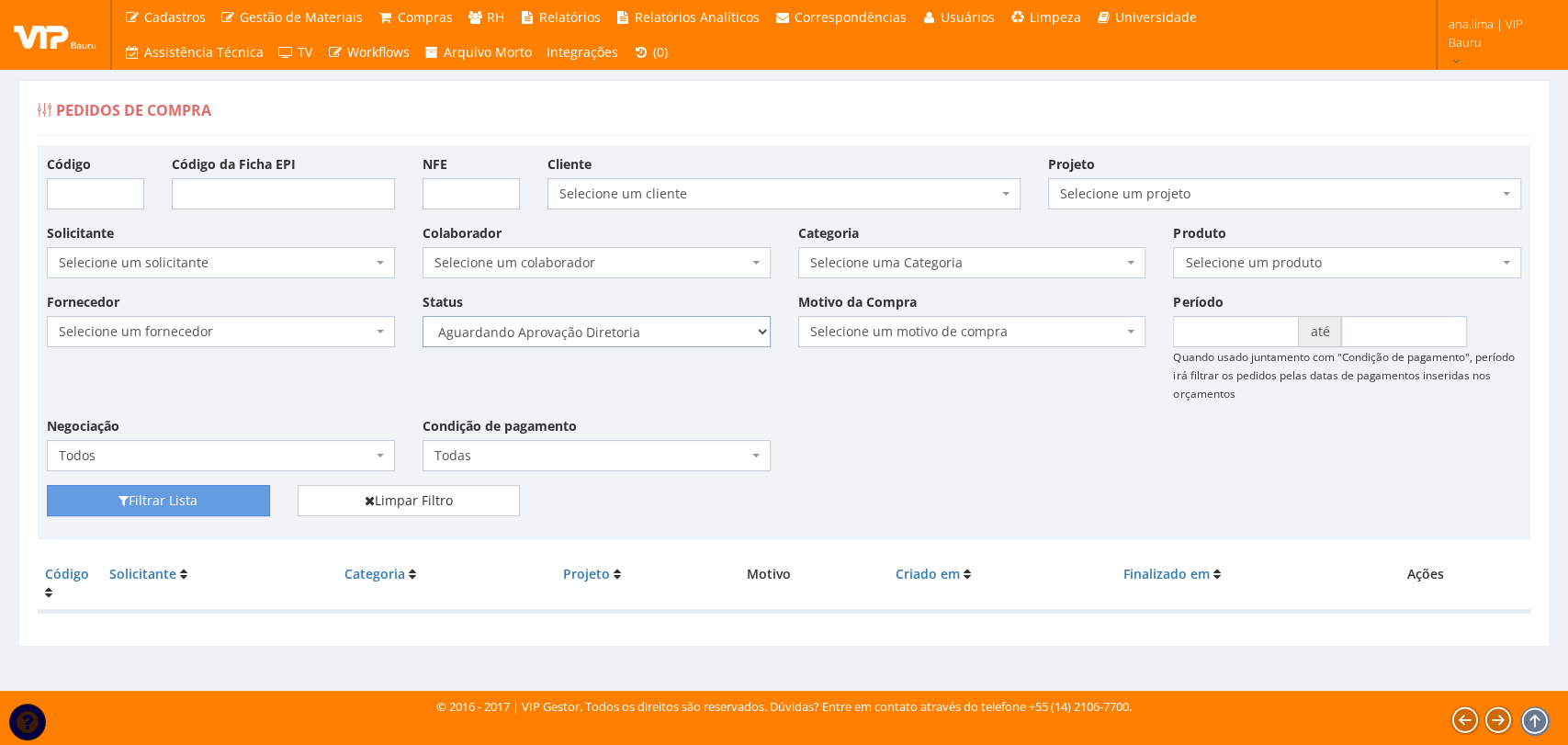 select on "4" 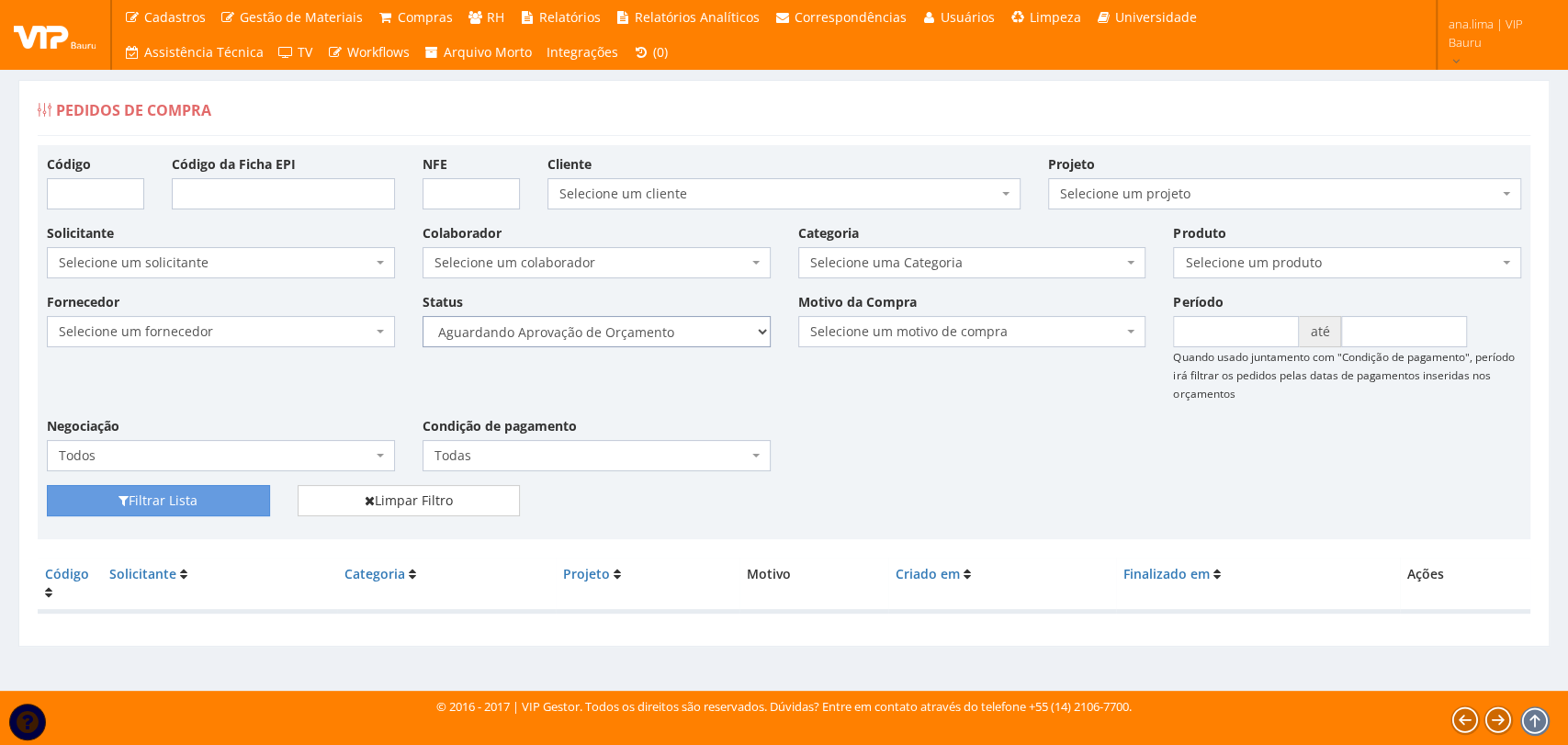 click on "Selecione um status Cancelado Aguardando Aprovação Diretoria Pedido Aprovado Aguardando Aprovação de Orçamento Orçamento Aprovado Compra Efetuada Entrega Efetuada Entrega Registrada" at bounding box center (596, 332) 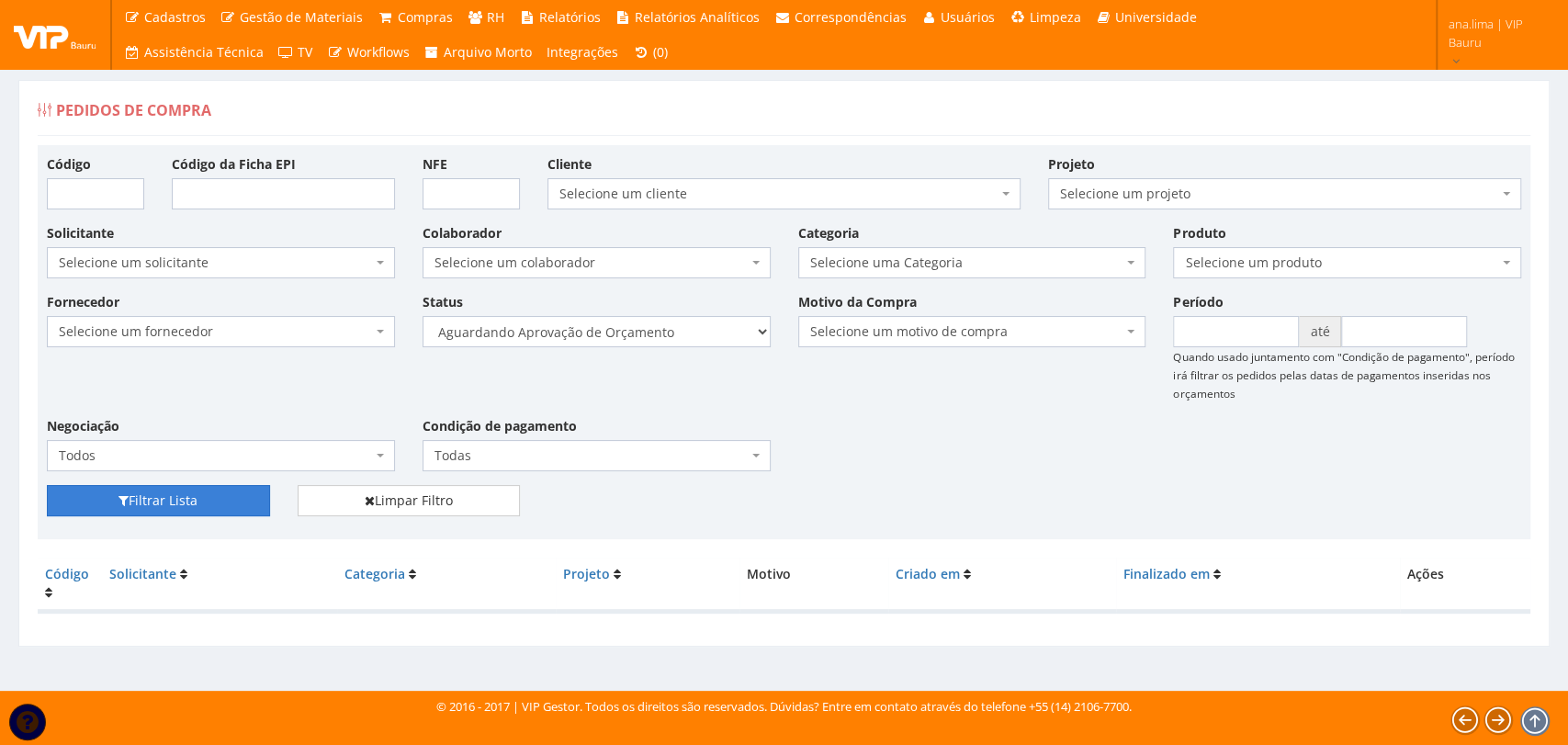 click on "Filtrar Lista" at bounding box center [158, 501] 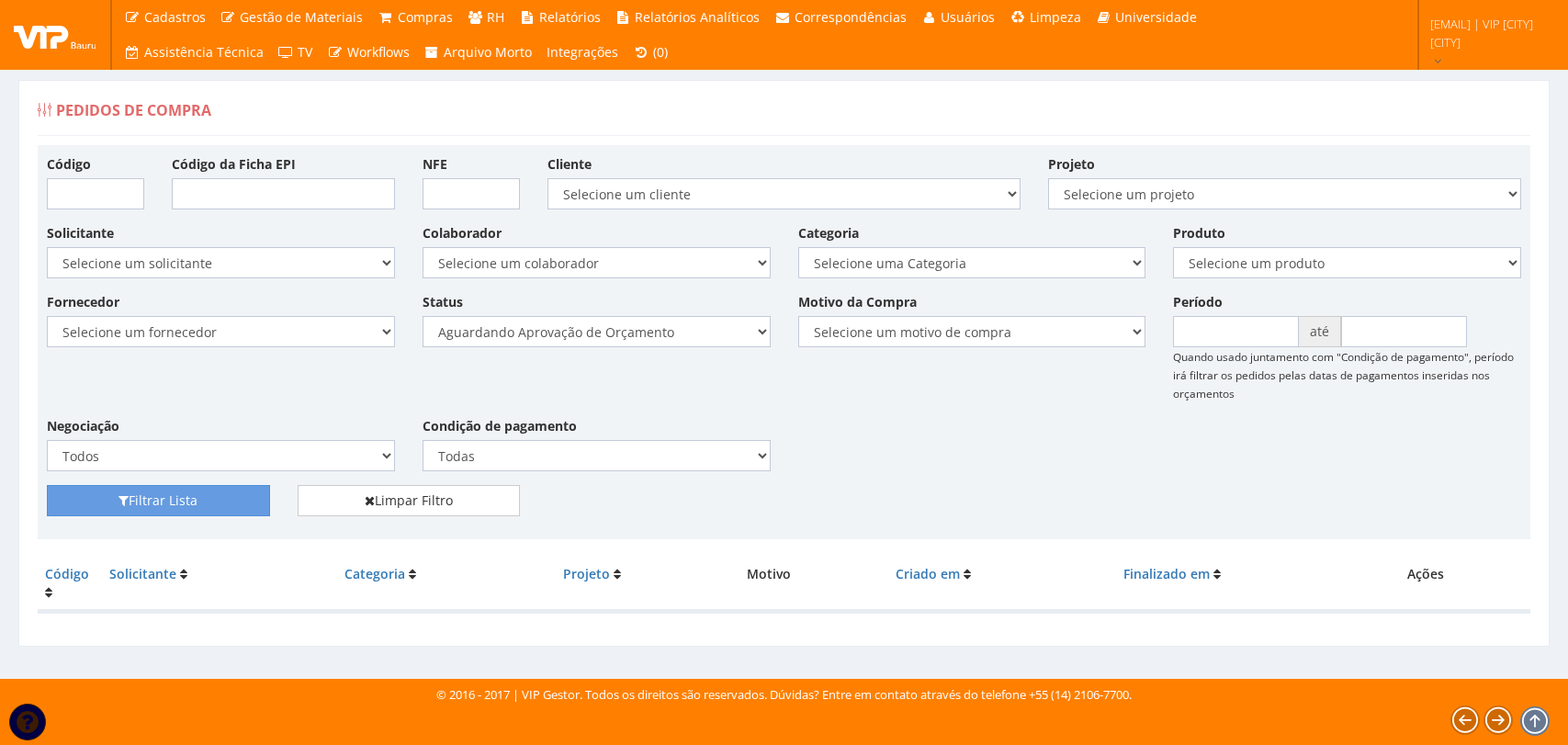 scroll, scrollTop: 0, scrollLeft: 0, axis: both 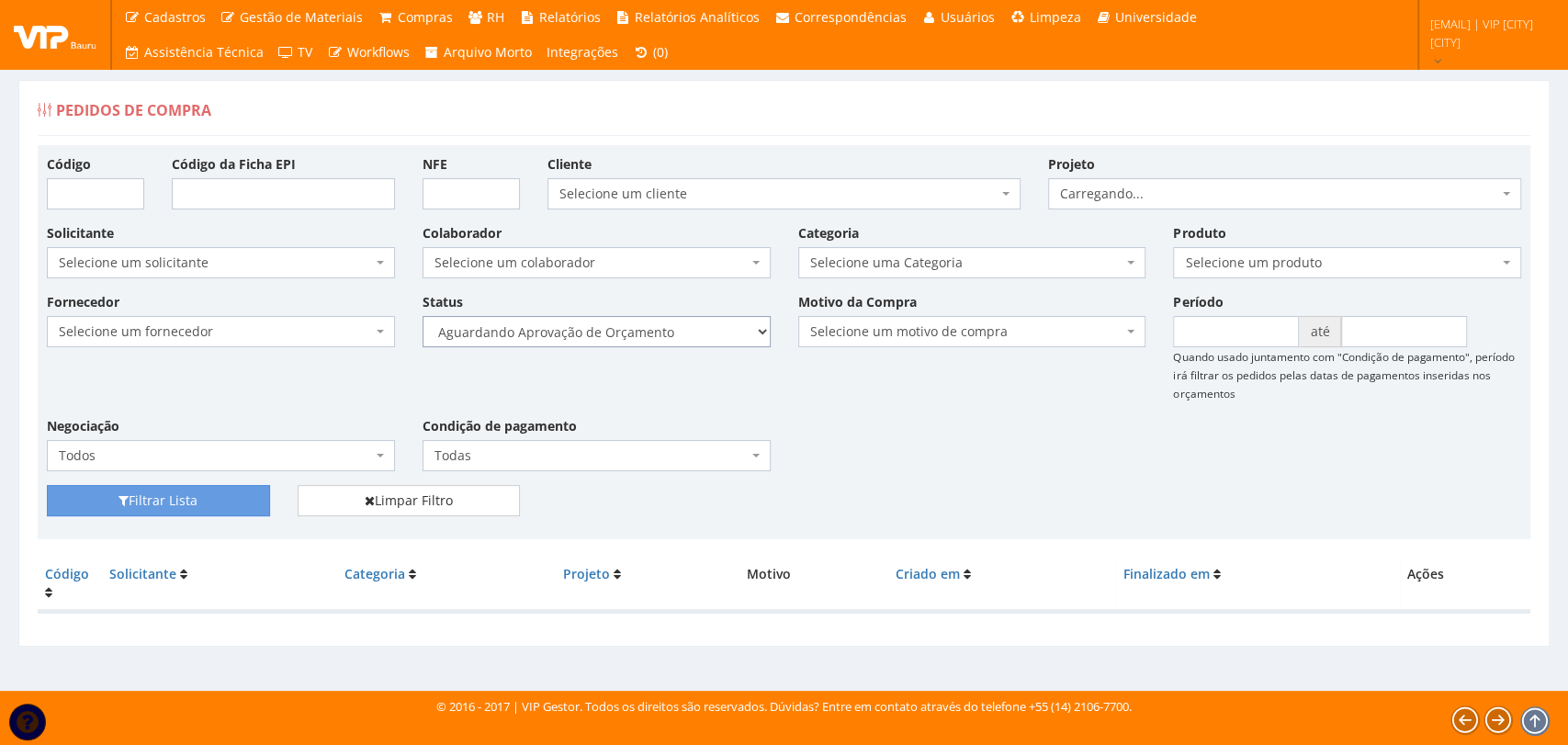 drag, startPoint x: 684, startPoint y: 334, endPoint x: 683, endPoint y: 344, distance: 10.049876 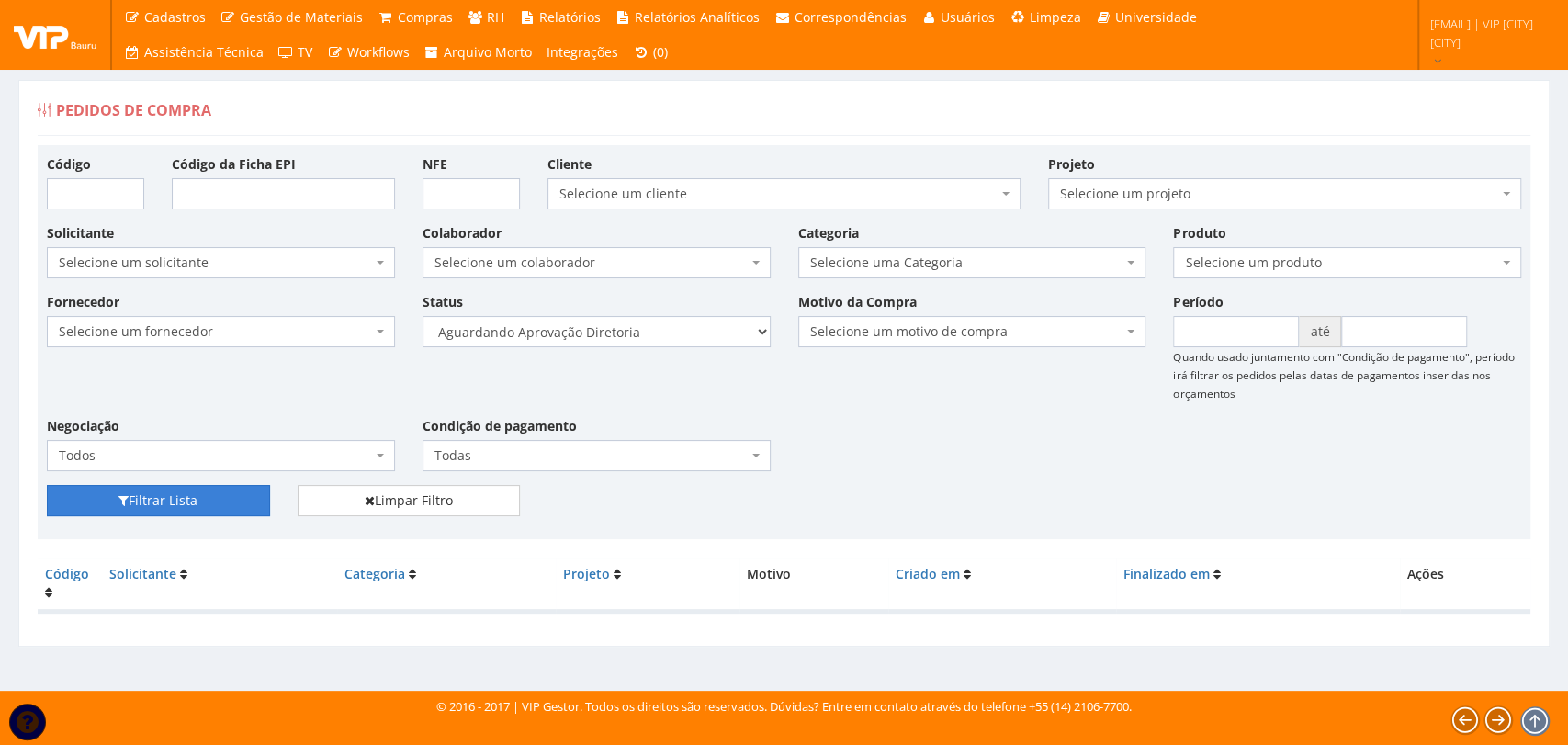 click on "Filtrar Lista" at bounding box center (158, 501) 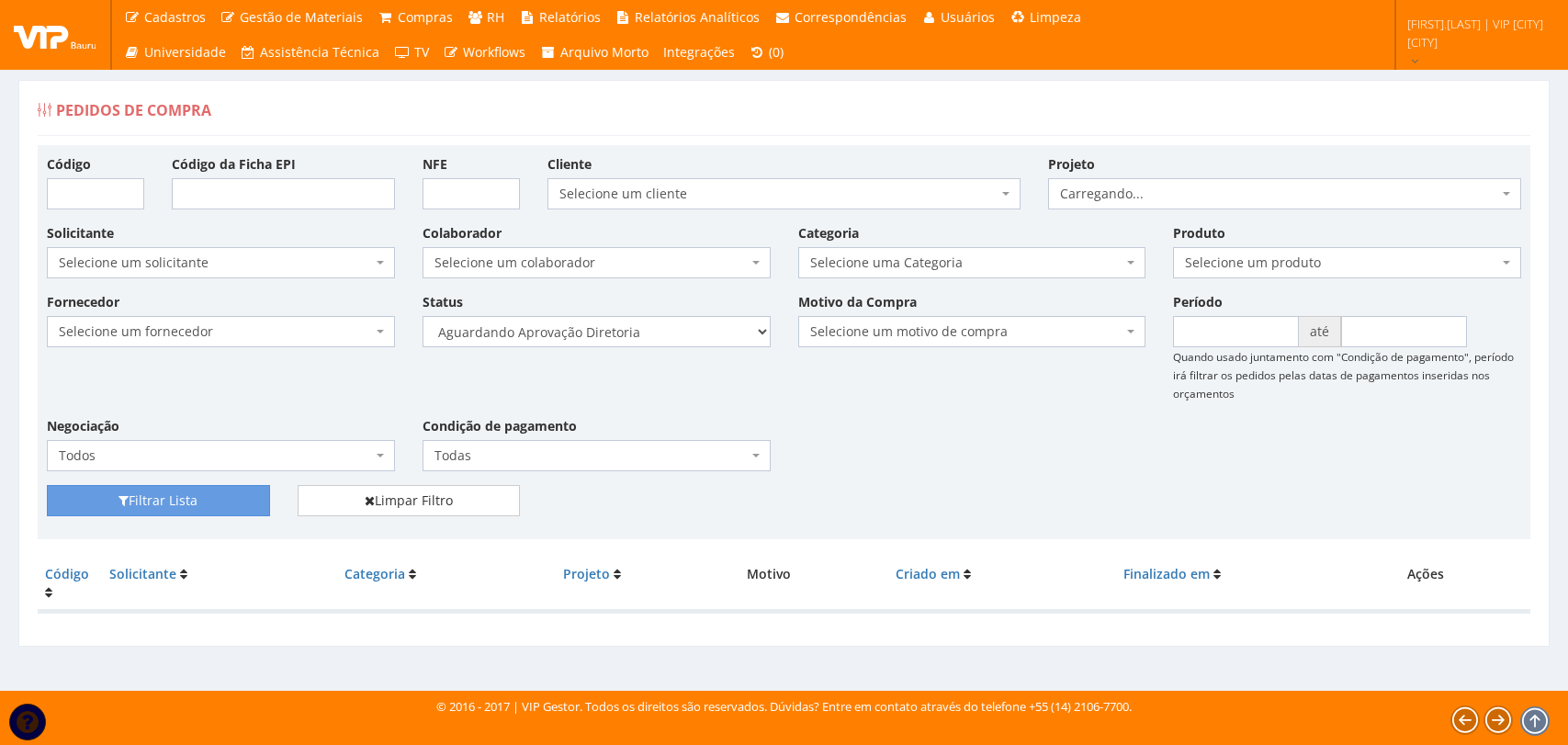 scroll, scrollTop: 0, scrollLeft: 0, axis: both 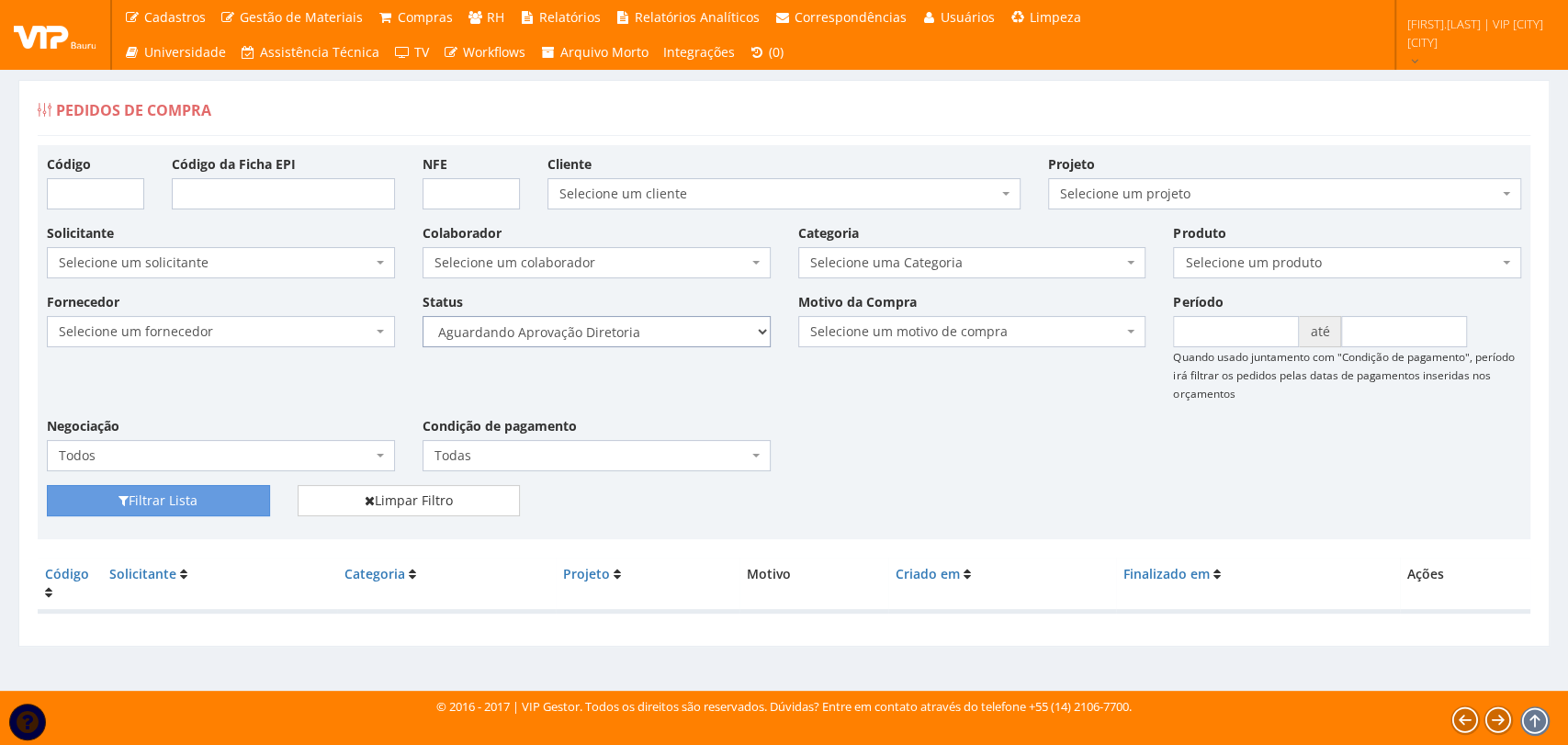click on "Selecione um status Cancelado Aguardando Aprovação Diretoria Pedido Aprovado Aguardando Aprovação de Orçamento Orçamento Aprovado Compra Efetuada Entrega Efetuada Entrega Registrada" at bounding box center (596, 332) 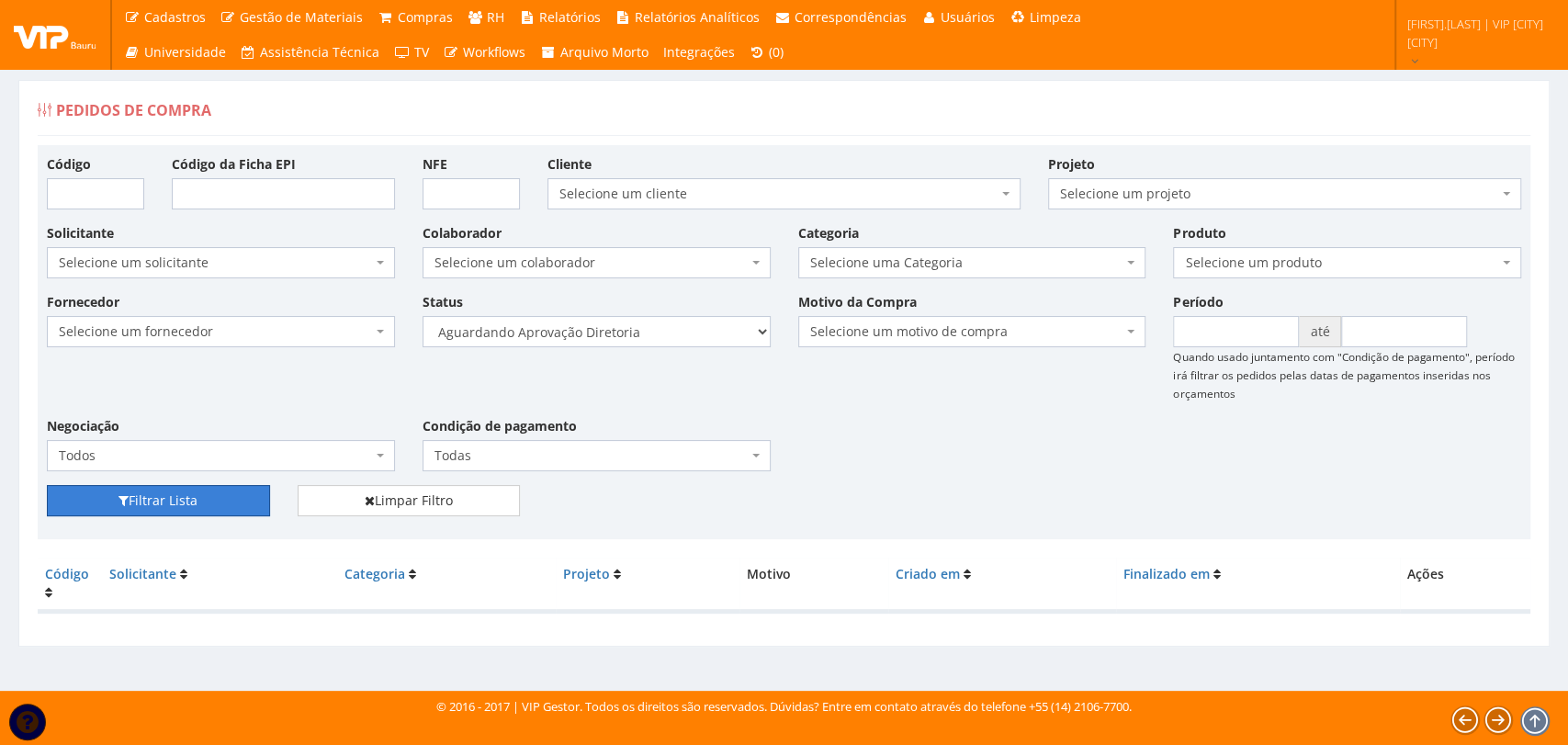 drag, startPoint x: 237, startPoint y: 502, endPoint x: 279, endPoint y: 485, distance: 45.310043 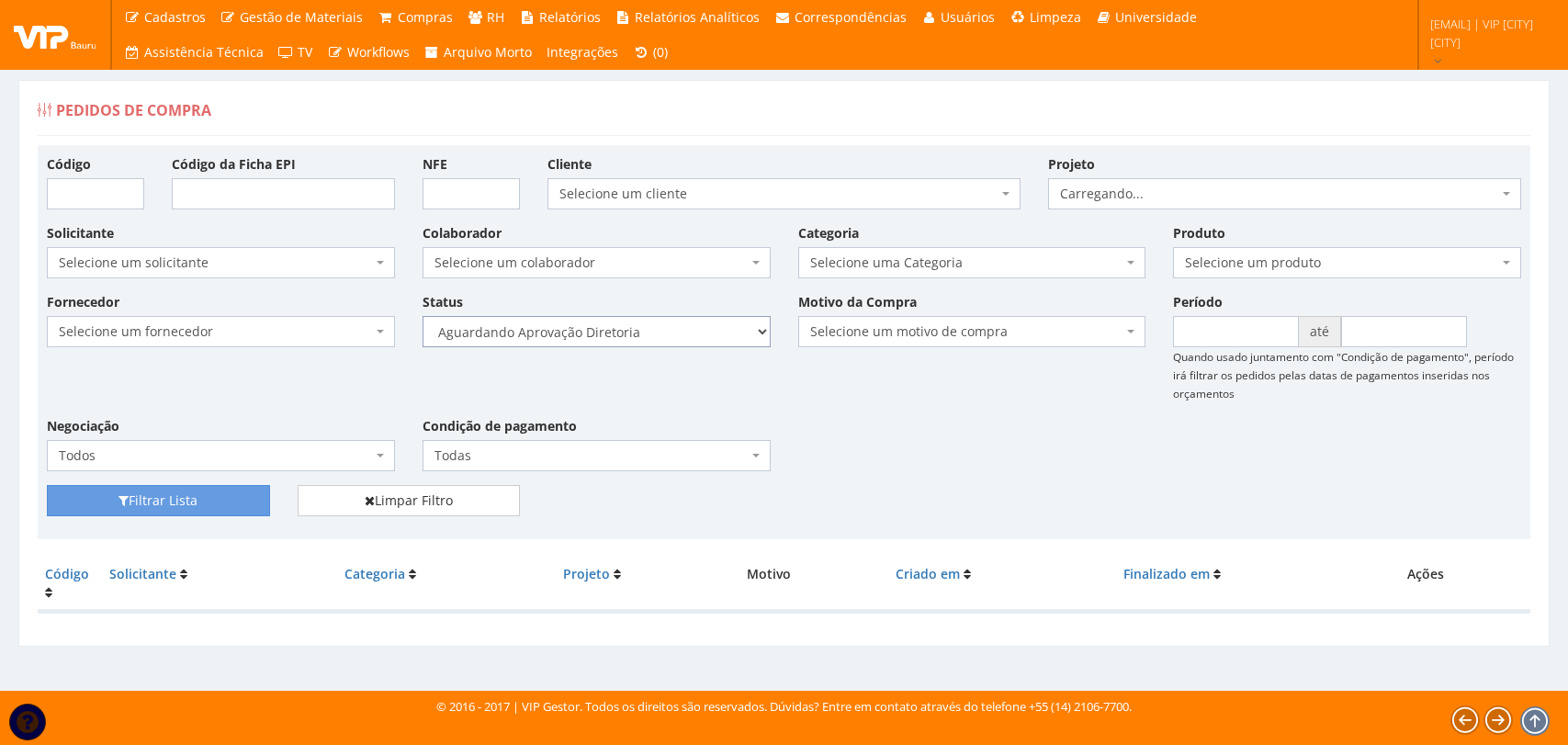 scroll, scrollTop: 0, scrollLeft: 0, axis: both 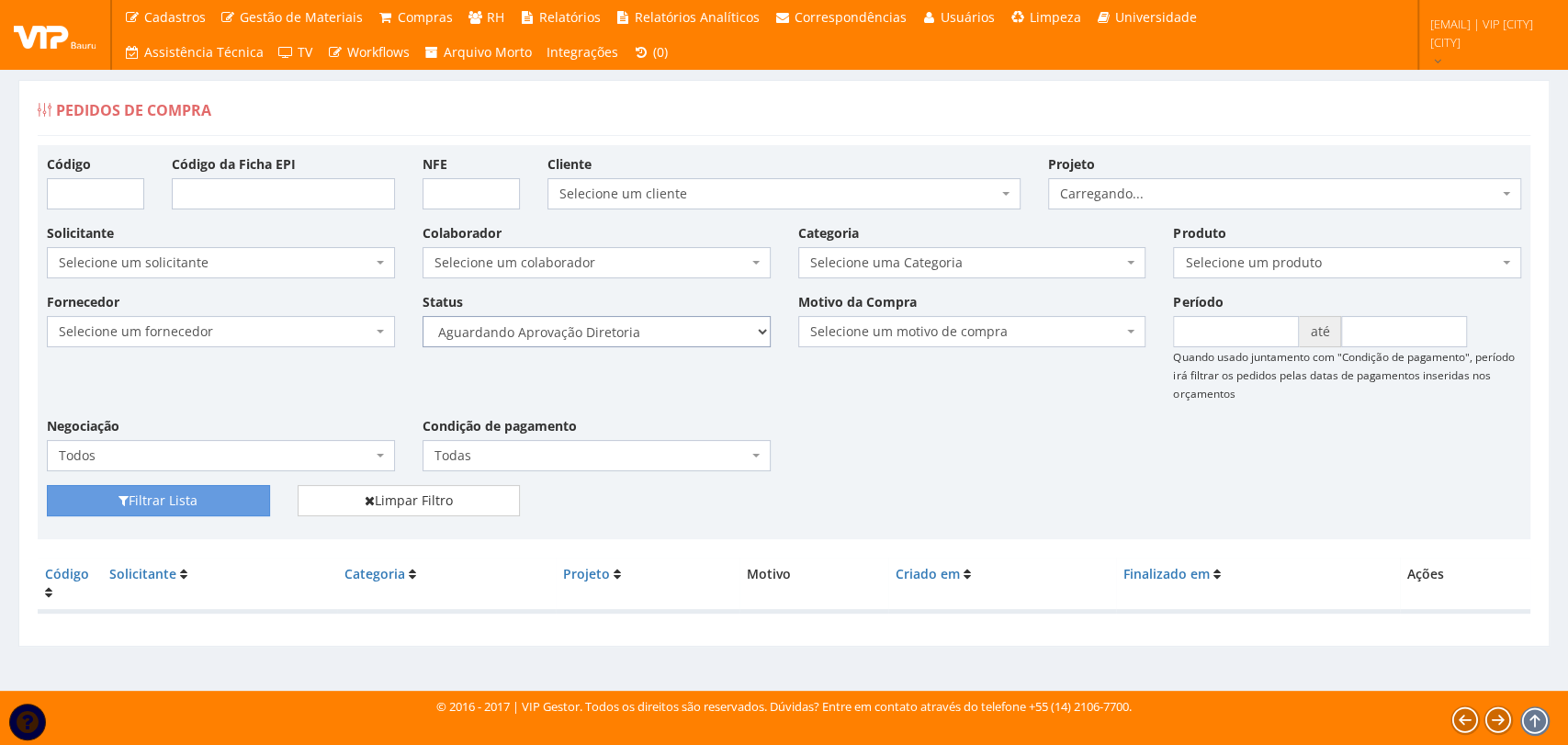 drag, startPoint x: 0, startPoint y: 0, endPoint x: 655, endPoint y: 345, distance: 740.304 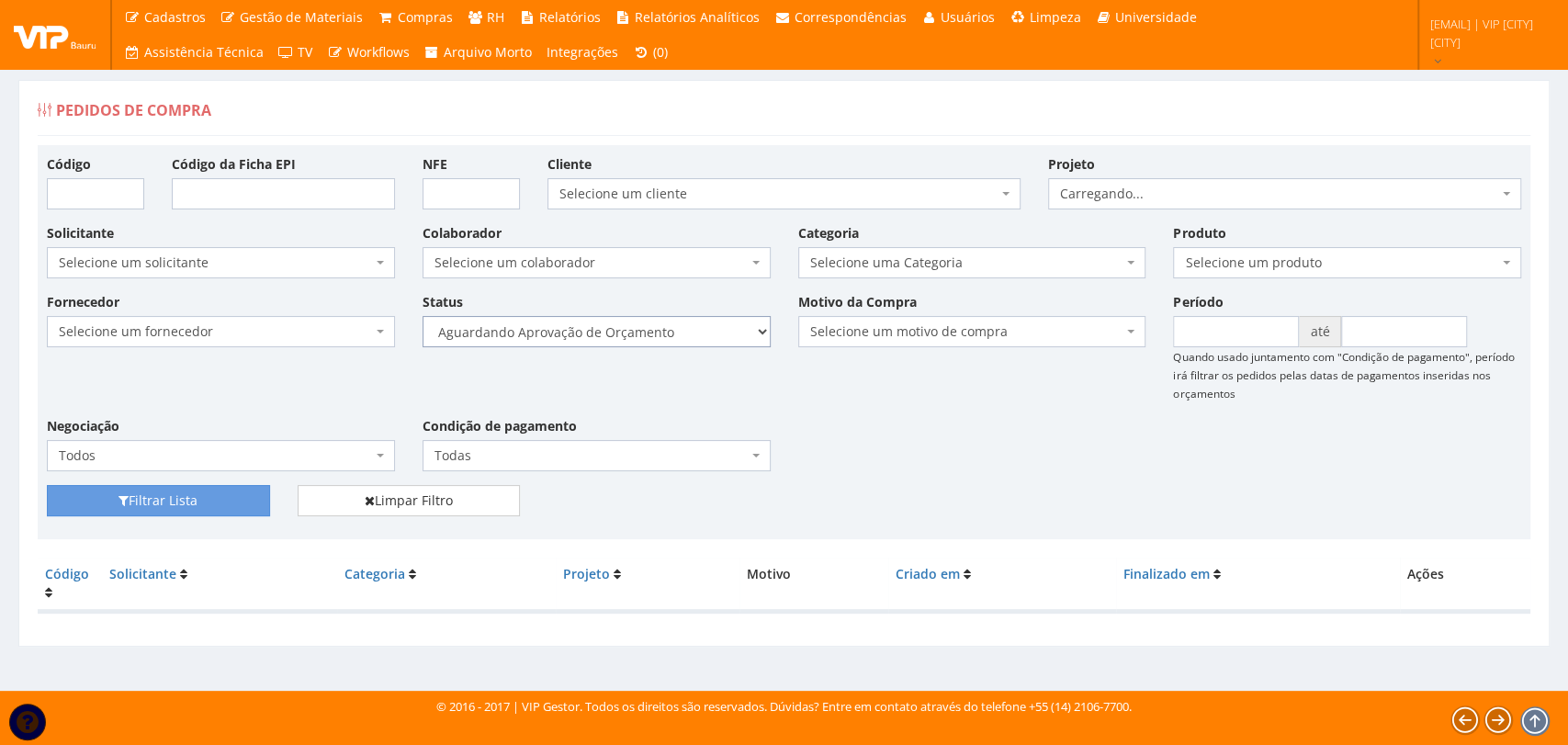 click on "Selecione um status Cancelado Aguardando Aprovação Diretoria Pedido Aprovado Aguardando Aprovação de Orçamento Orçamento Aprovado Compra Efetuada Entrega Efetuada Entrega Registrada" at bounding box center (596, 332) 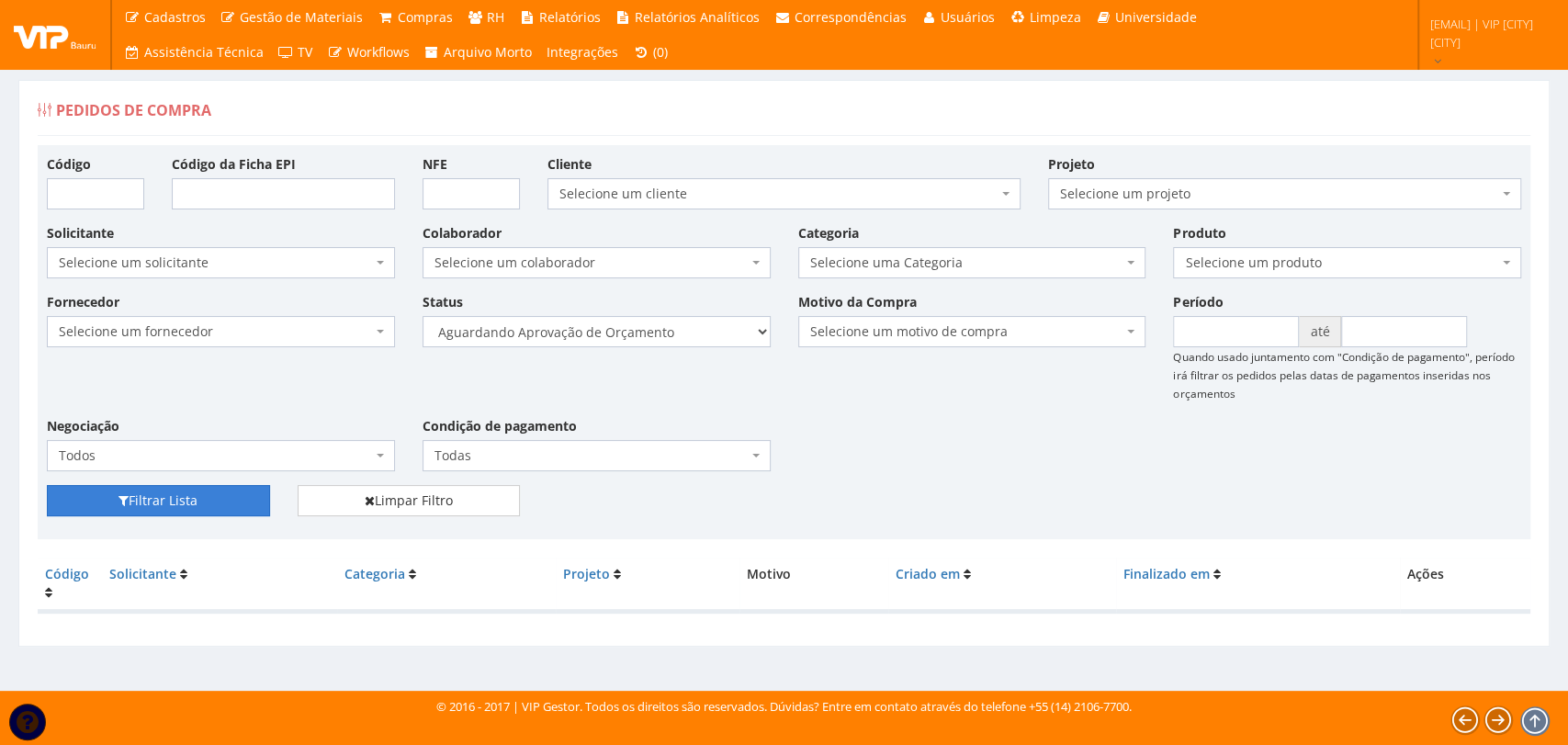 click on "Filtrar Lista" at bounding box center (158, 501) 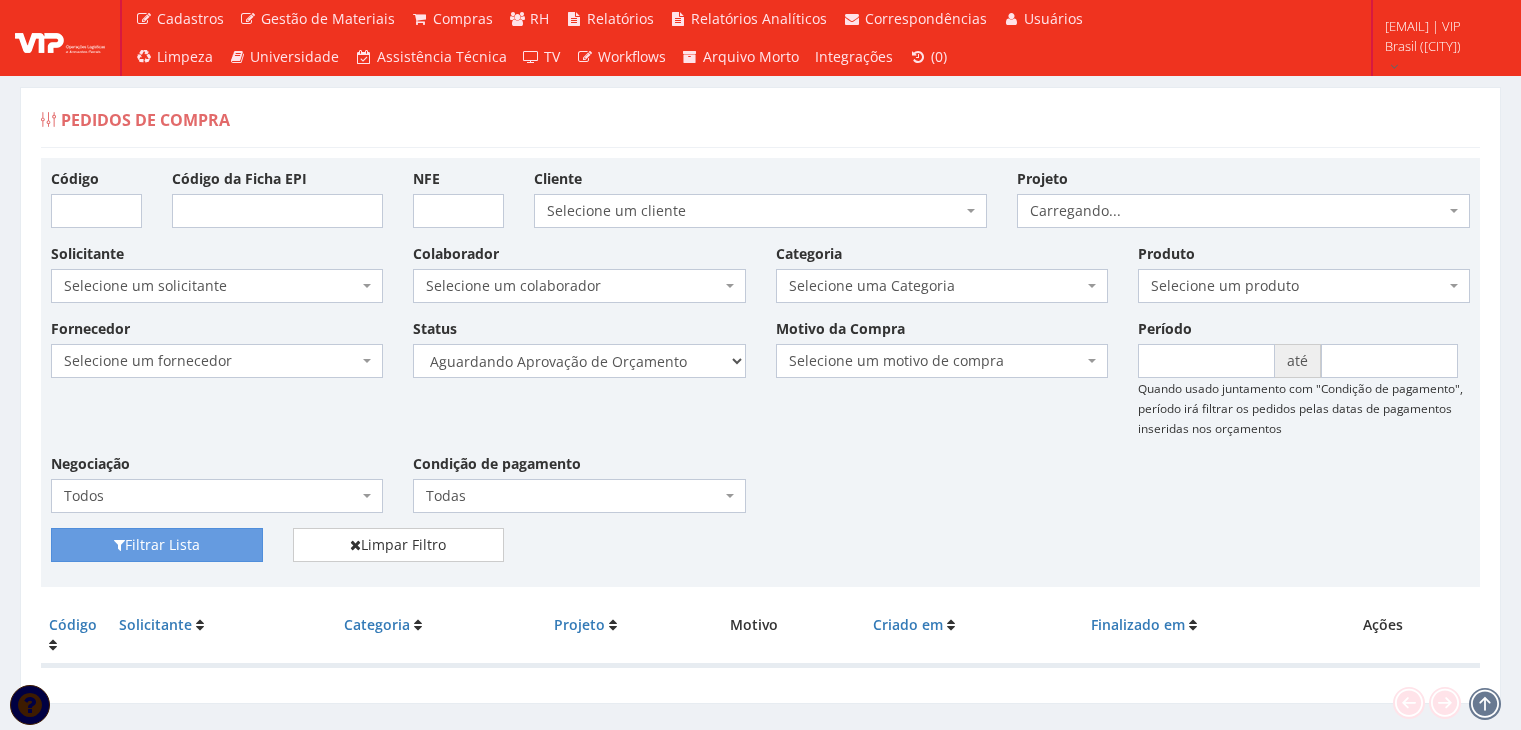 scroll, scrollTop: 0, scrollLeft: 0, axis: both 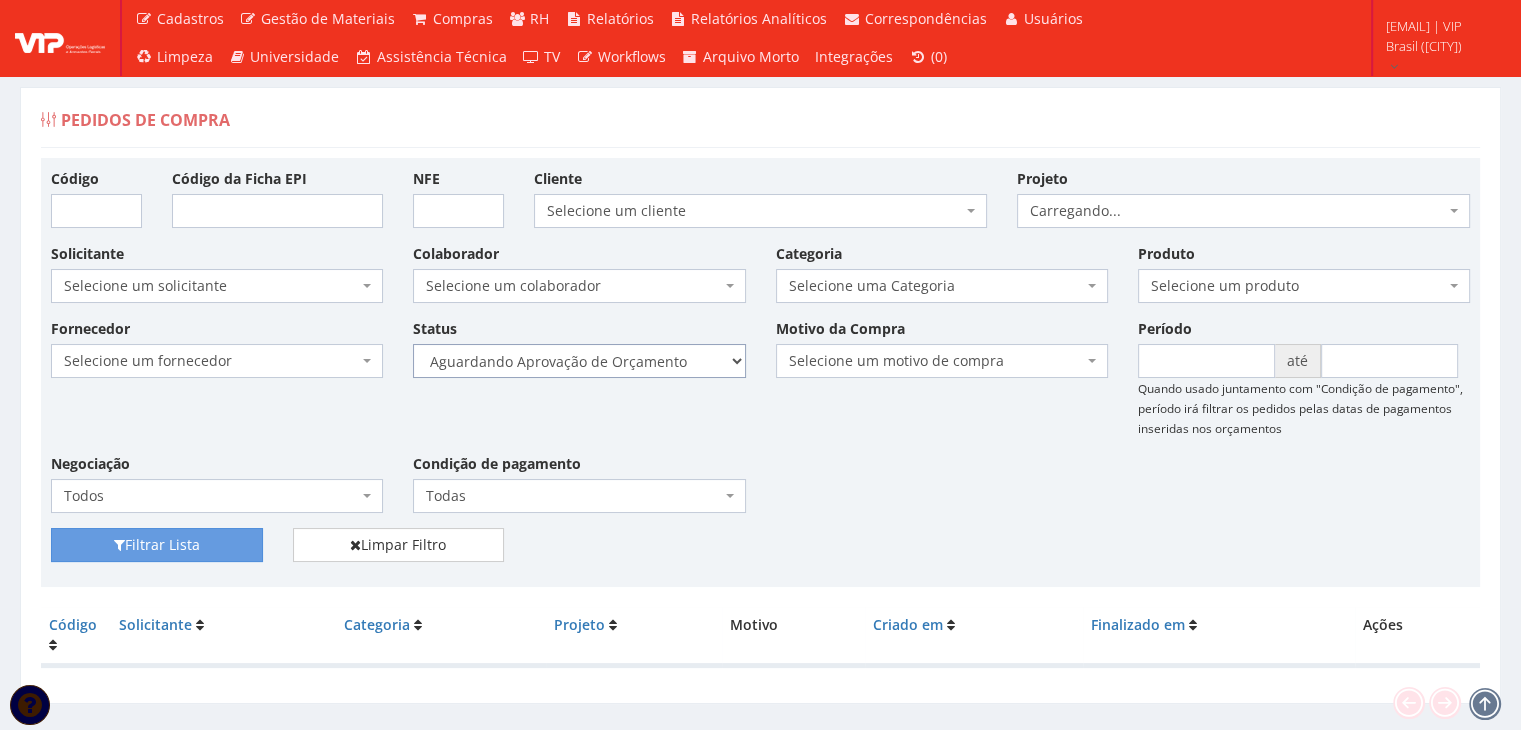 click on "Selecione um status Cancelado Aguardando Aprovação Diretoria Pedido Aprovado Aguardando Aprovação de Orçamento Orçamento Aprovado Compra Efetuada Entrega Efetuada Entrega Registrada" at bounding box center [579, 361] 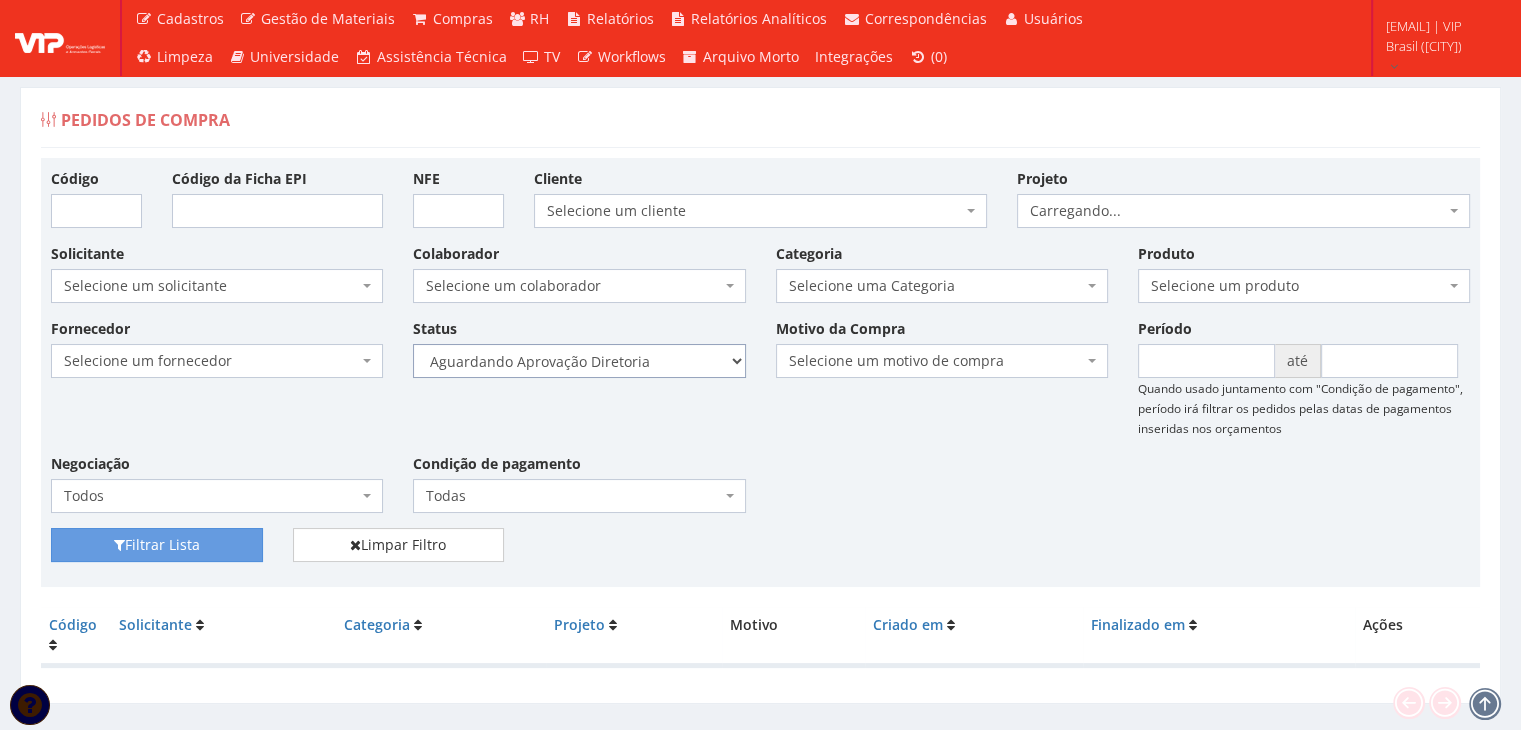 click on "Selecione um status Cancelado Aguardando Aprovação Diretoria Pedido Aprovado Aguardando Aprovação de Orçamento Orçamento Aprovado Compra Efetuada Entrega Efetuada Entrega Registrada" at bounding box center (579, 361) 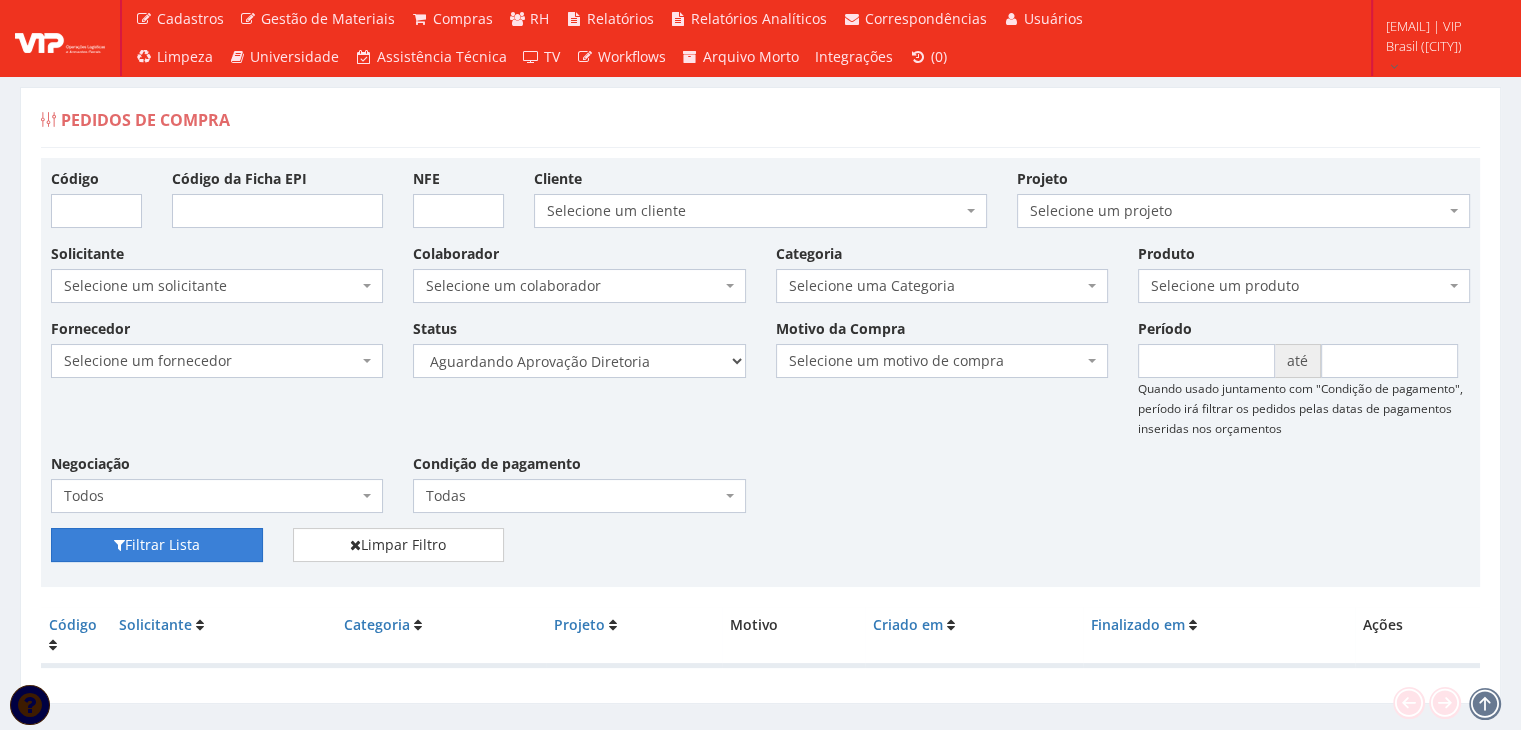 click on "Filtrar Lista" at bounding box center [157, 545] 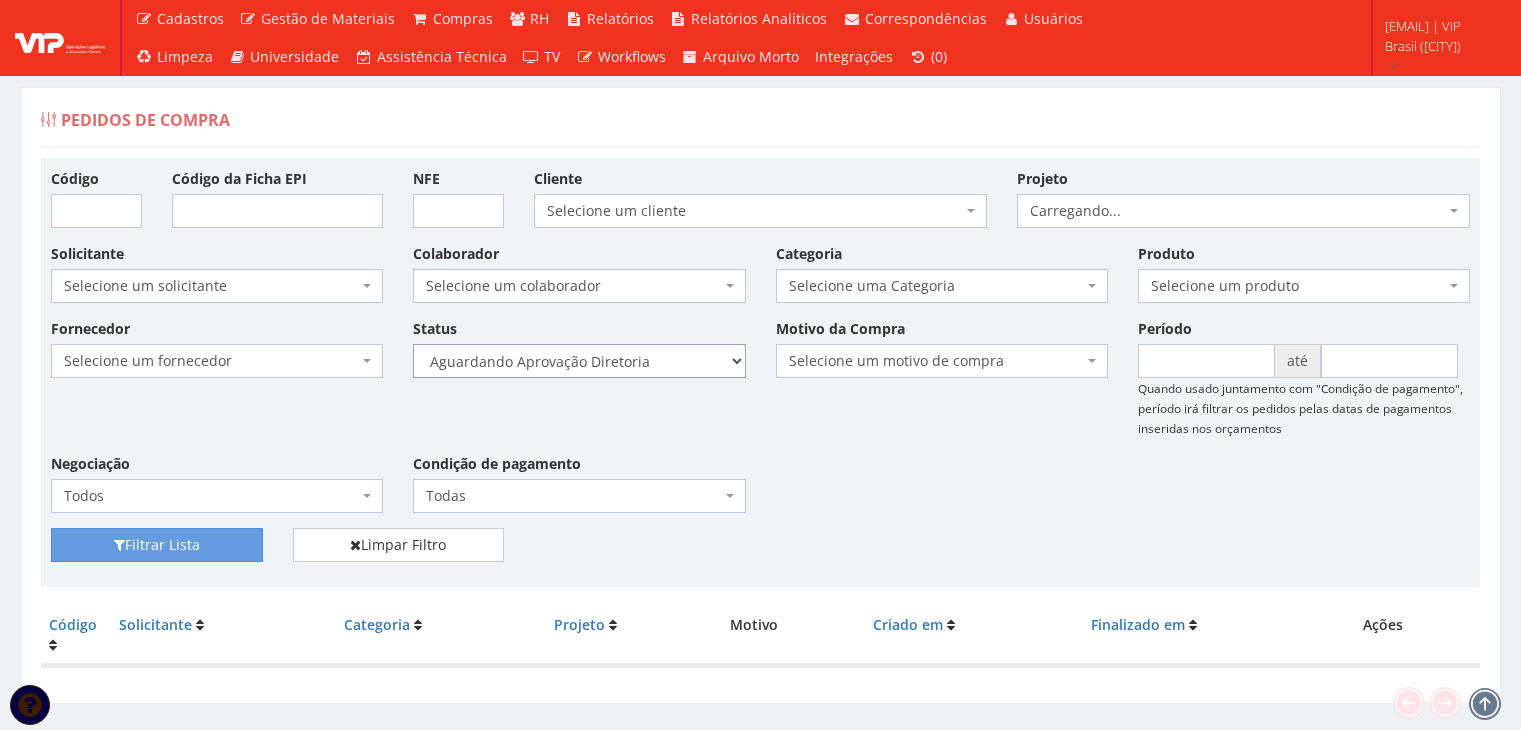 scroll, scrollTop: 0, scrollLeft: 0, axis: both 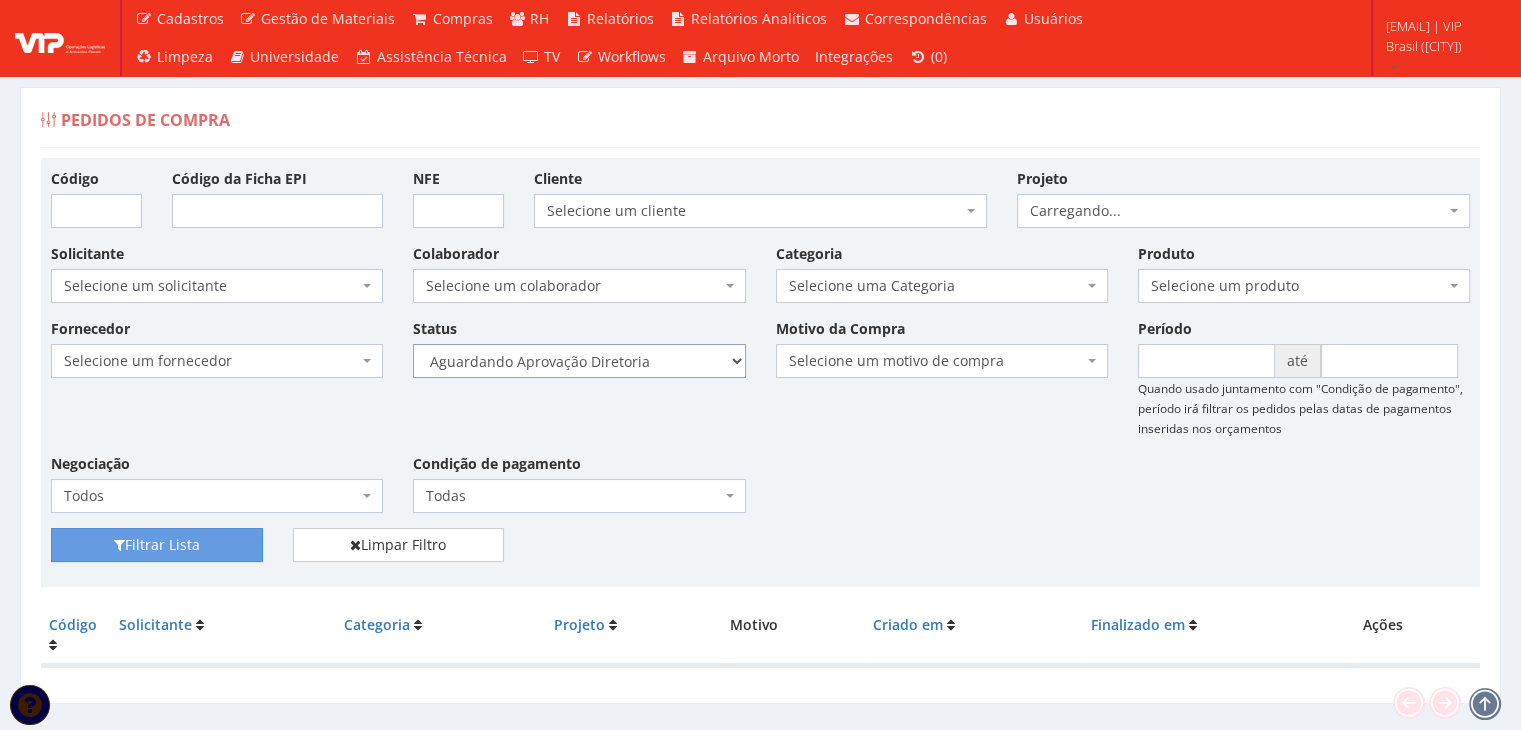 drag, startPoint x: 0, startPoint y: 0, endPoint x: 599, endPoint y: 369, distance: 703.53534 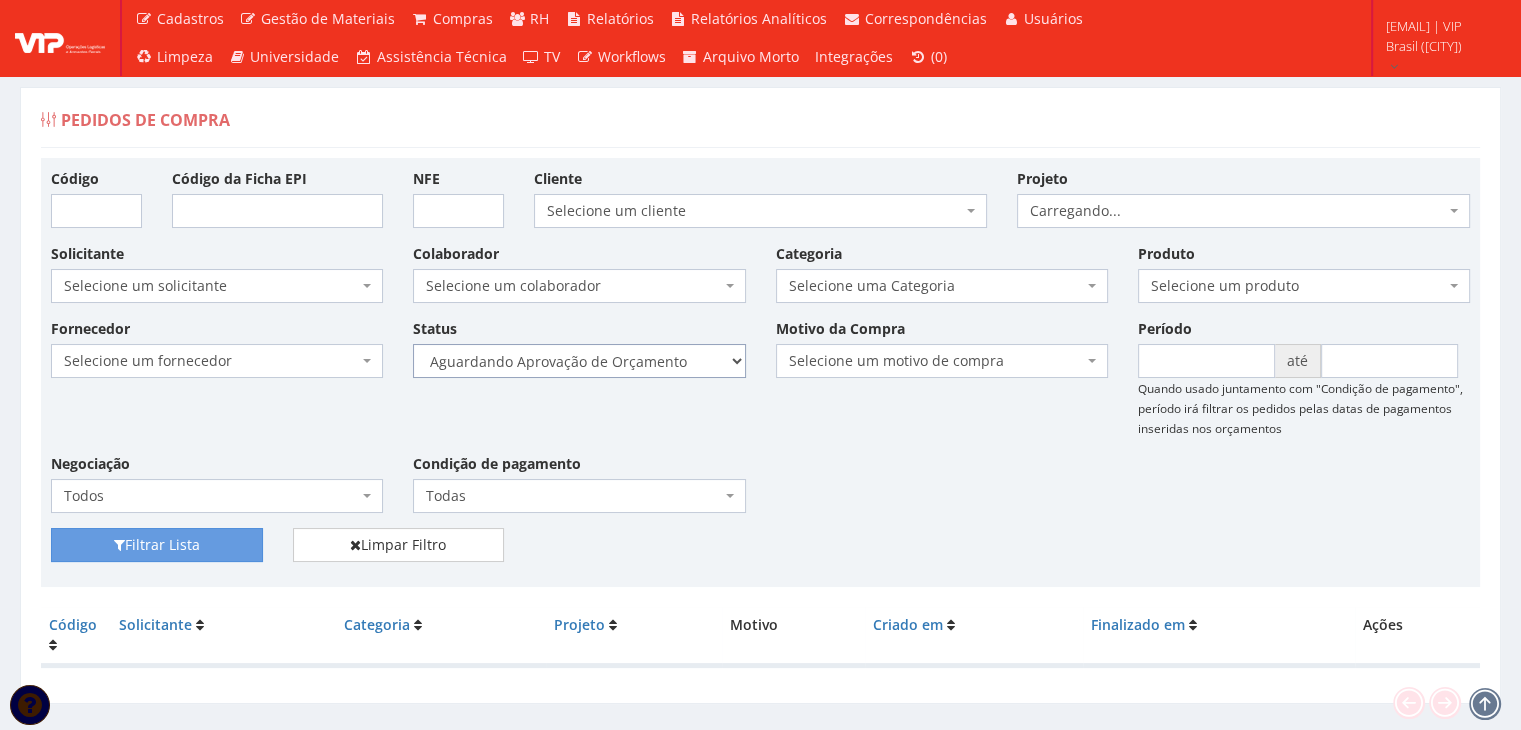 click on "Selecione um status Cancelado Aguardando Aprovação Diretoria Pedido Aprovado Aguardando Aprovação de Orçamento Orçamento Aprovado Compra Efetuada Entrega Efetuada Entrega Registrada" at bounding box center [579, 361] 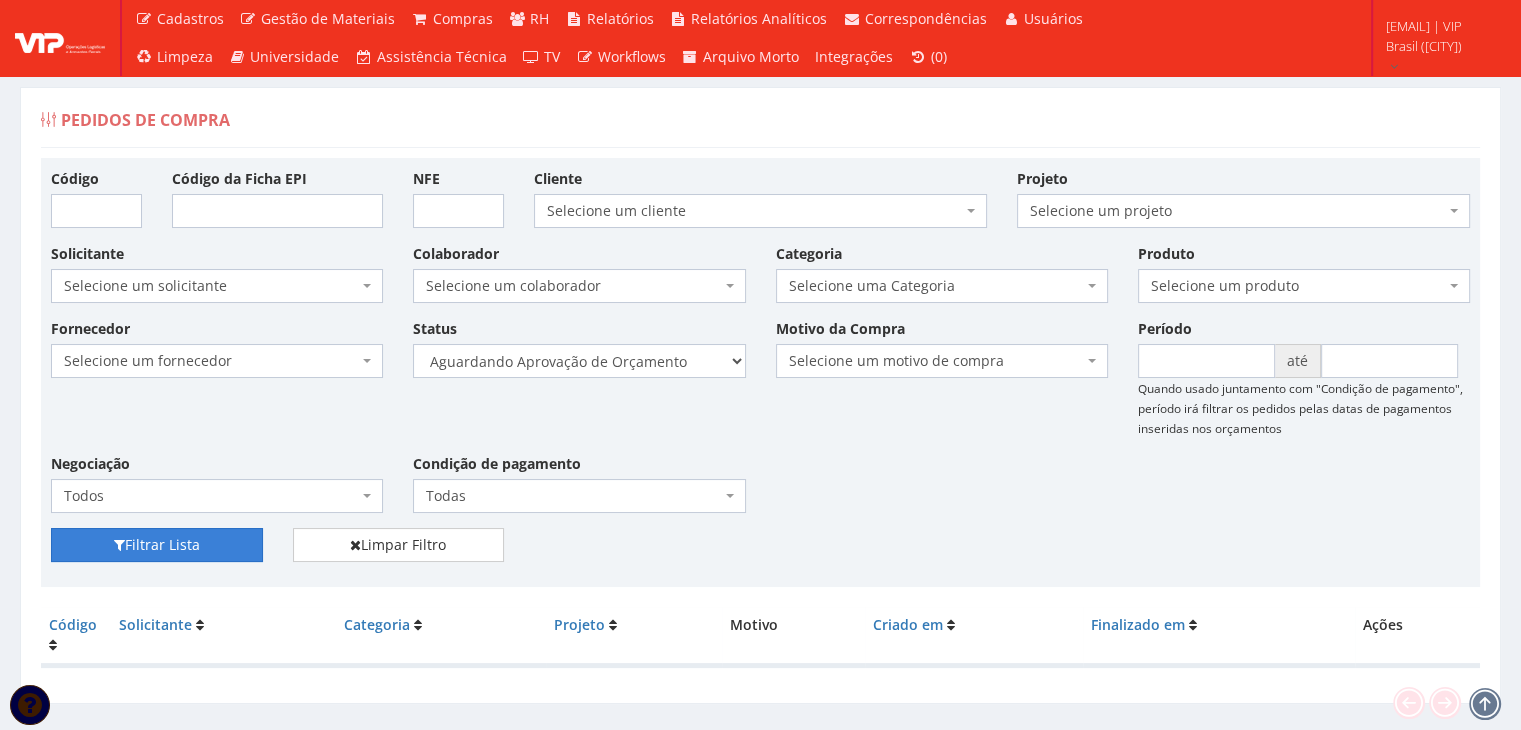 click on "Filtrar Lista" at bounding box center [157, 545] 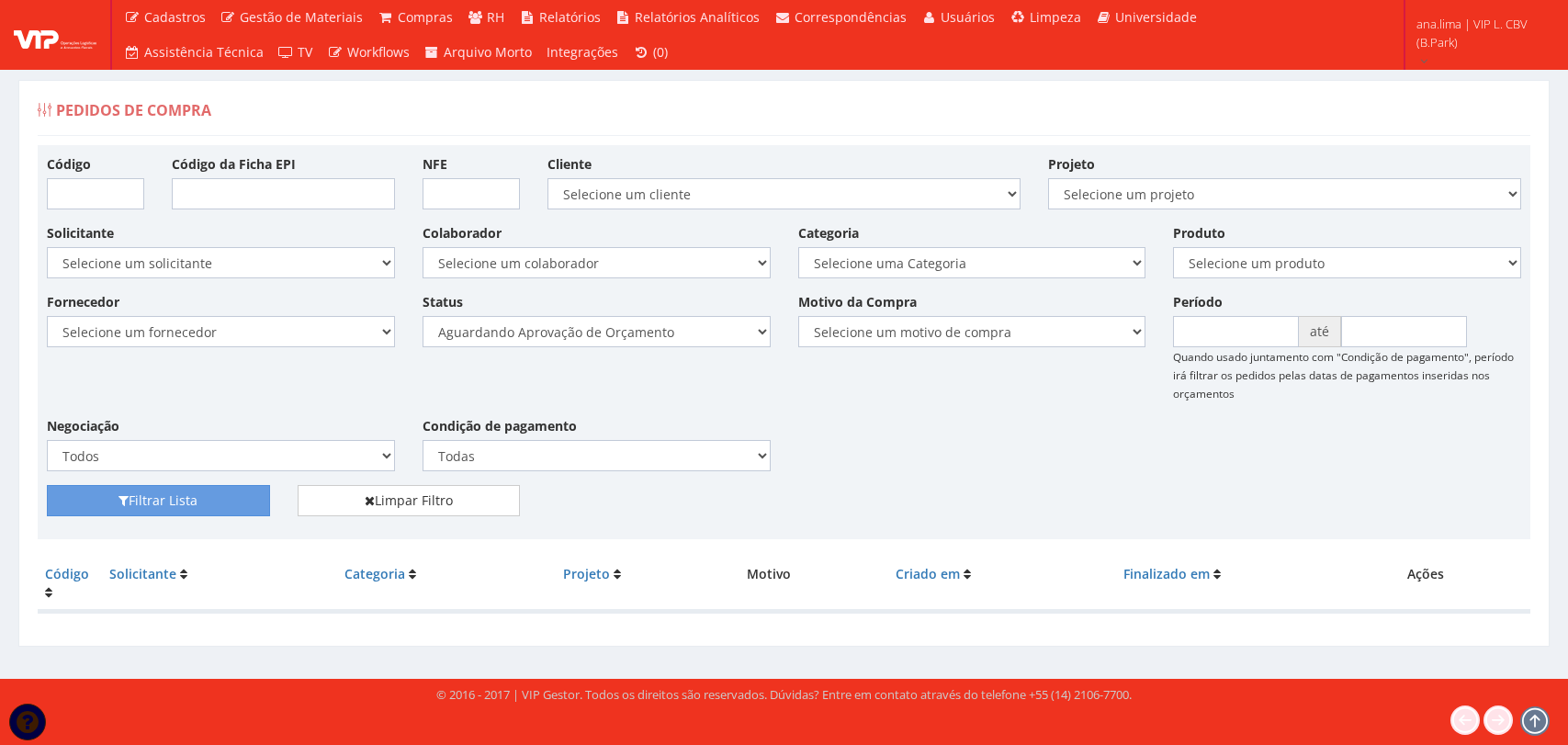 scroll, scrollTop: 0, scrollLeft: 0, axis: both 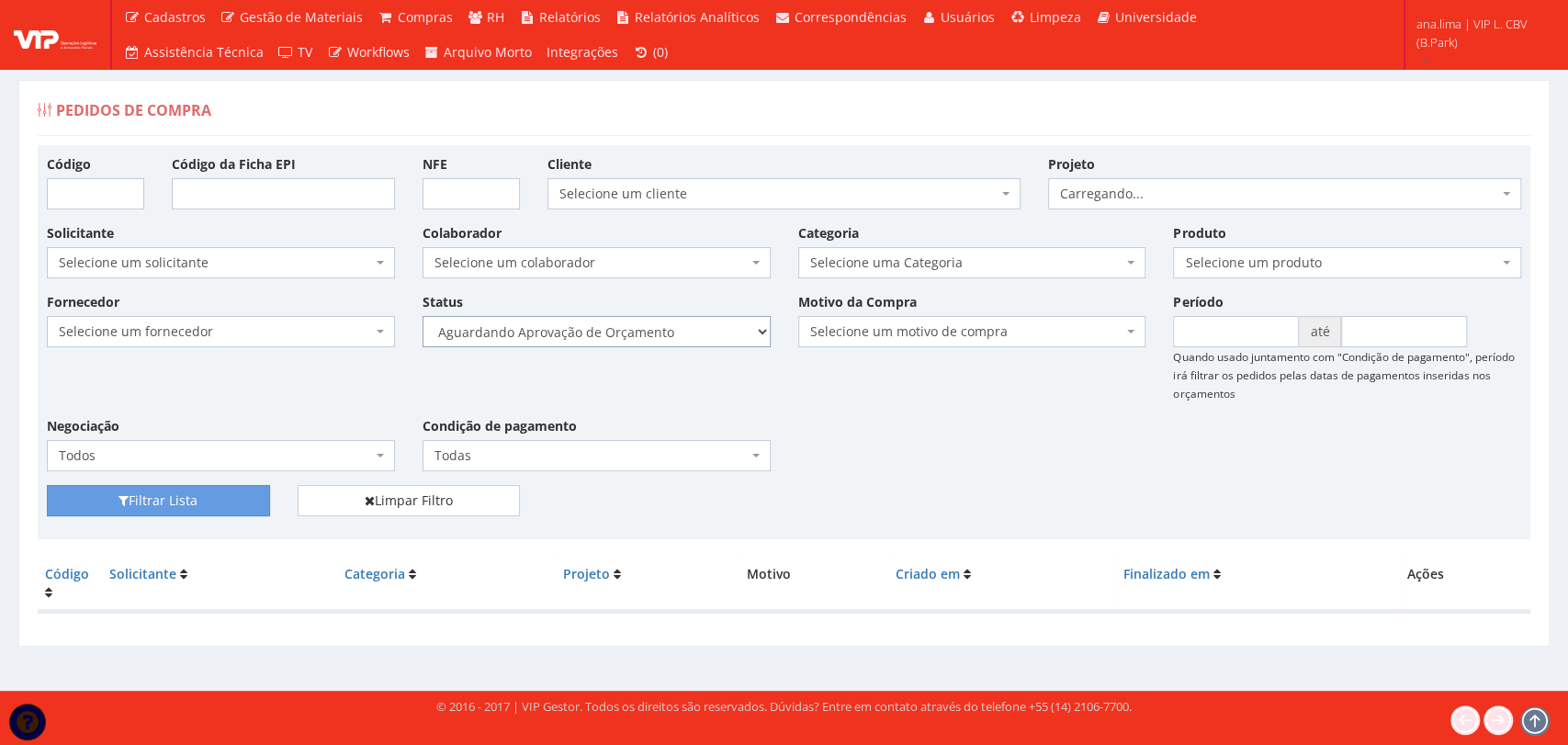 click on "Selecione um status Cancelado Aguardando Aprovação Diretoria Pedido Aprovado Aguardando Aprovação de Orçamento Orçamento Aprovado Compra Efetuada Entrega Efetuada Entrega Registrada" at bounding box center (596, 332) 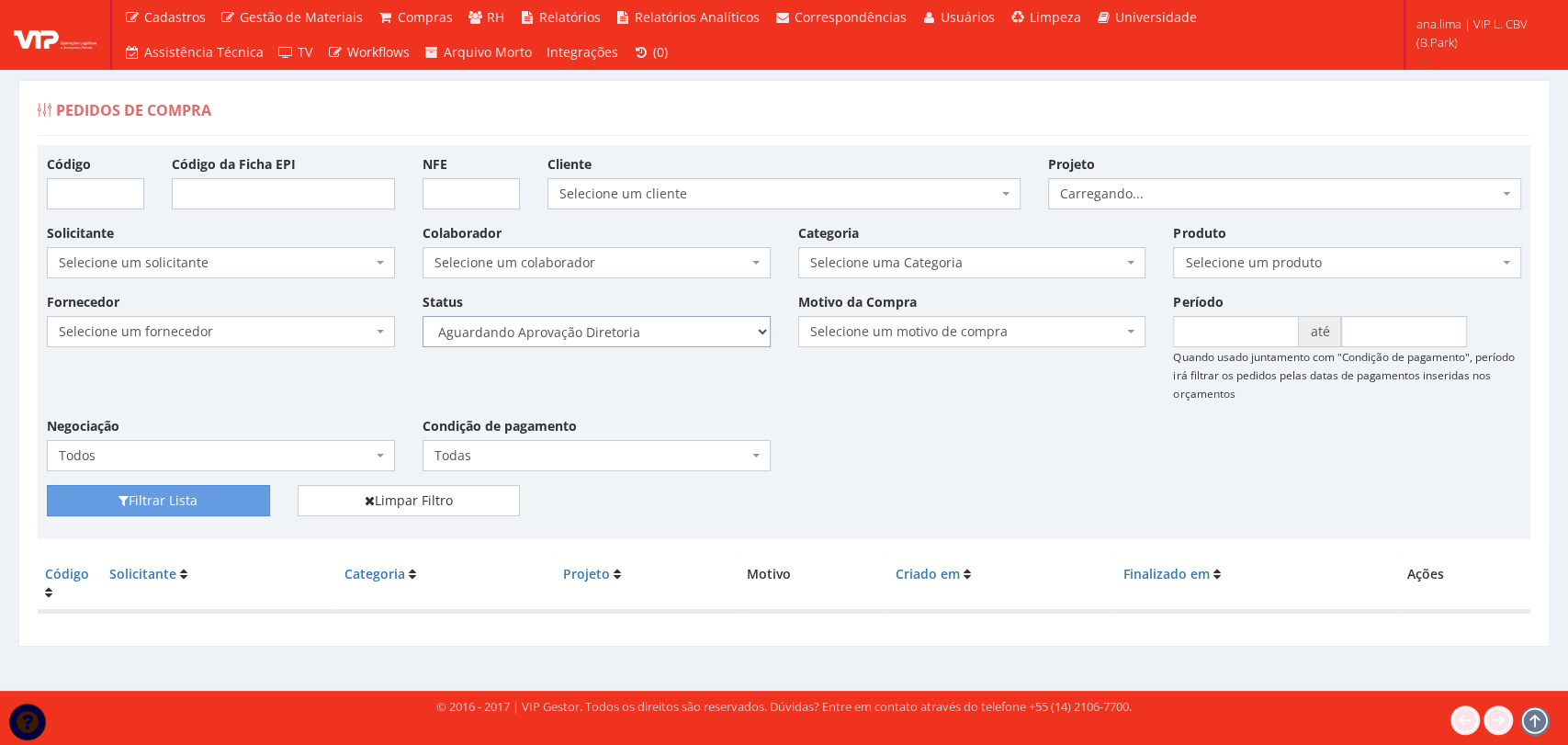 click on "Selecione um status Cancelado Aguardando Aprovação Diretoria Pedido Aprovado Aguardando Aprovação de Orçamento Orçamento Aprovado Compra Efetuada Entrega Efetuada Entrega Registrada" at bounding box center [596, 332] 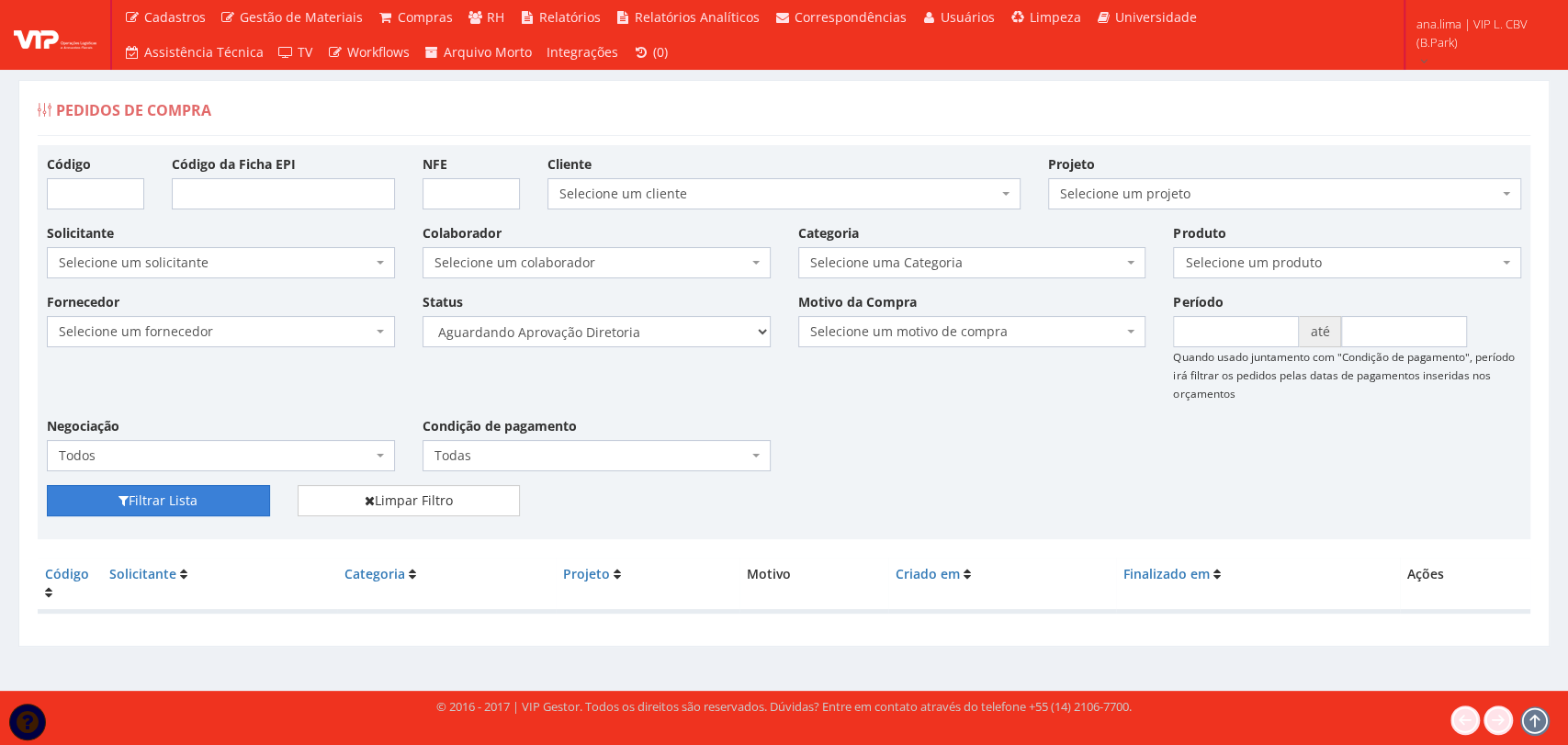 click on "Filtrar Lista" at bounding box center [158, 501] 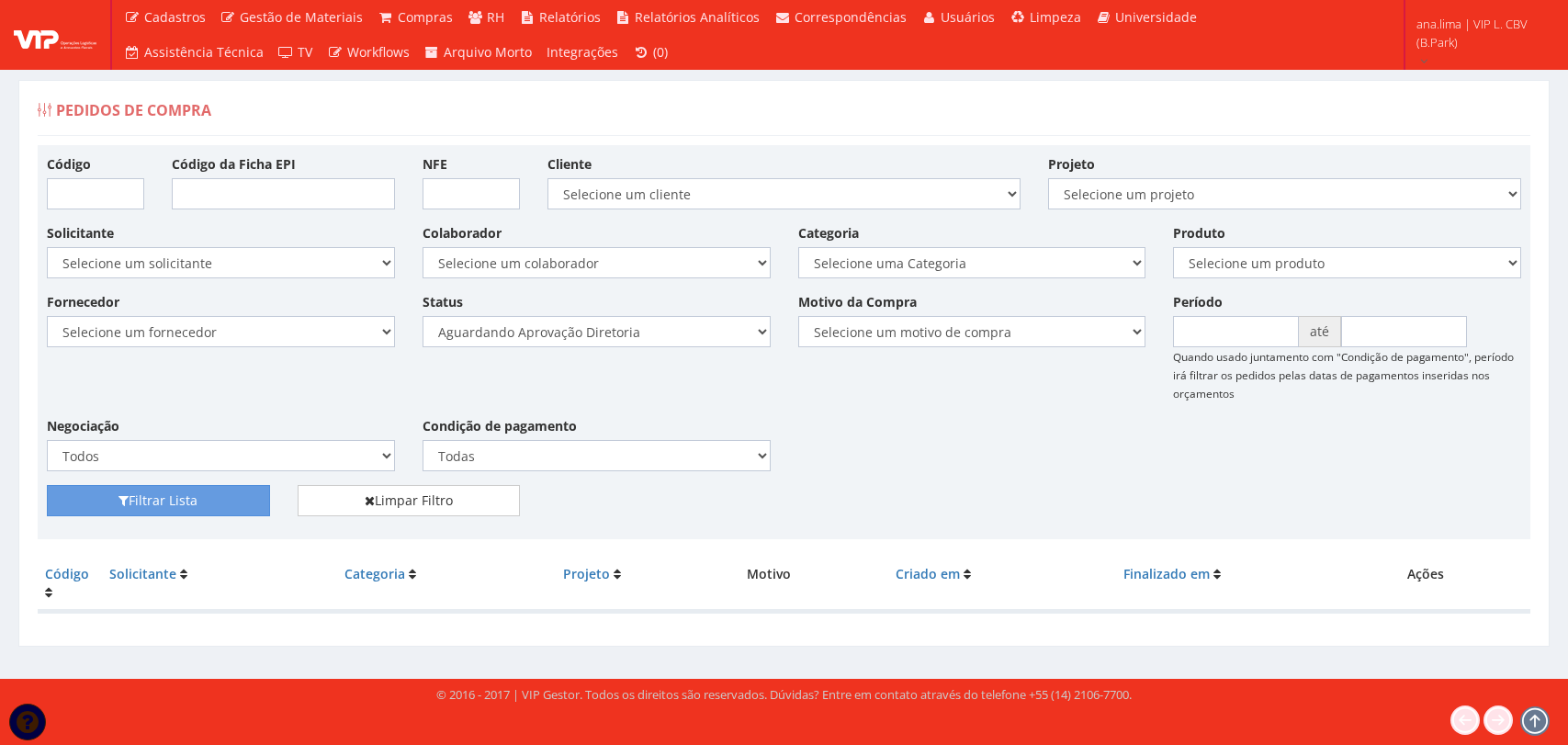 scroll, scrollTop: 0, scrollLeft: 0, axis: both 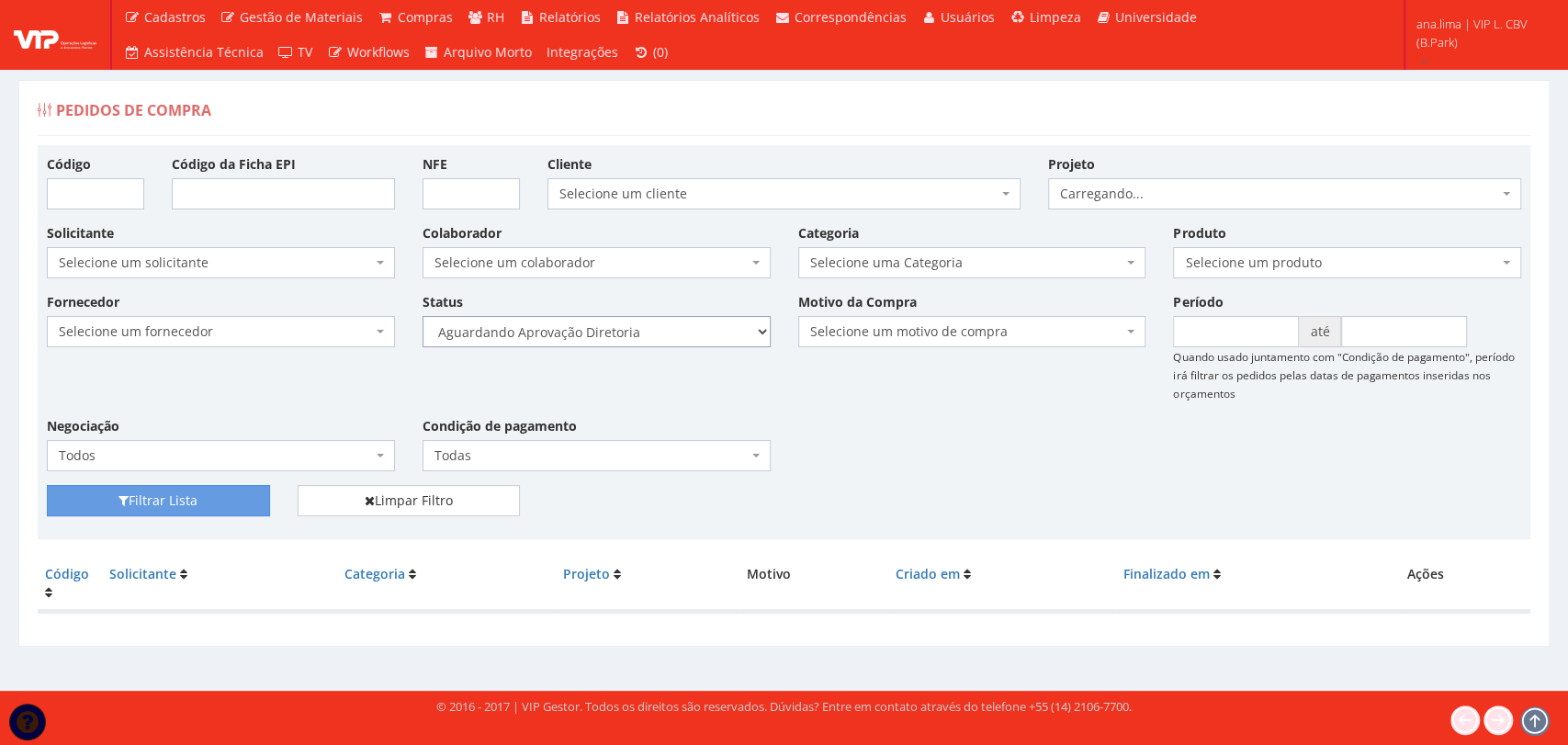 click on "Selecione um status Cancelado Aguardando Aprovação Diretoria Pedido Aprovado Aguardando Aprovação de Orçamento Orçamento Aprovado Compra Efetuada Entrega Efetuada Entrega Registrada" at bounding box center [596, 332] 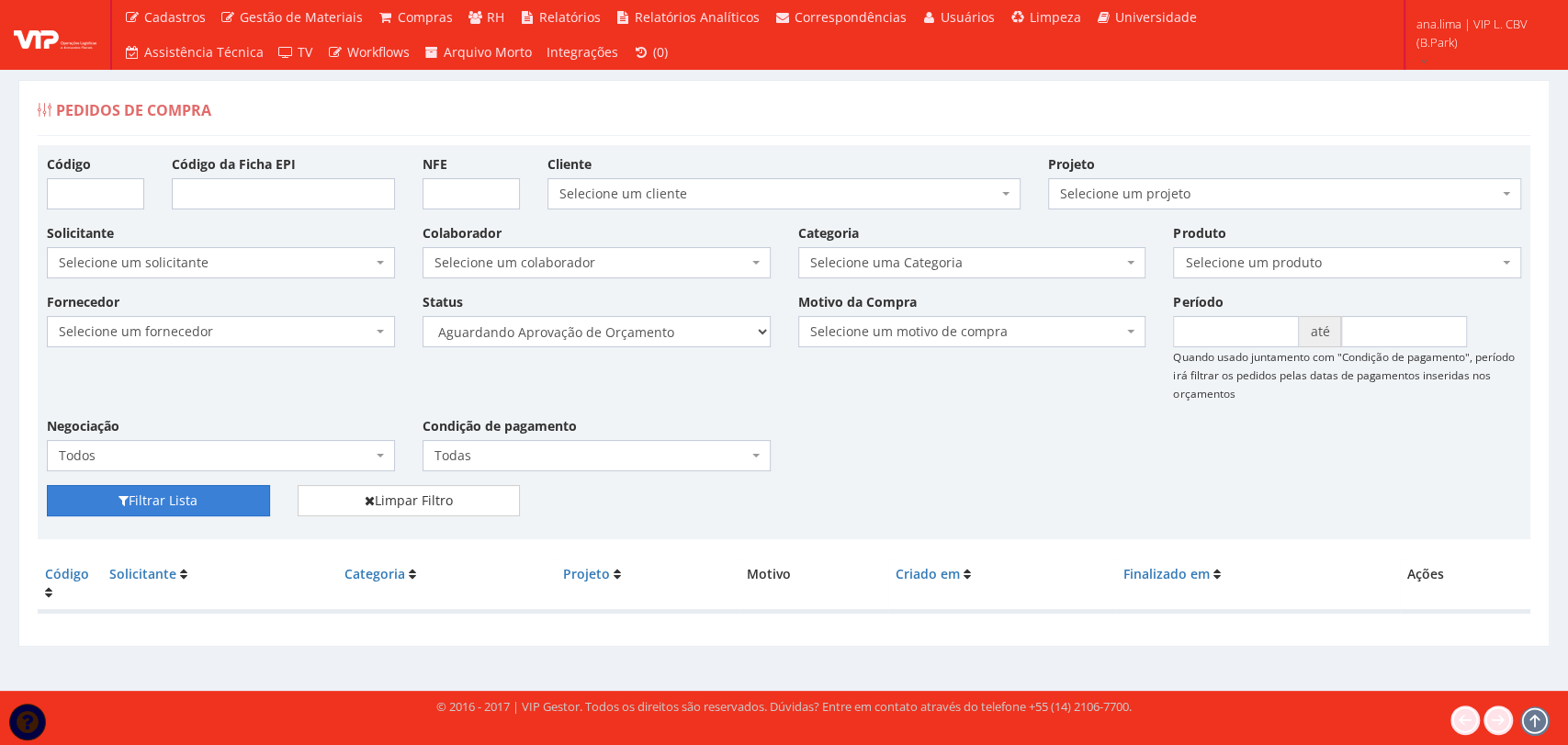 click on "Filtrar Lista" at bounding box center (158, 501) 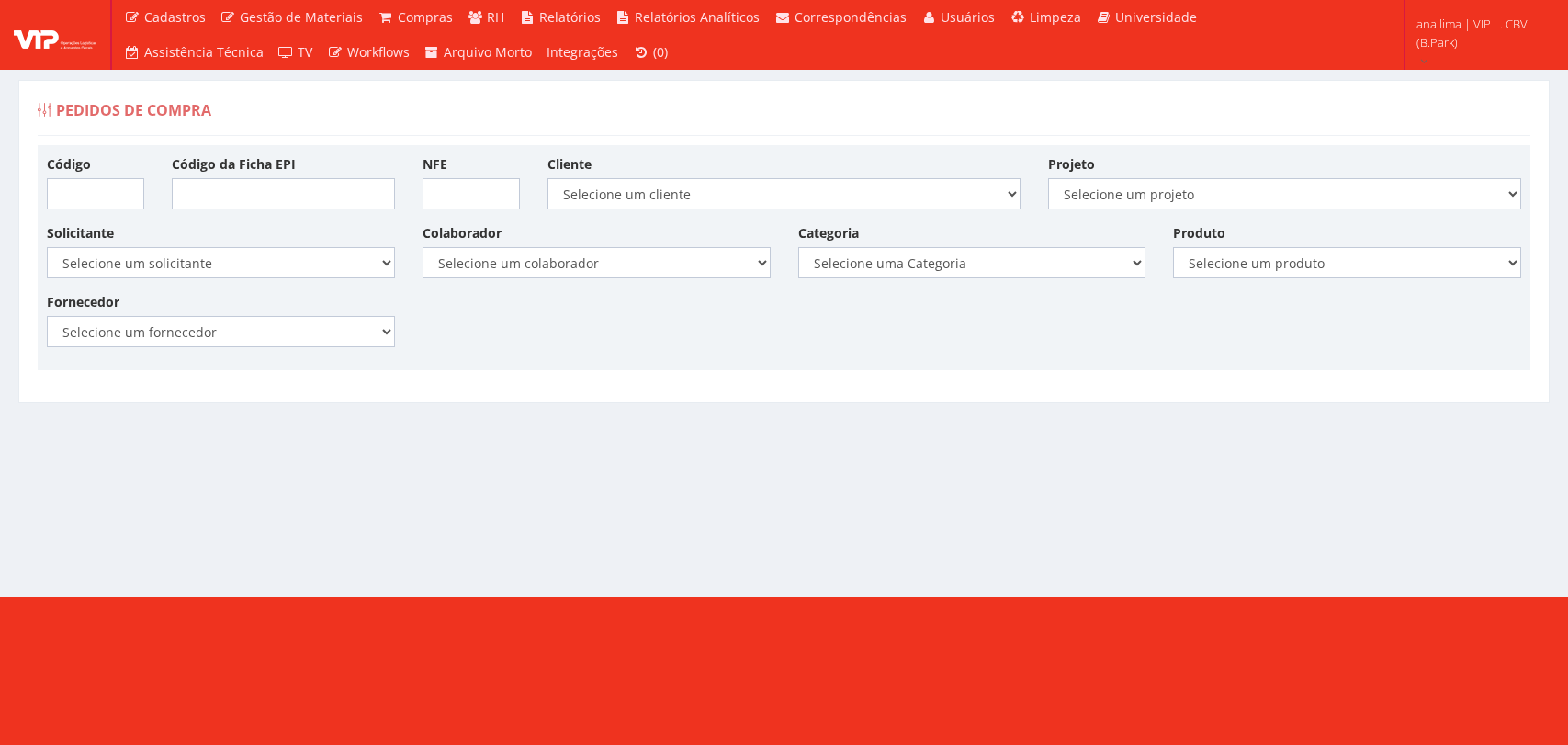 scroll, scrollTop: 0, scrollLeft: 0, axis: both 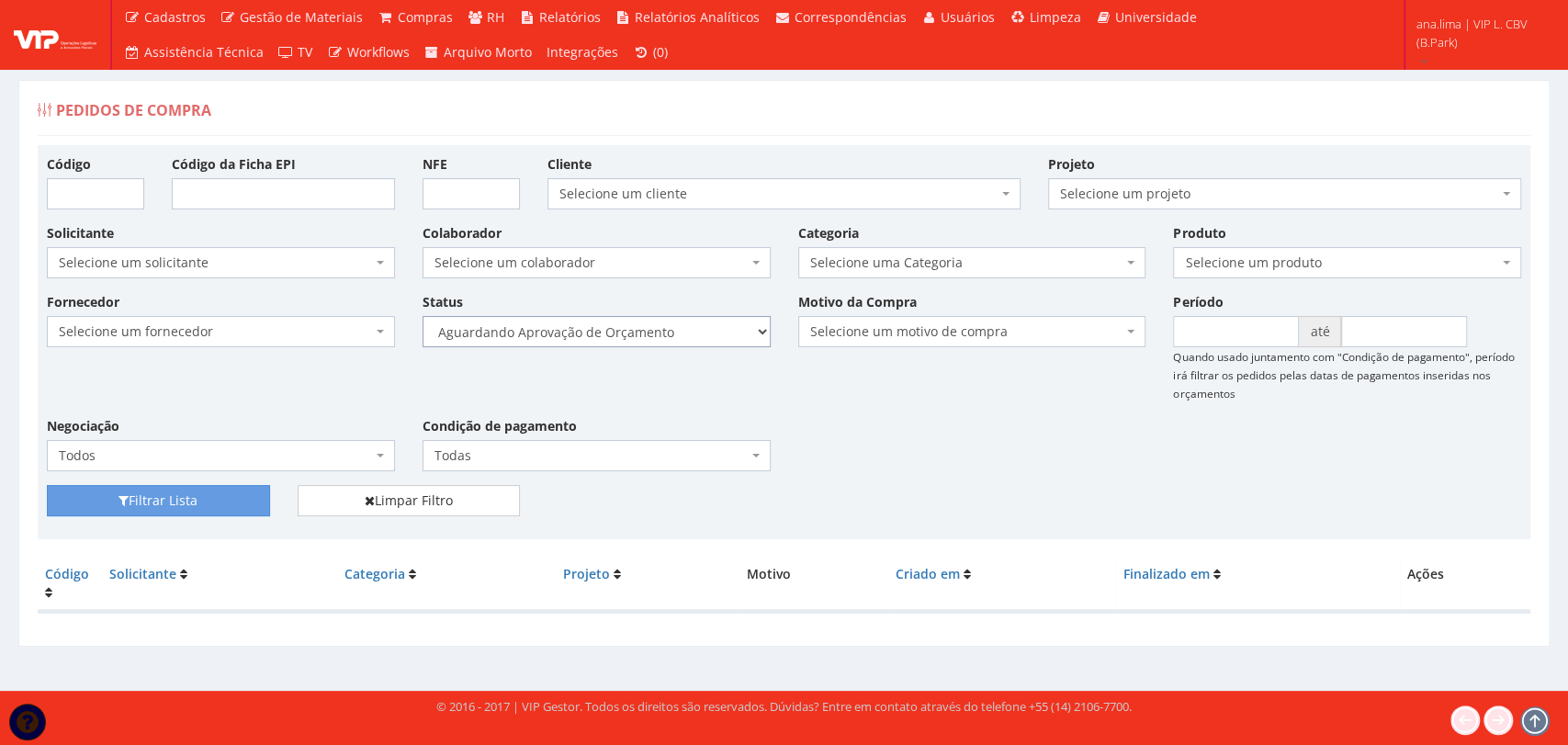 click on "Selecione um status Cancelado Aguardando Aprovação Diretoria Pedido Aprovado Aguardando Aprovação de Orçamento Orçamento Aprovado Compra Efetuada Entrega Efetuada Entrega Registrada" at bounding box center [596, 332] 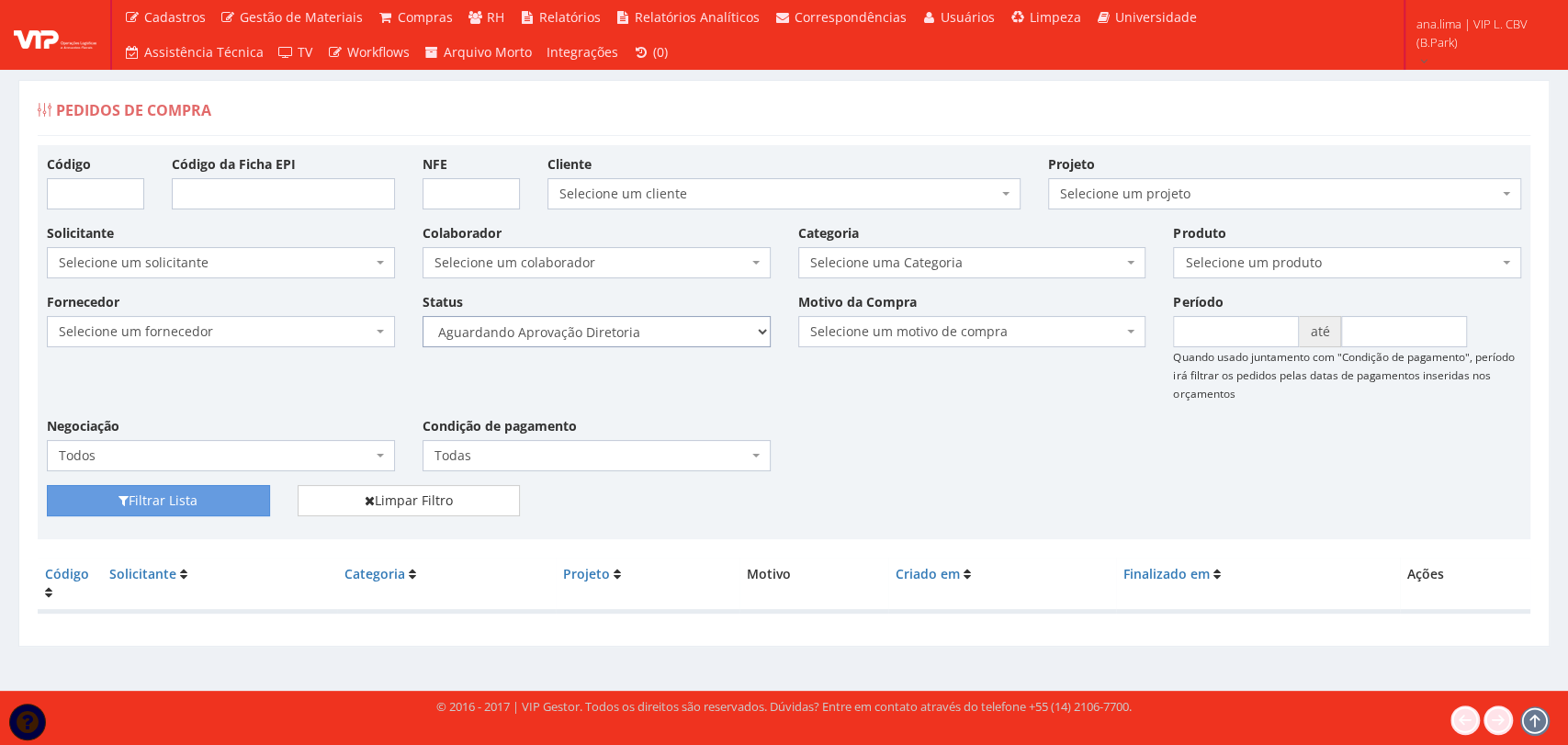 click on "Selecione um status Cancelado Aguardando Aprovação Diretoria Pedido Aprovado Aguardando Aprovação de Orçamento Orçamento Aprovado Compra Efetuada Entrega Efetuada Entrega Registrada" at bounding box center (596, 332) 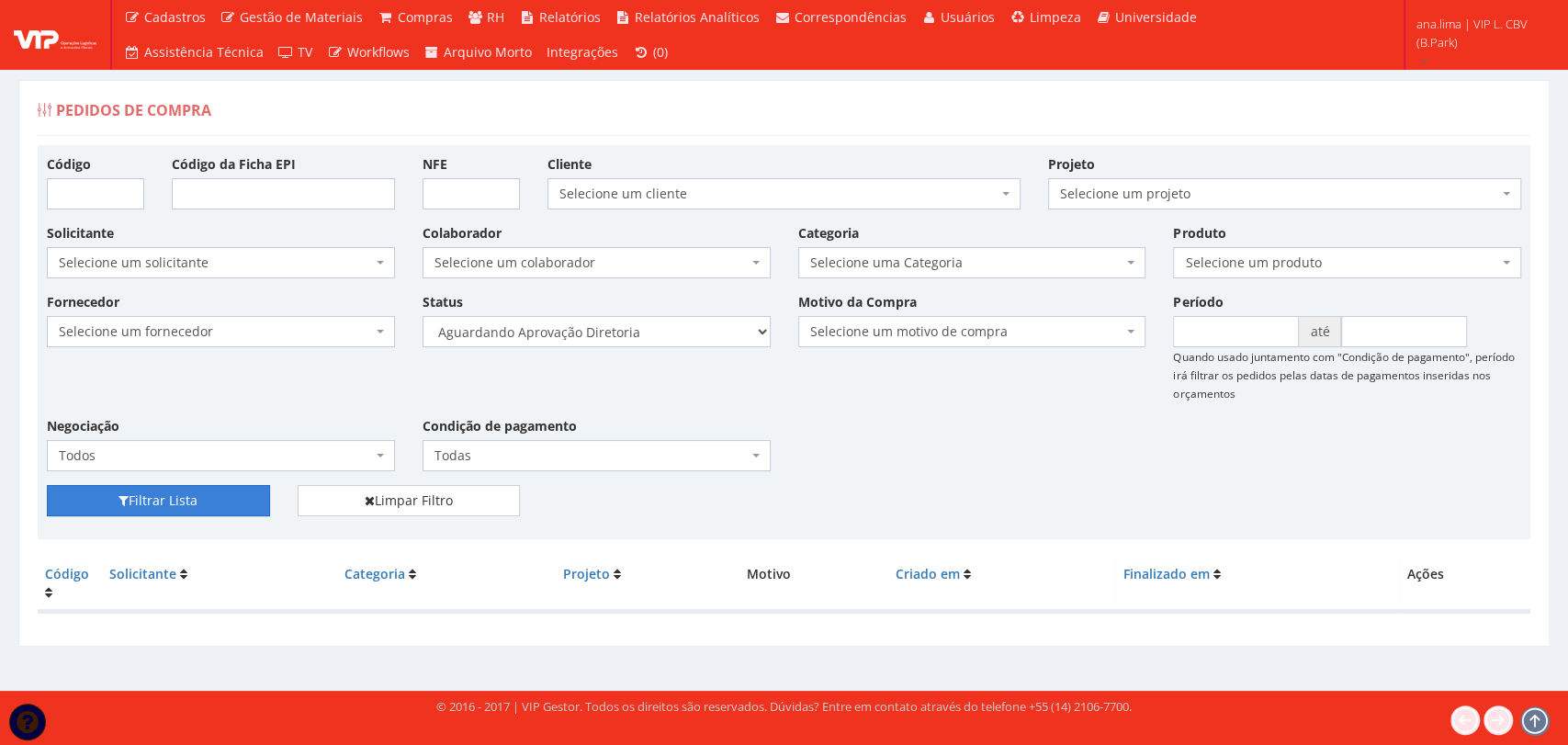 click on "Filtrar Lista" at bounding box center (158, 501) 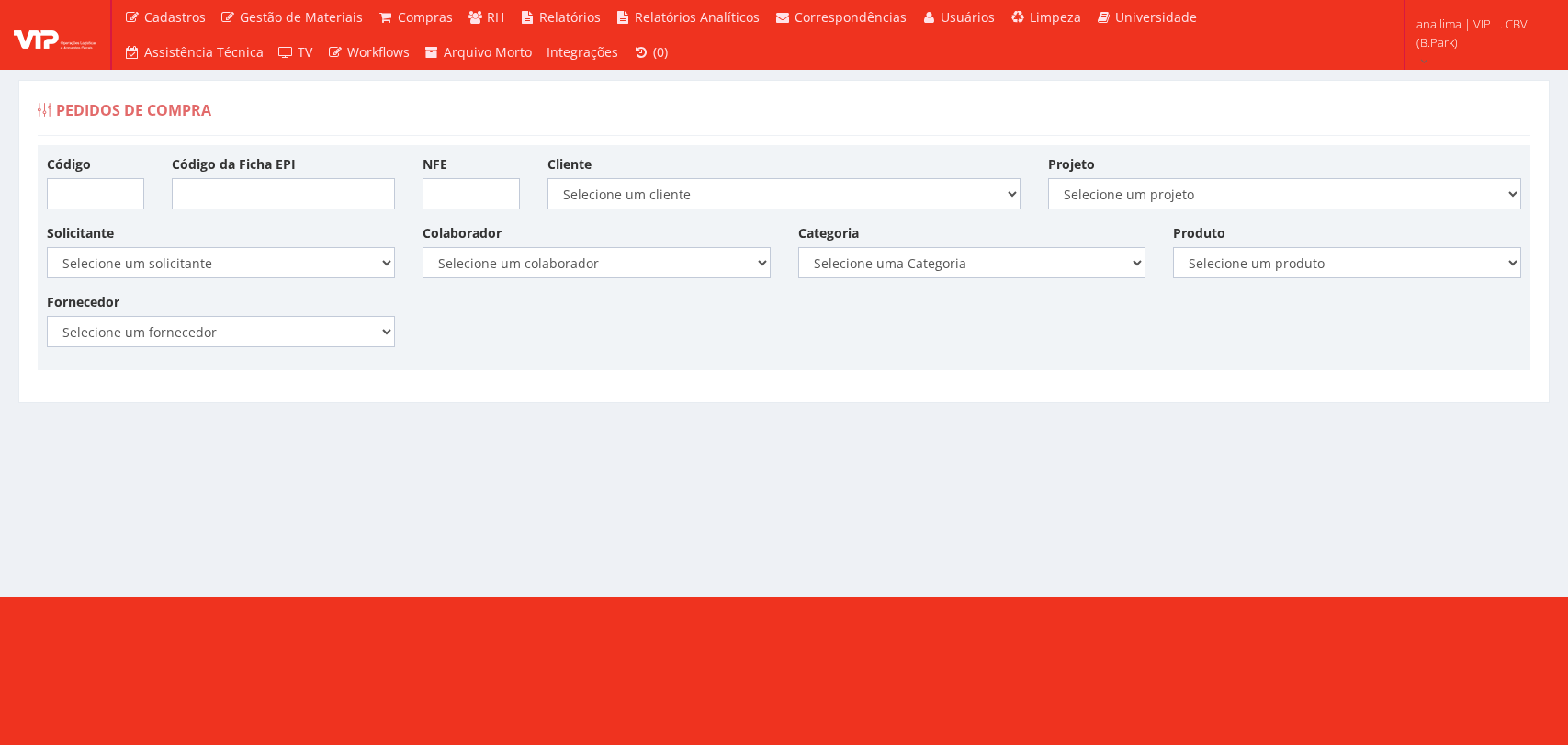 scroll, scrollTop: 0, scrollLeft: 0, axis: both 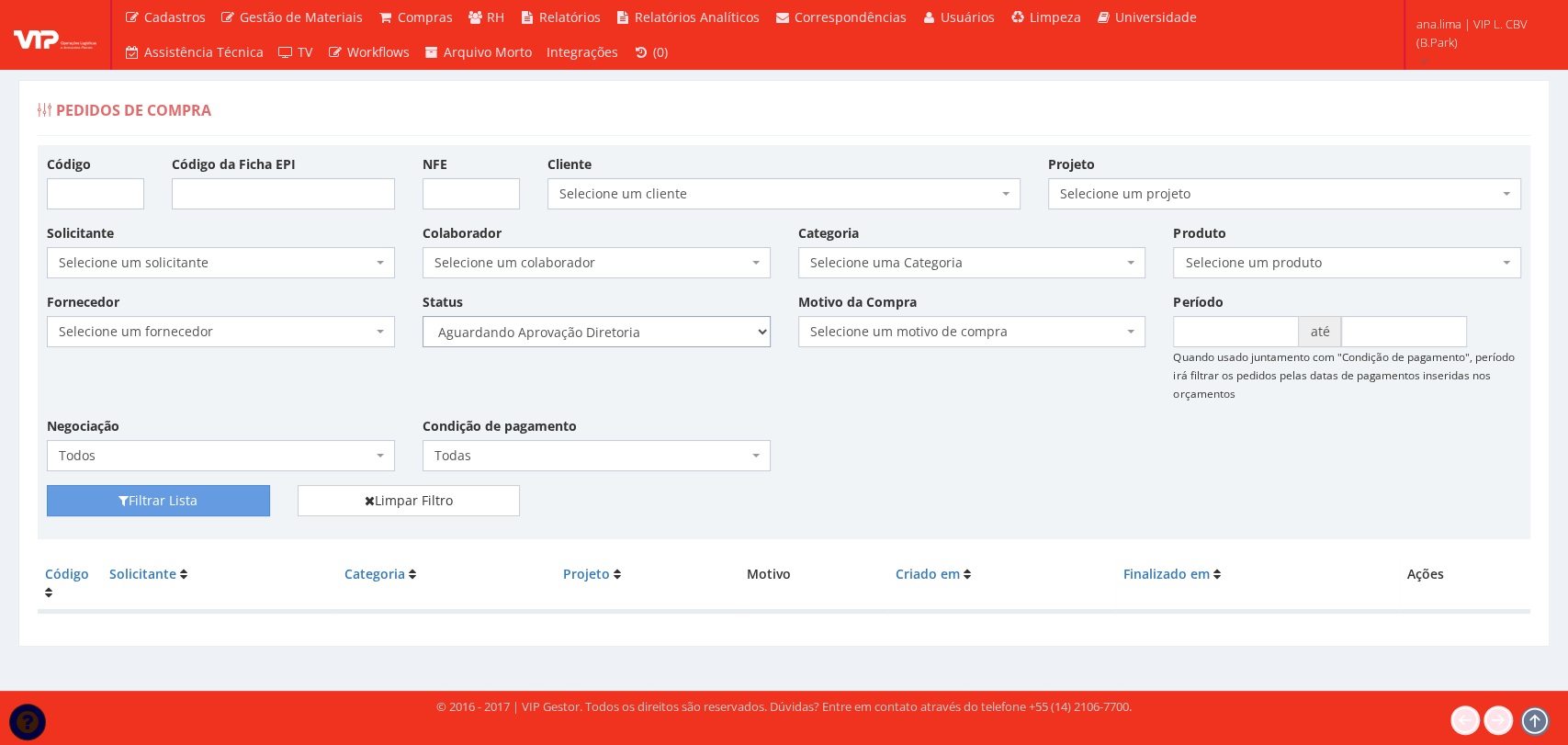 click on "Selecione um status Cancelado Aguardando Aprovação Diretoria Pedido Aprovado Aguardando Aprovação de Orçamento Orçamento Aprovado Compra Efetuada Entrega Efetuada Entrega Registrada" at bounding box center [596, 332] 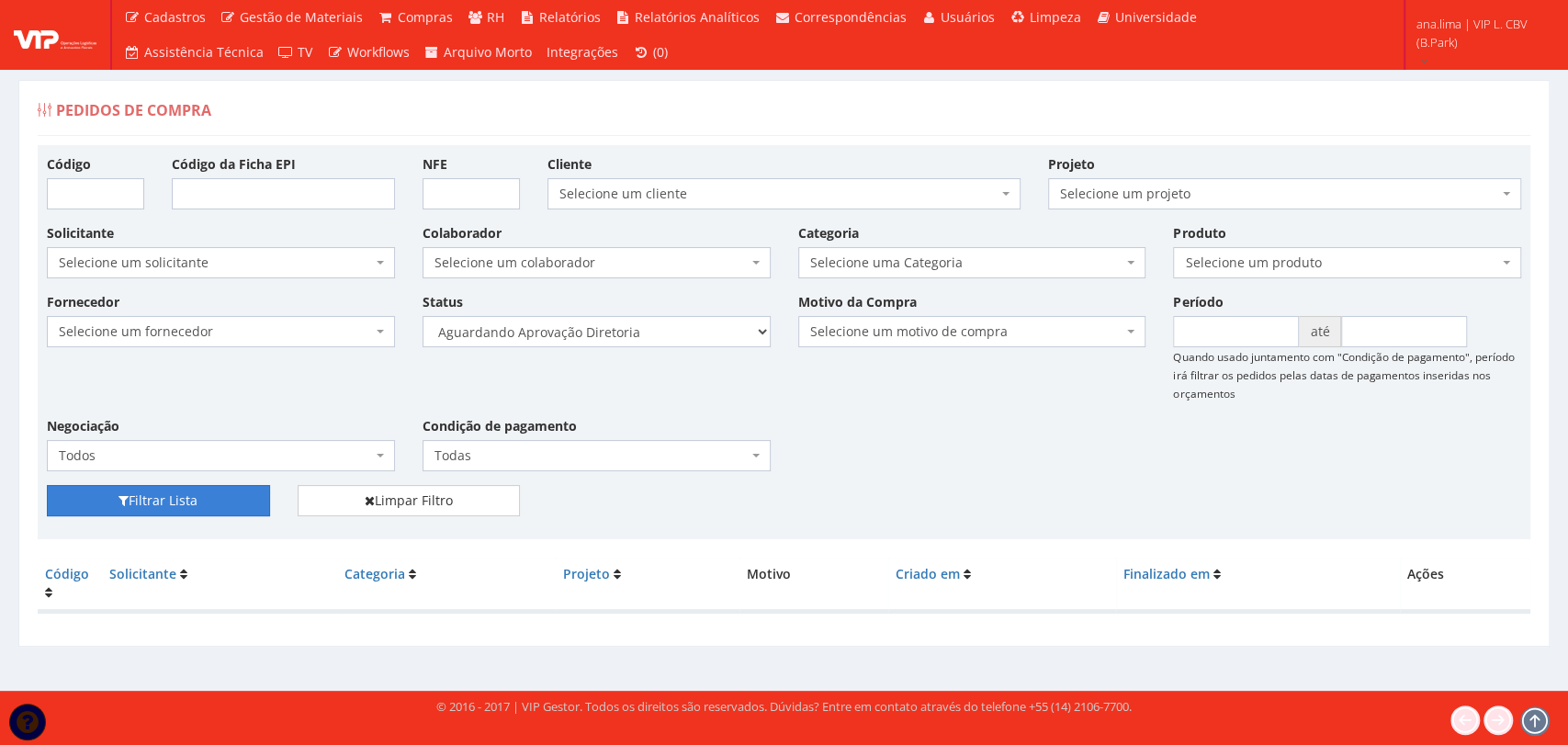 click on "Filtrar Lista" at bounding box center (158, 501) 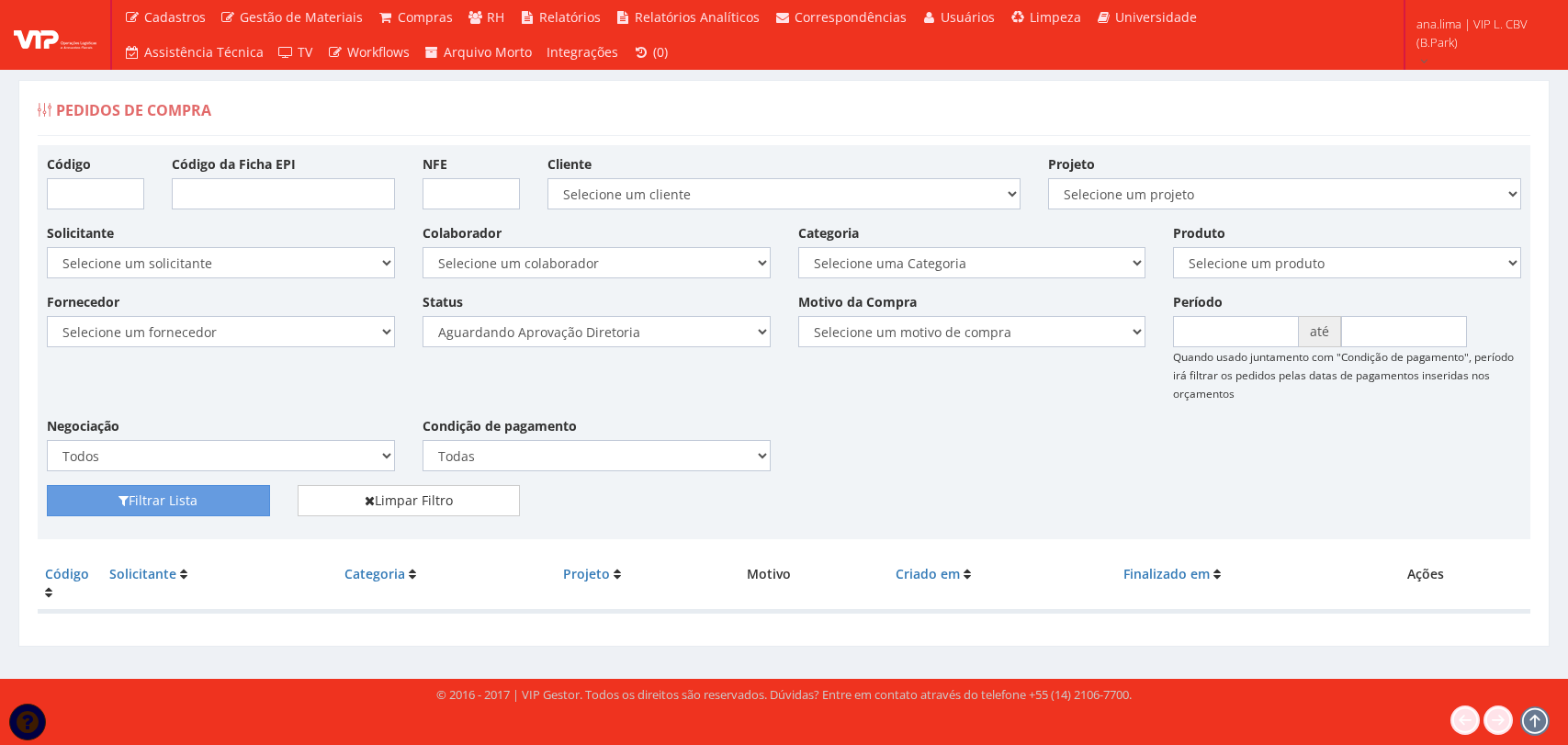 scroll, scrollTop: 0, scrollLeft: 0, axis: both 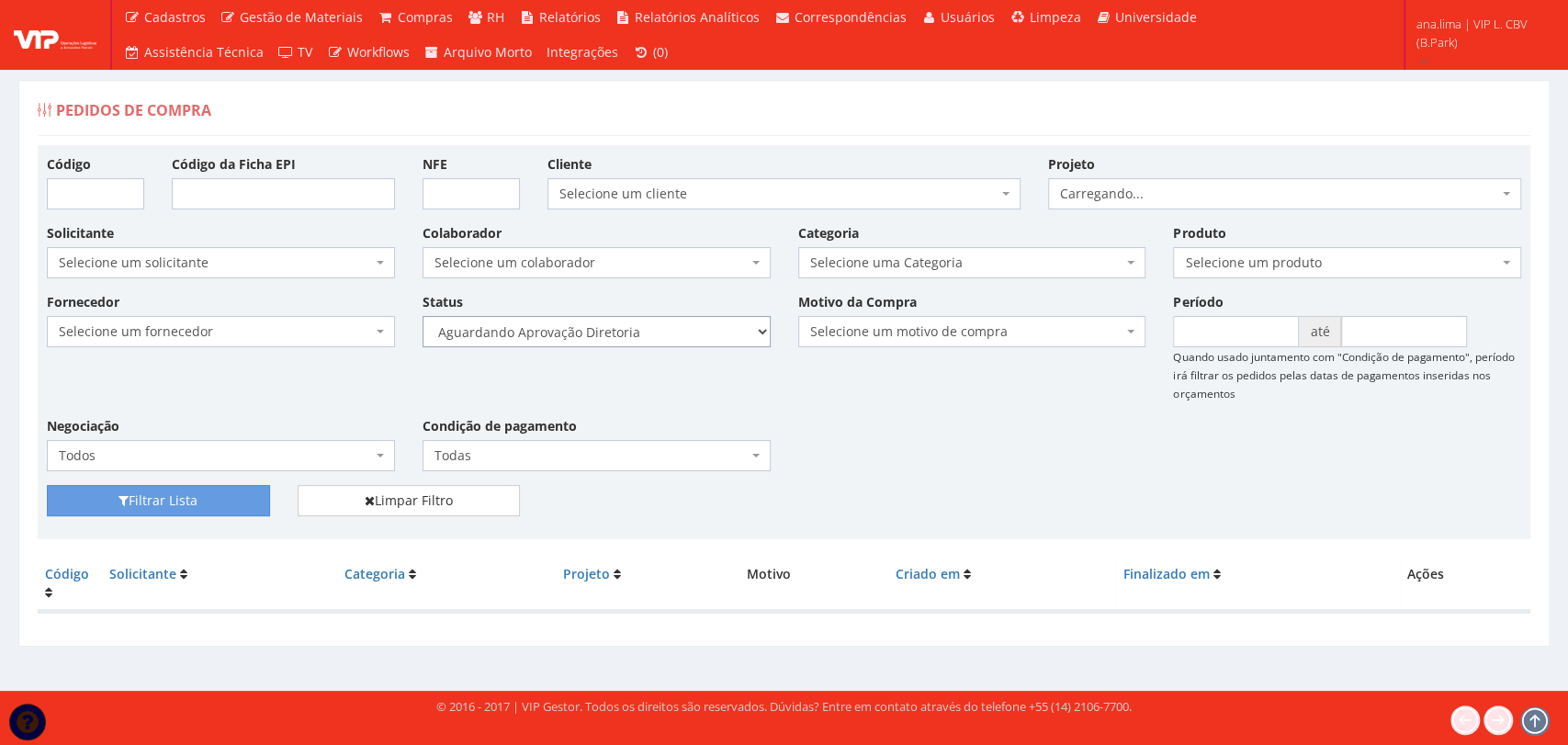 drag, startPoint x: 0, startPoint y: 0, endPoint x: 658, endPoint y: 336, distance: 738.8234 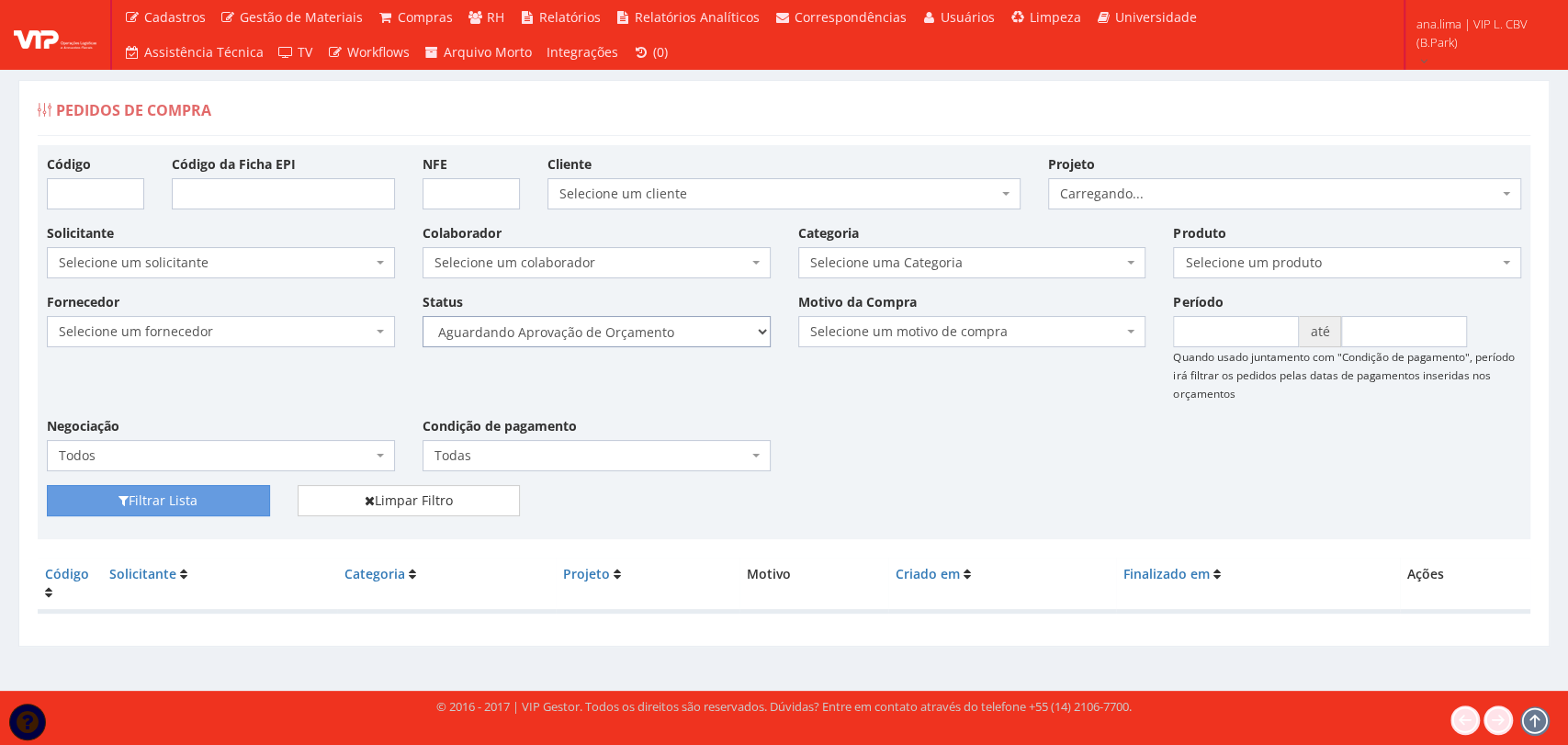 click on "Selecione um status Cancelado Aguardando Aprovação Diretoria Pedido Aprovado Aguardando Aprovação de Orçamento Orçamento Aprovado Compra Efetuada Entrega Efetuada Entrega Registrada" at bounding box center [596, 332] 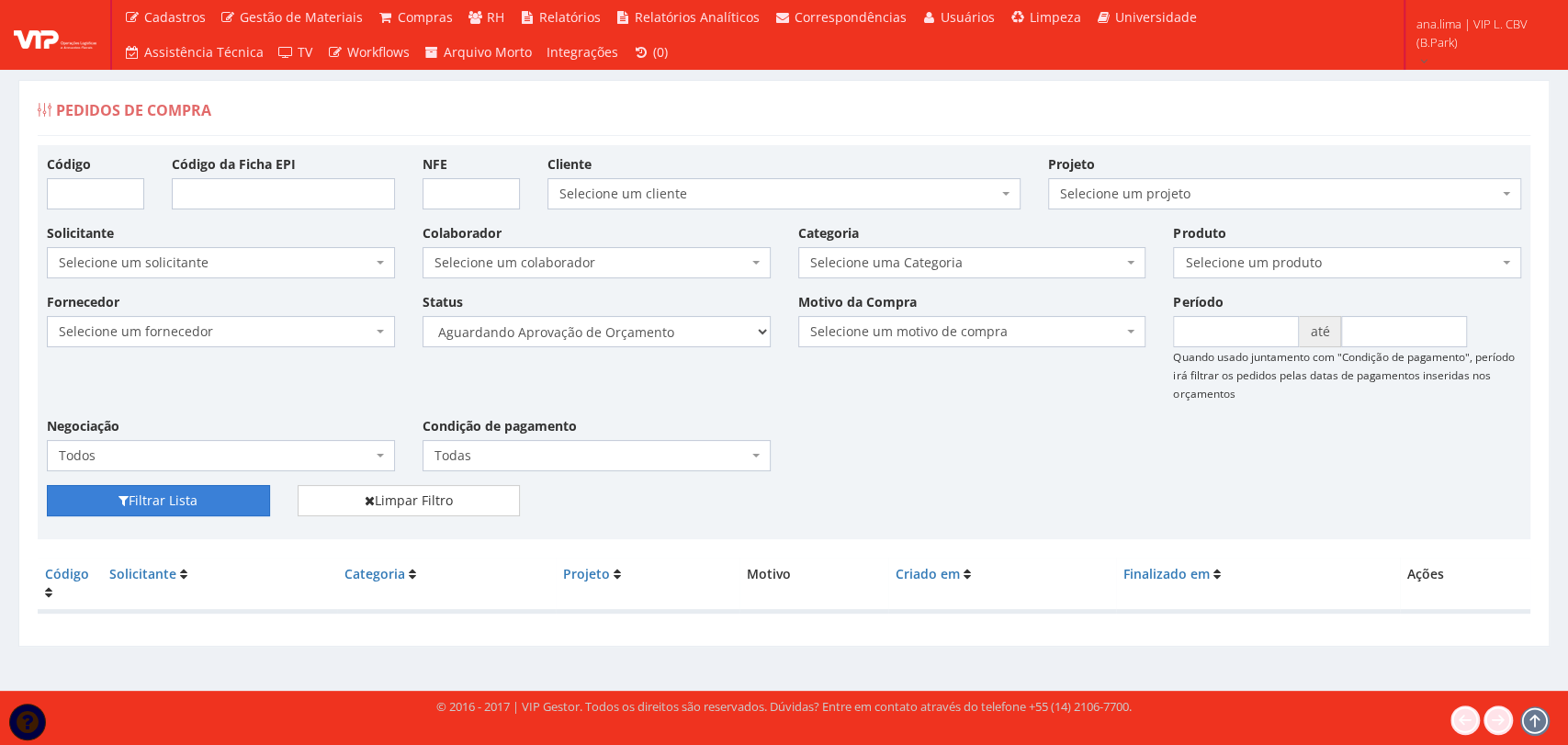 click on "Filtrar Lista" at bounding box center (158, 501) 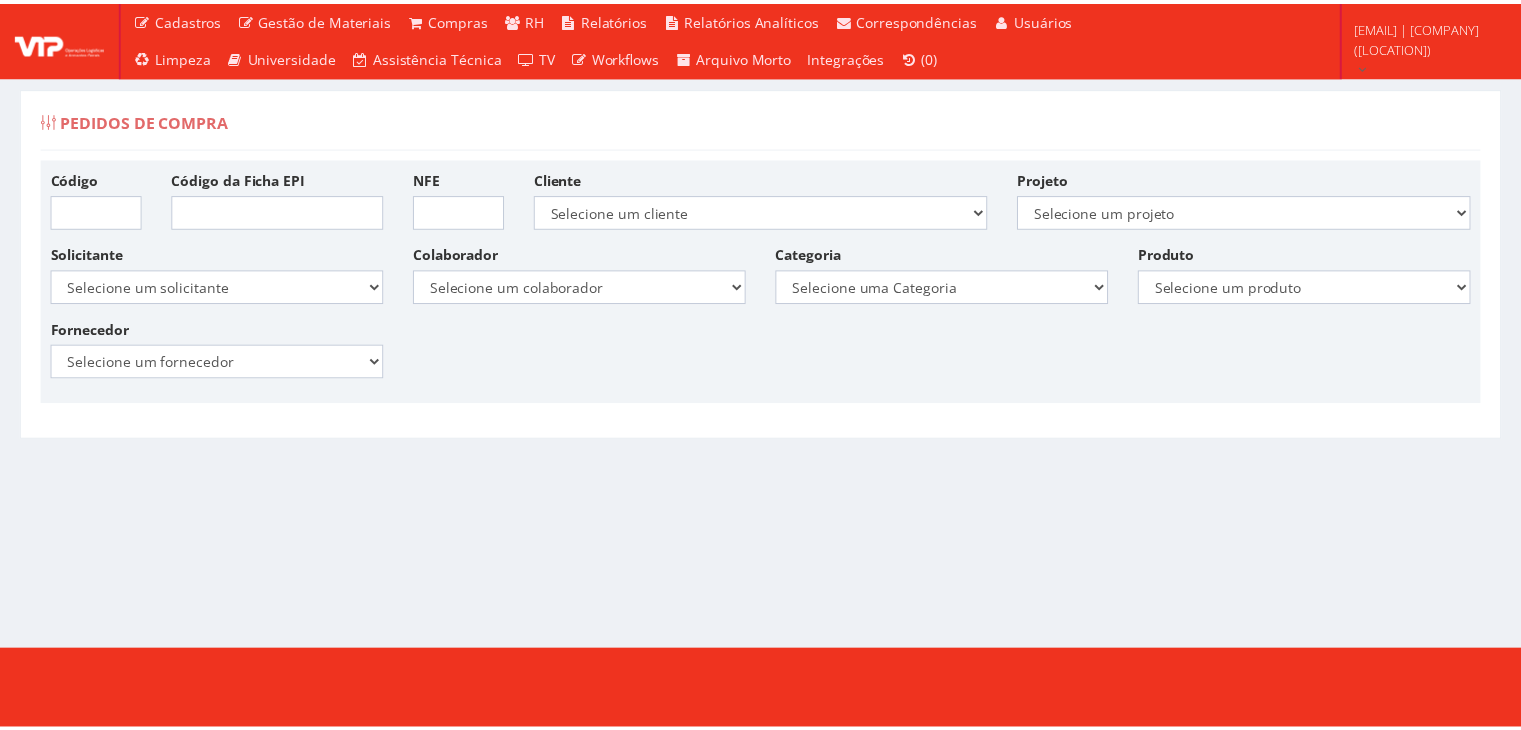 scroll, scrollTop: 0, scrollLeft: 0, axis: both 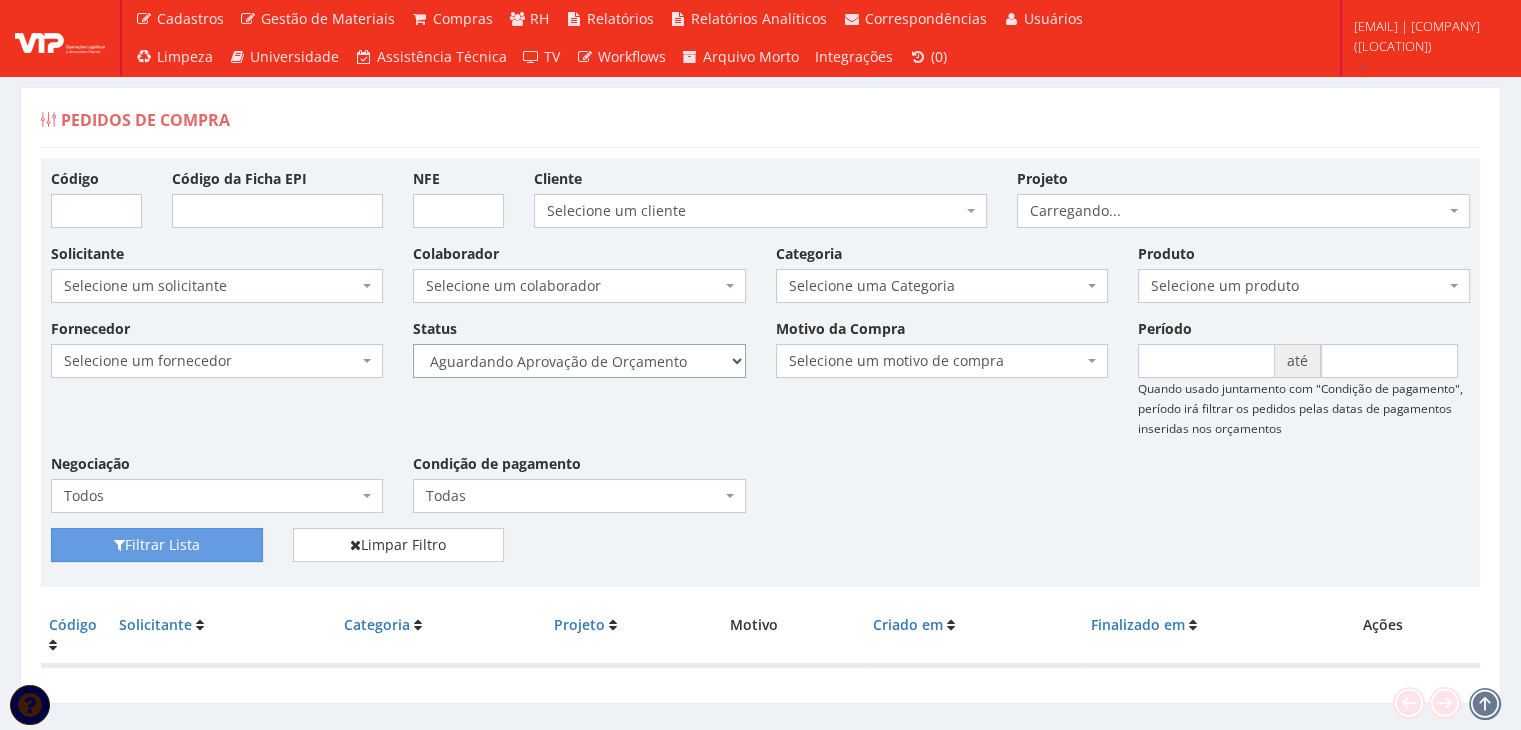 click on "Selecione um status Cancelado Aguardando Aprovação Diretoria Pedido Aprovado Aguardando Aprovação de Orçamento Orçamento Aprovado Compra Efetuada Entrega Efetuada Entrega Registrada" at bounding box center [579, 361] 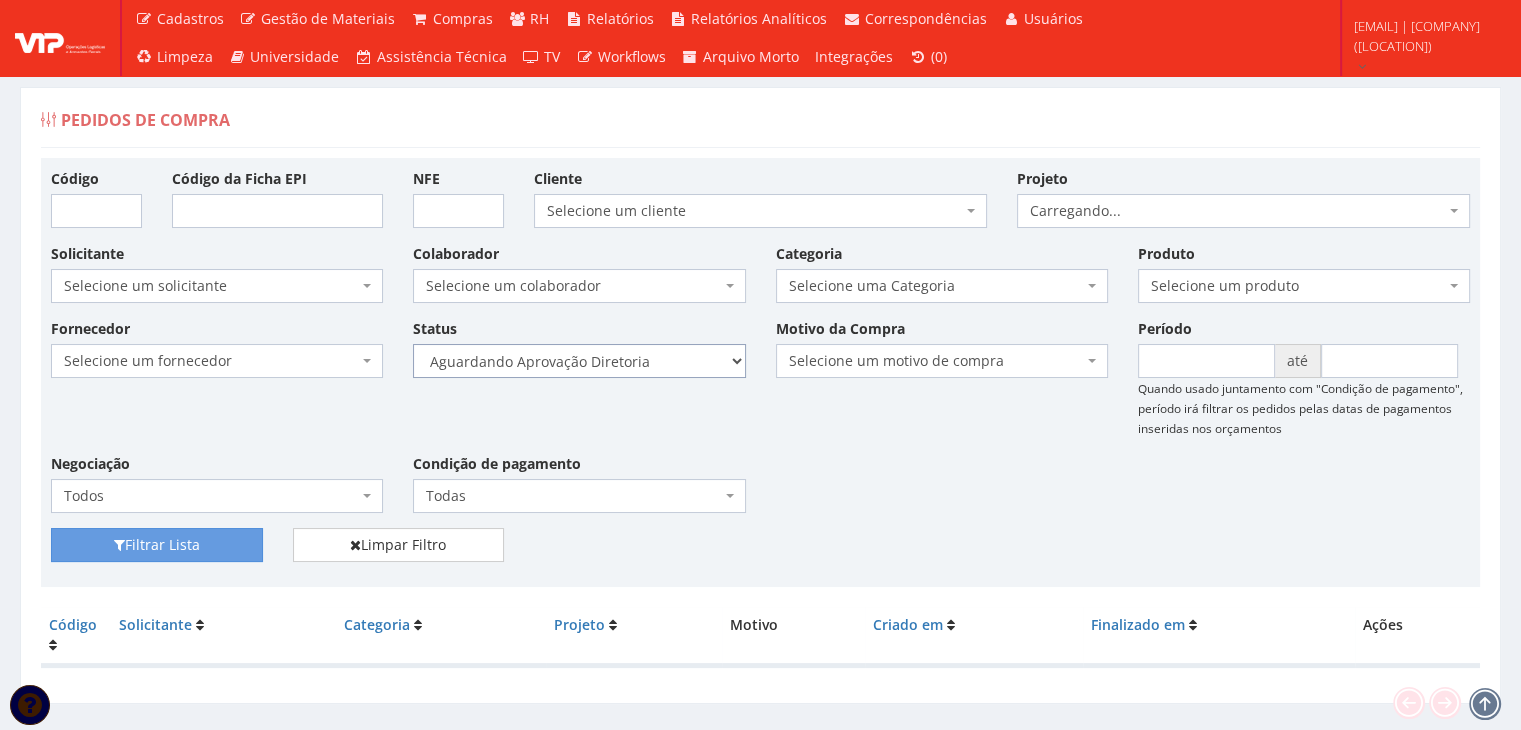 click on "Selecione um status Cancelado Aguardando Aprovação Diretoria Pedido Aprovado Aguardando Aprovação de Orçamento Orçamento Aprovado Compra Efetuada Entrega Efetuada Entrega Registrada" at bounding box center [579, 361] 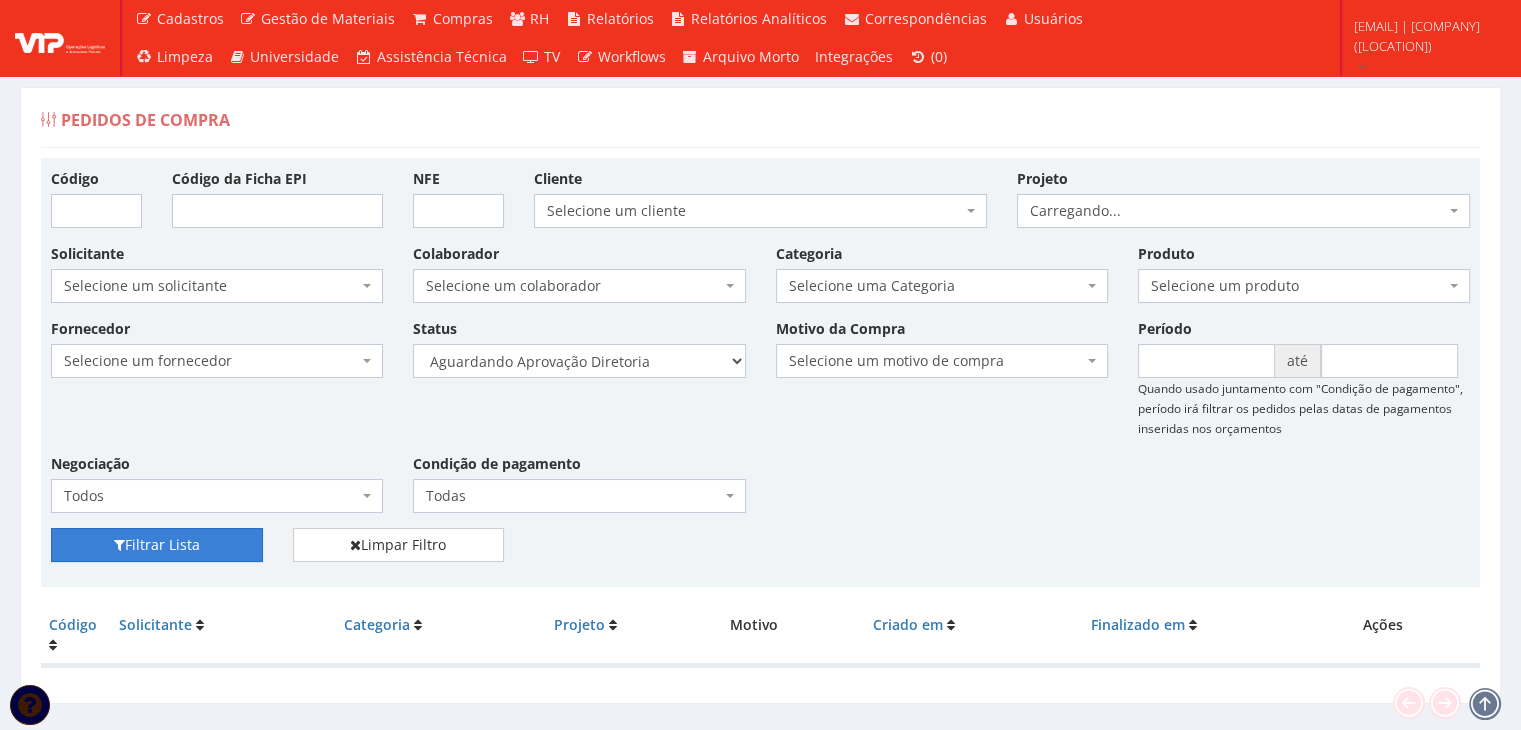drag, startPoint x: 192, startPoint y: 538, endPoint x: 213, endPoint y: 533, distance: 21.587032 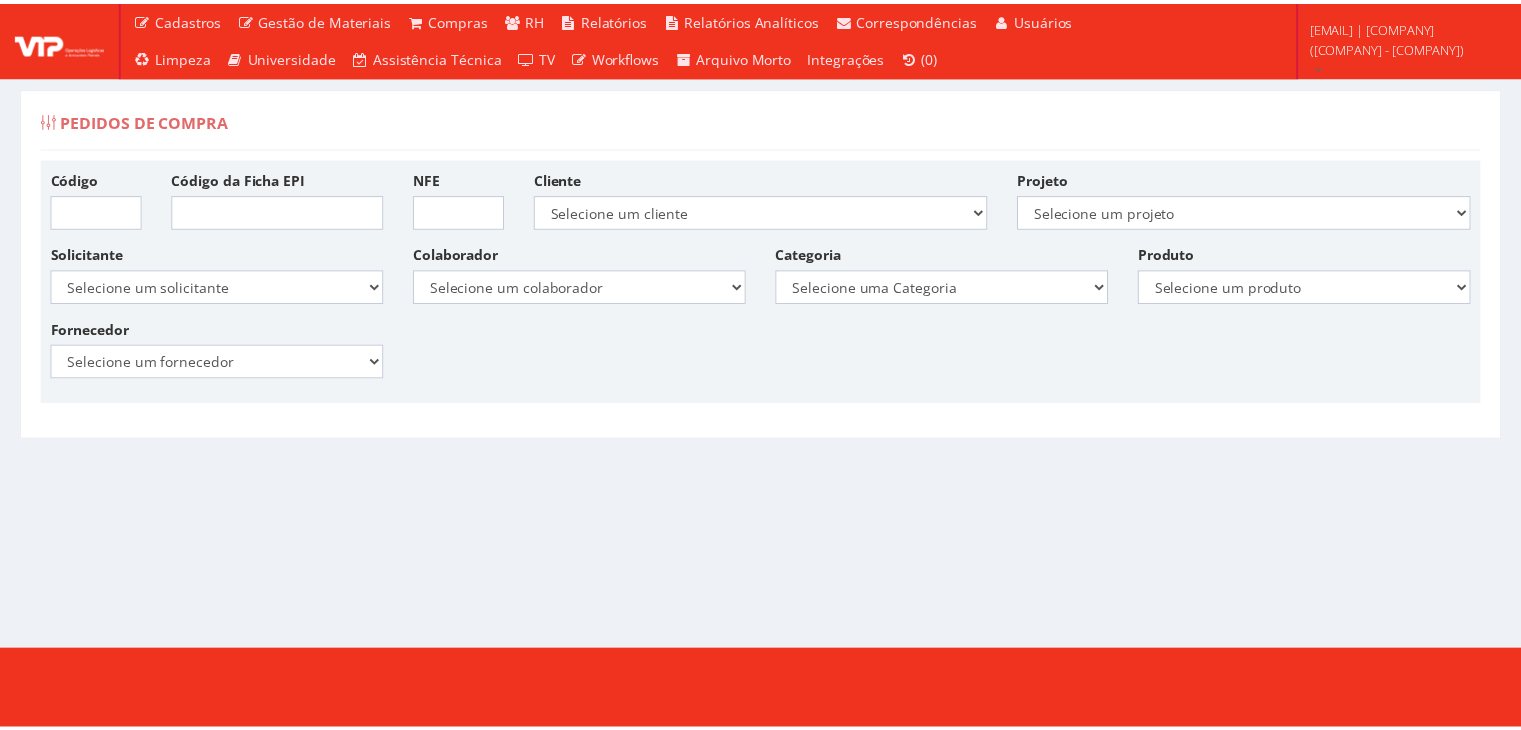 scroll, scrollTop: 0, scrollLeft: 0, axis: both 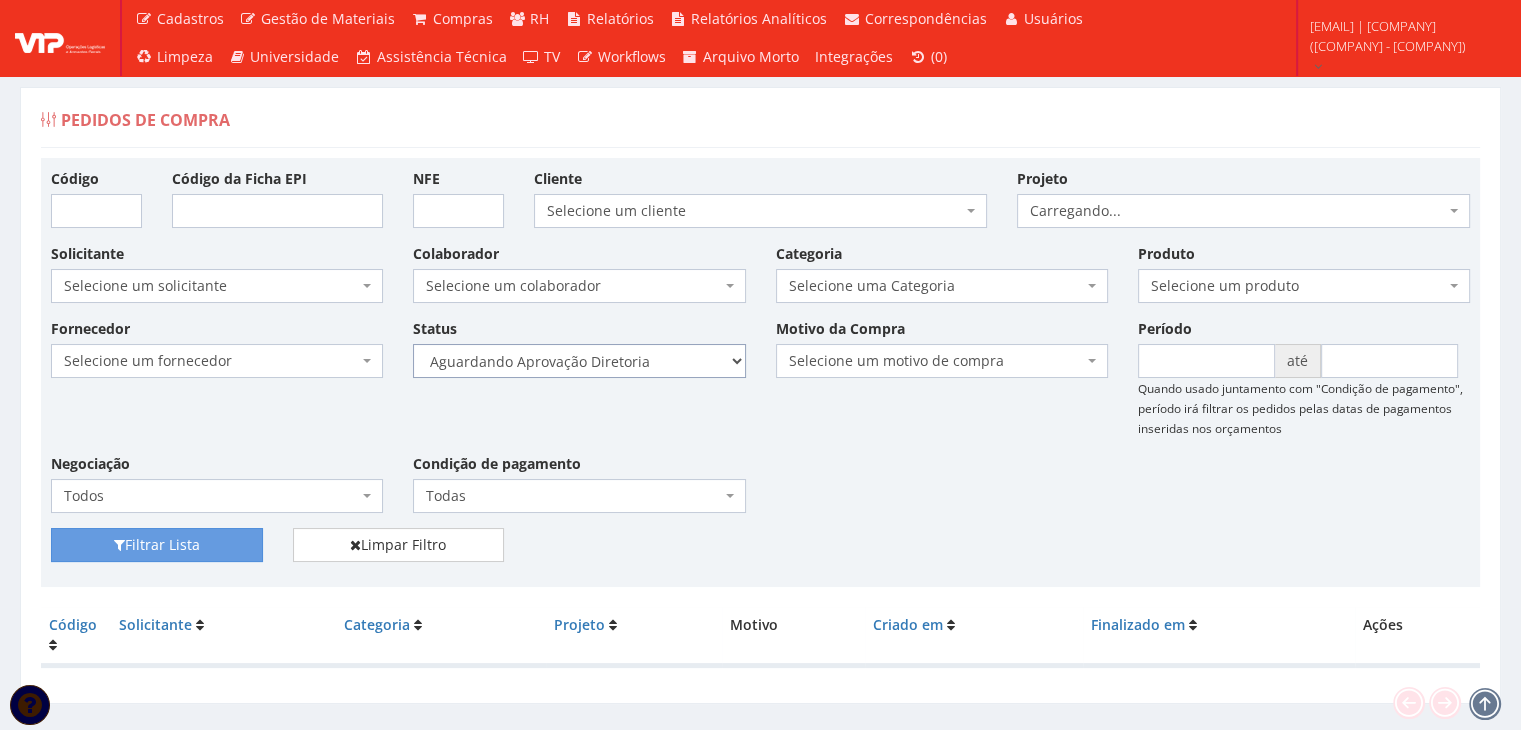 click on "Selecione um status Cancelado Aguardando Aprovação Diretoria Pedido Aprovado Aguardando Aprovação de Orçamento Orçamento Aprovado Compra Efetuada Entrega Efetuada Entrega Registrada" at bounding box center (579, 361) 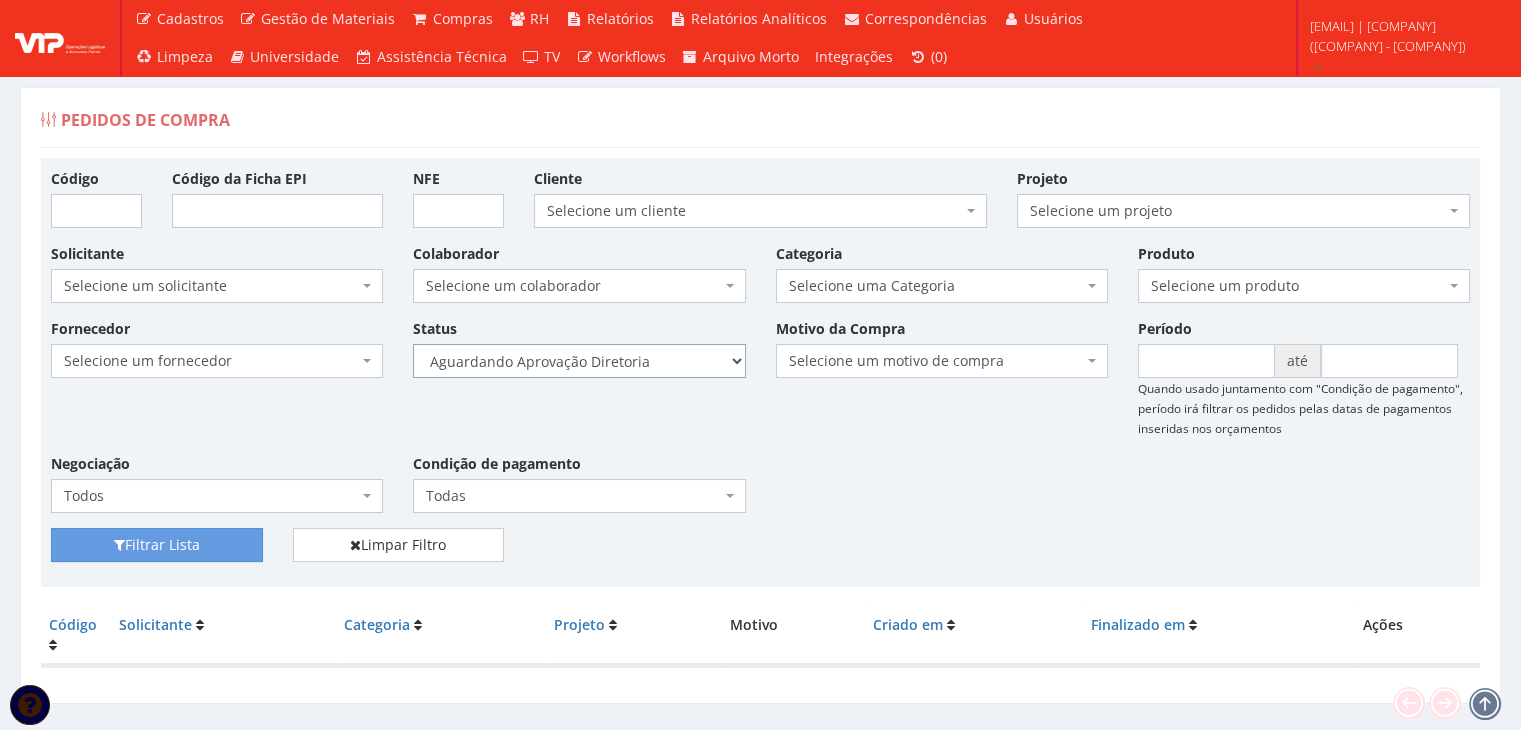 select on "4" 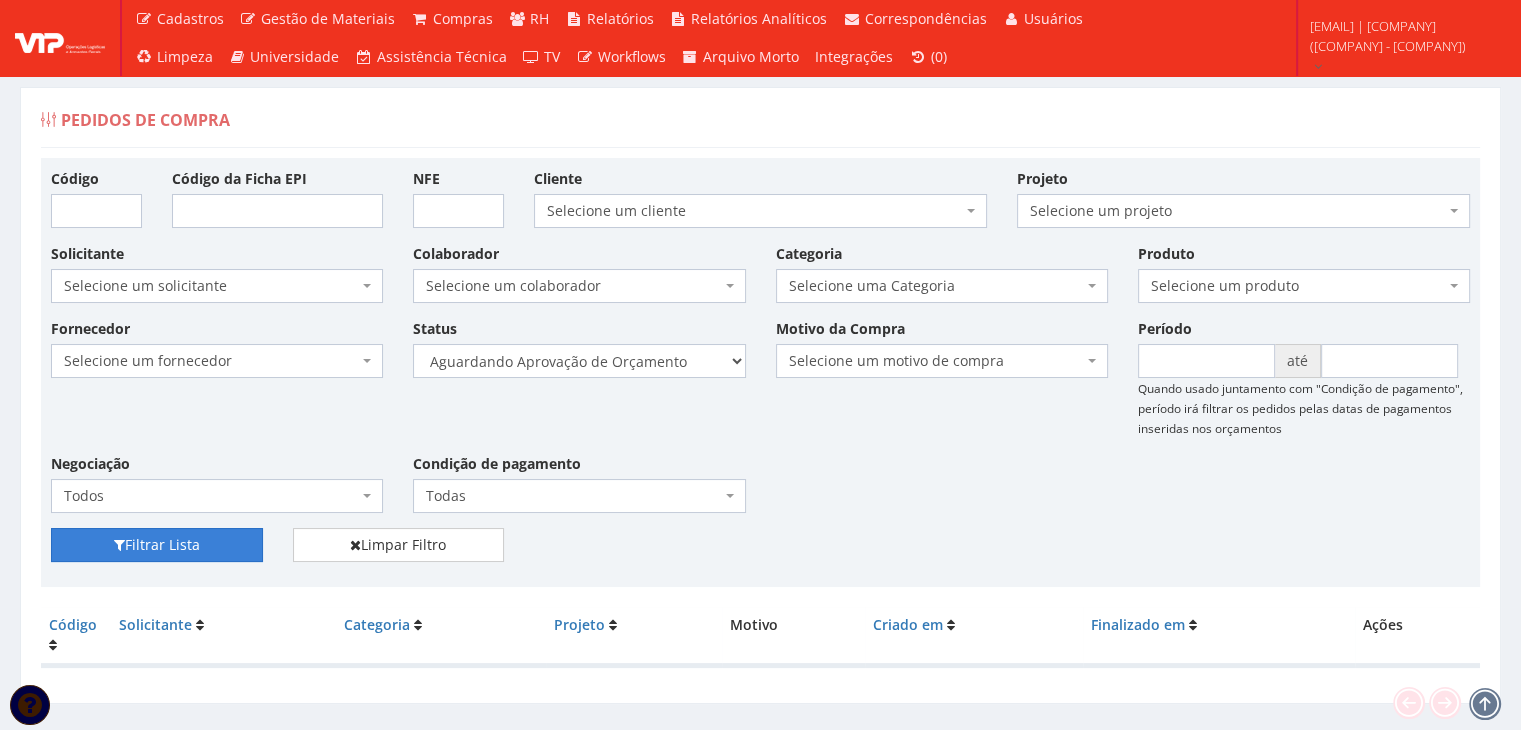 click on "Filtrar Lista" at bounding box center (157, 545) 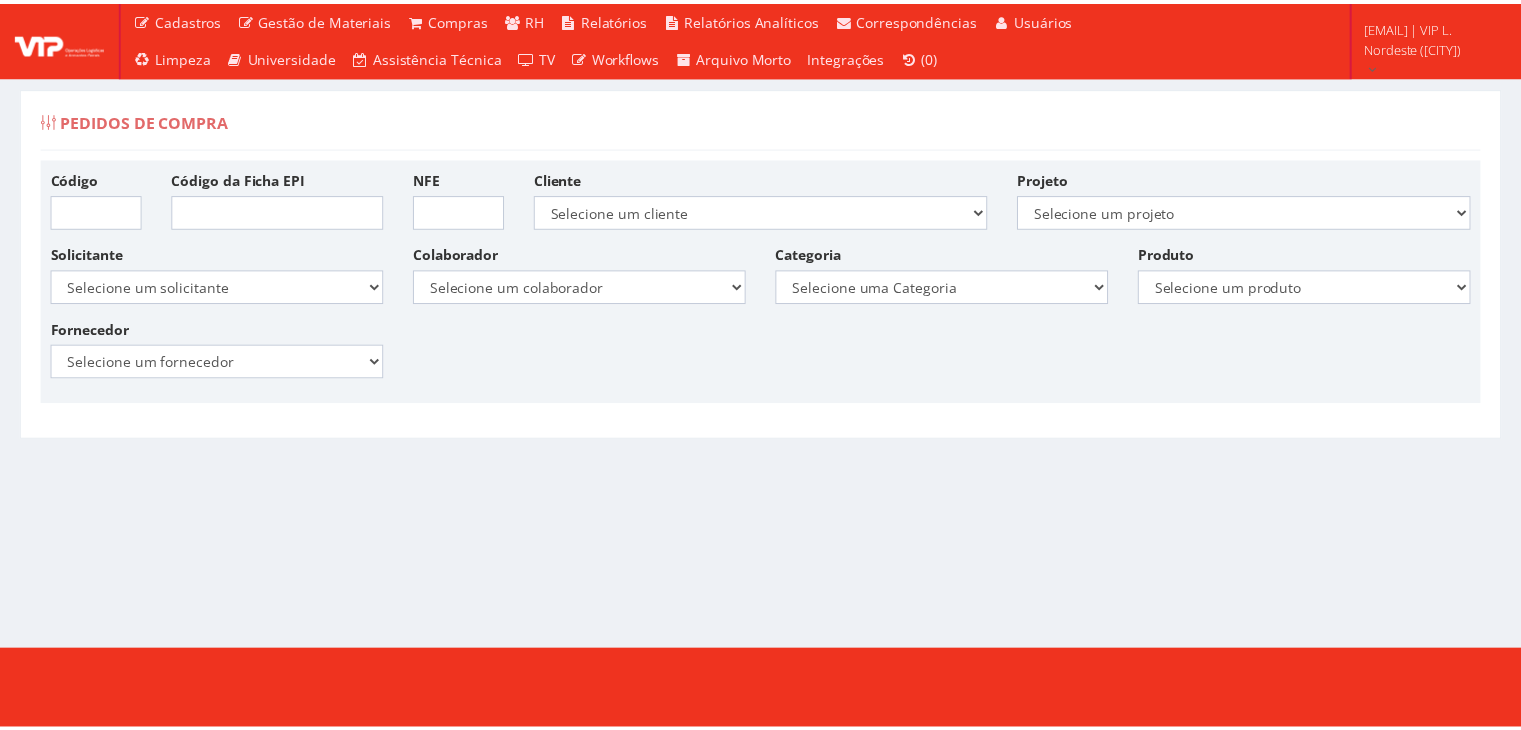 scroll, scrollTop: 0, scrollLeft: 0, axis: both 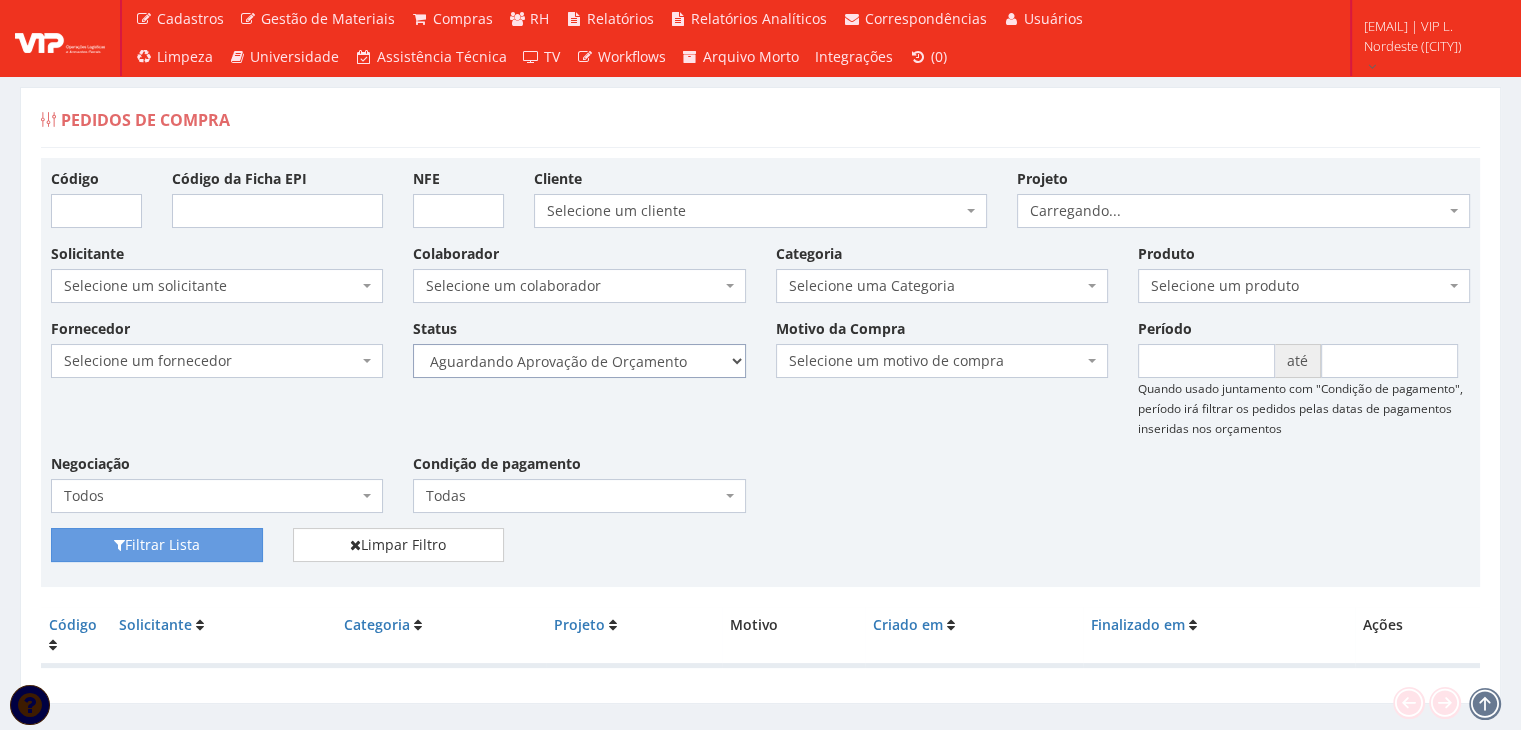 click on "Selecione um status Cancelado Aguardando Aprovação Diretoria Pedido Aprovado Aguardando Aprovação de Orçamento Orçamento Aprovado Compra Efetuada Entrega Efetuada Entrega Registrada" at bounding box center (579, 361) 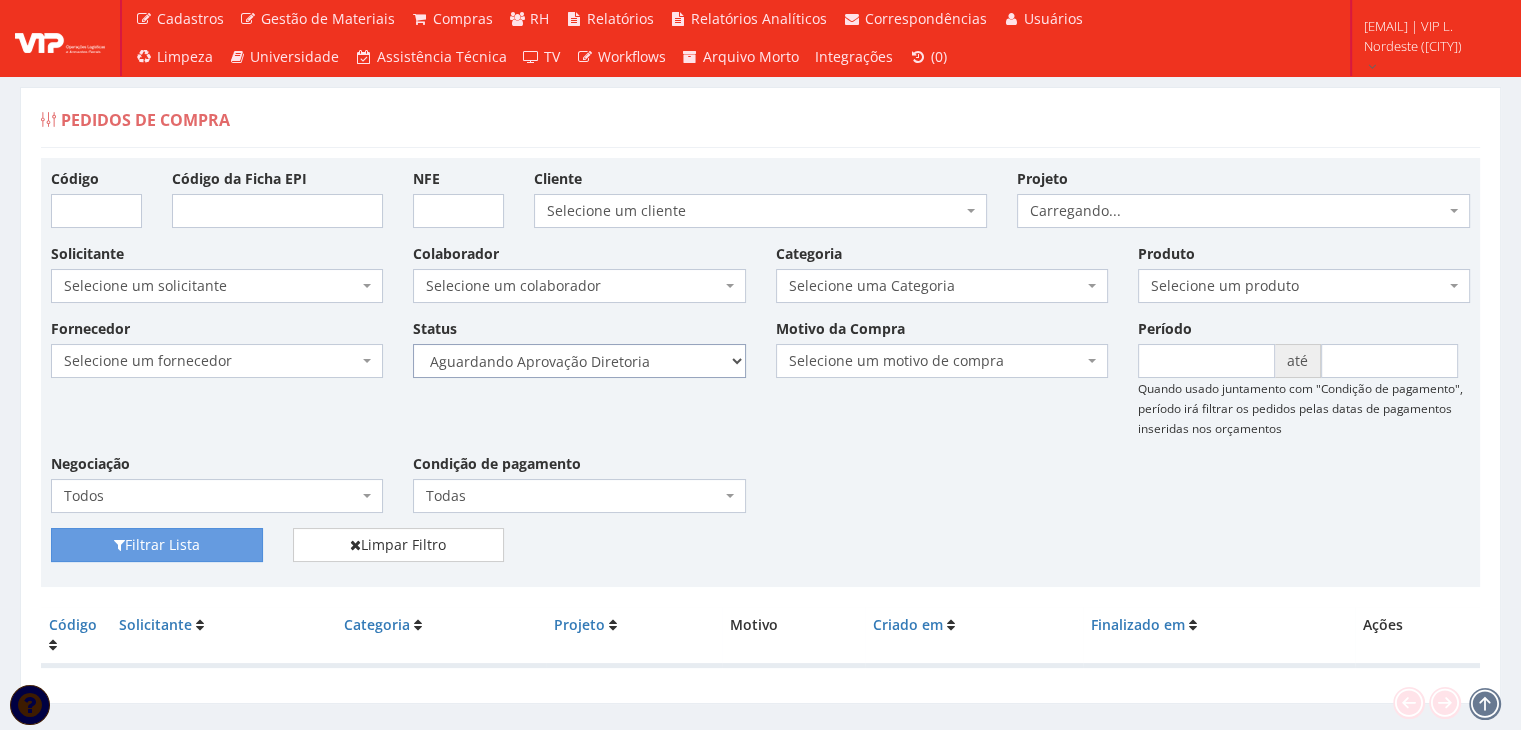click on "Selecione um status Cancelado Aguardando Aprovação Diretoria Pedido Aprovado Aguardando Aprovação de Orçamento Orçamento Aprovado Compra Efetuada Entrega Efetuada Entrega Registrada" at bounding box center [579, 361] 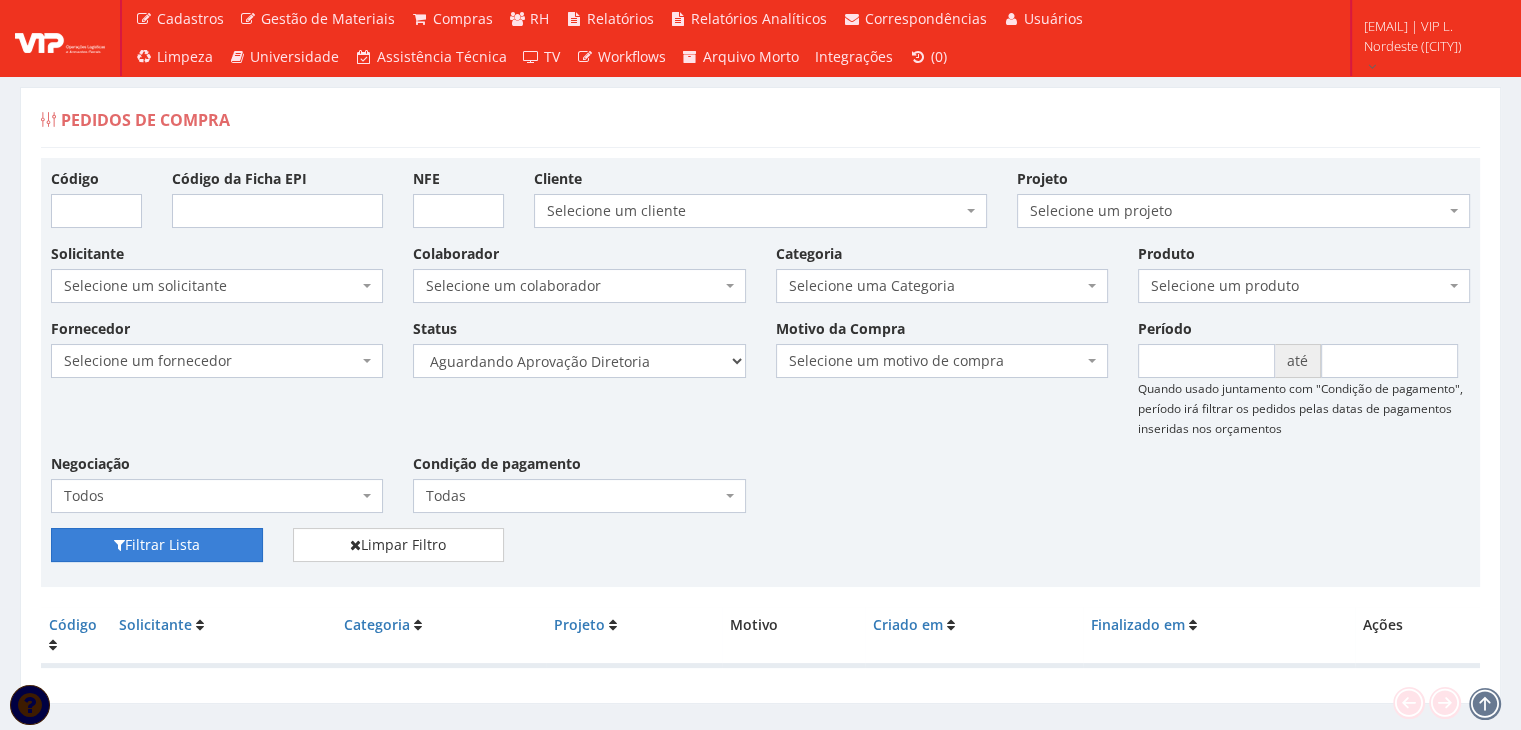 drag, startPoint x: 188, startPoint y: 545, endPoint x: 210, endPoint y: 546, distance: 22.022715 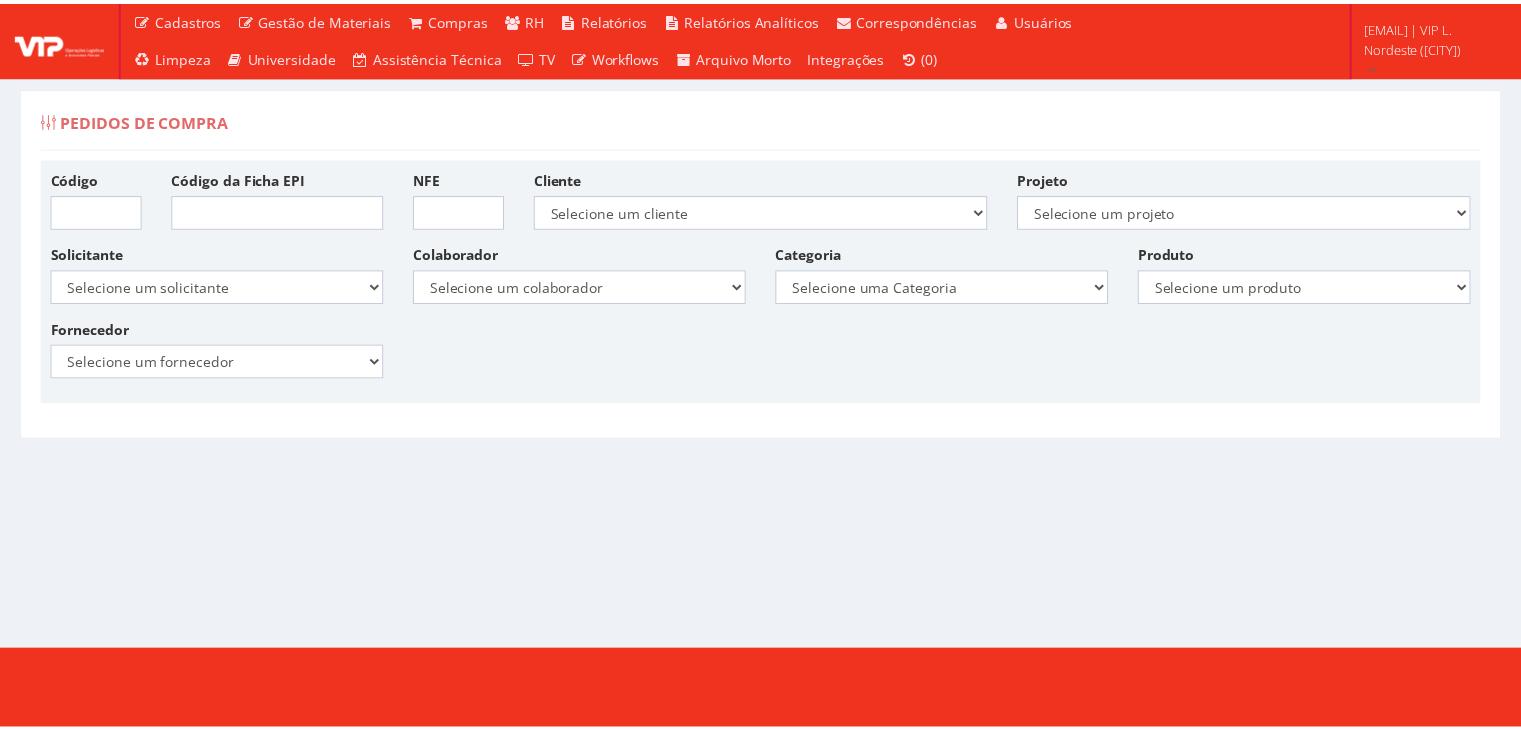 scroll, scrollTop: 0, scrollLeft: 0, axis: both 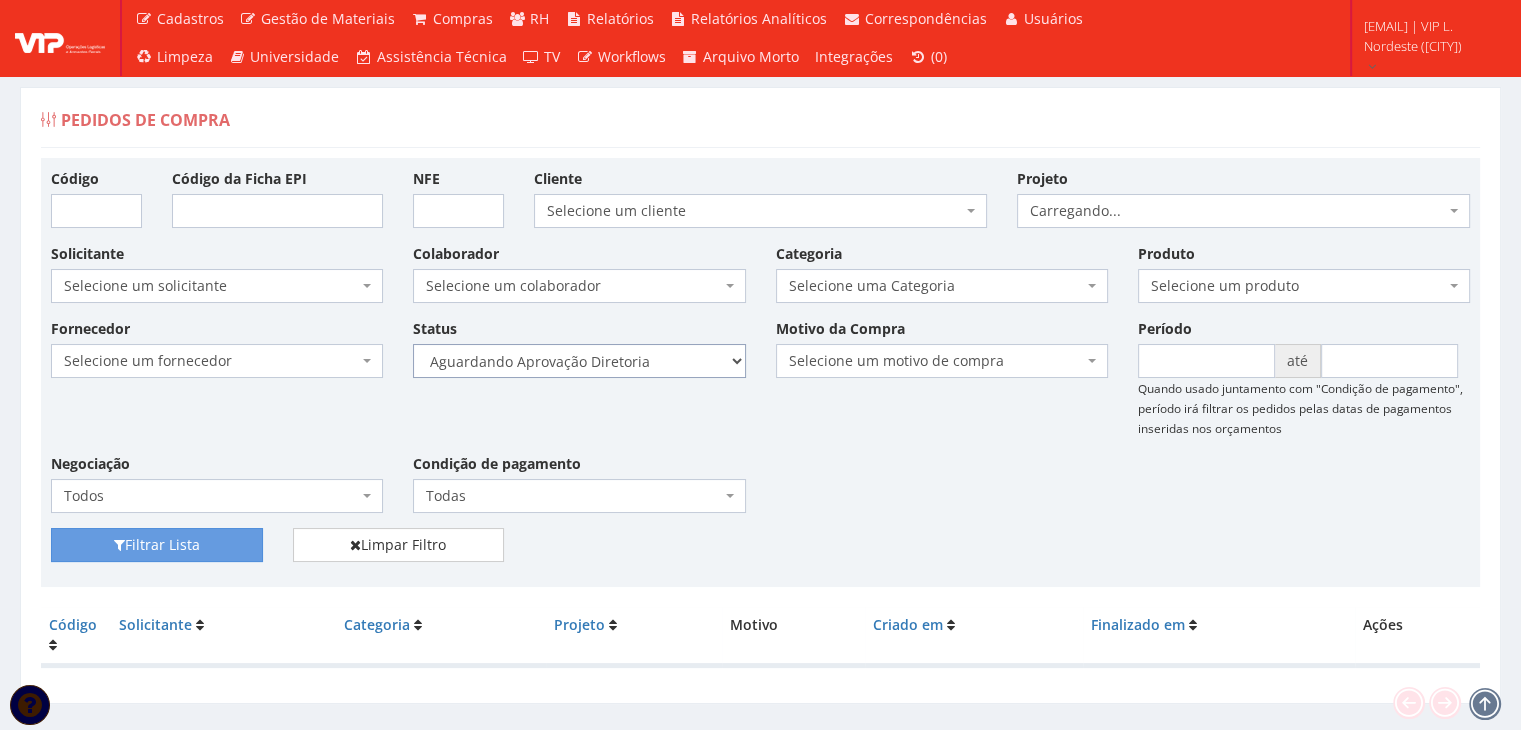 click on "Selecione um status Cancelado Aguardando Aprovação Diretoria Pedido Aprovado Aguardando Aprovação de Orçamento Orçamento Aprovado Compra Efetuada Entrega Efetuada Entrega Registrada" at bounding box center (579, 361) 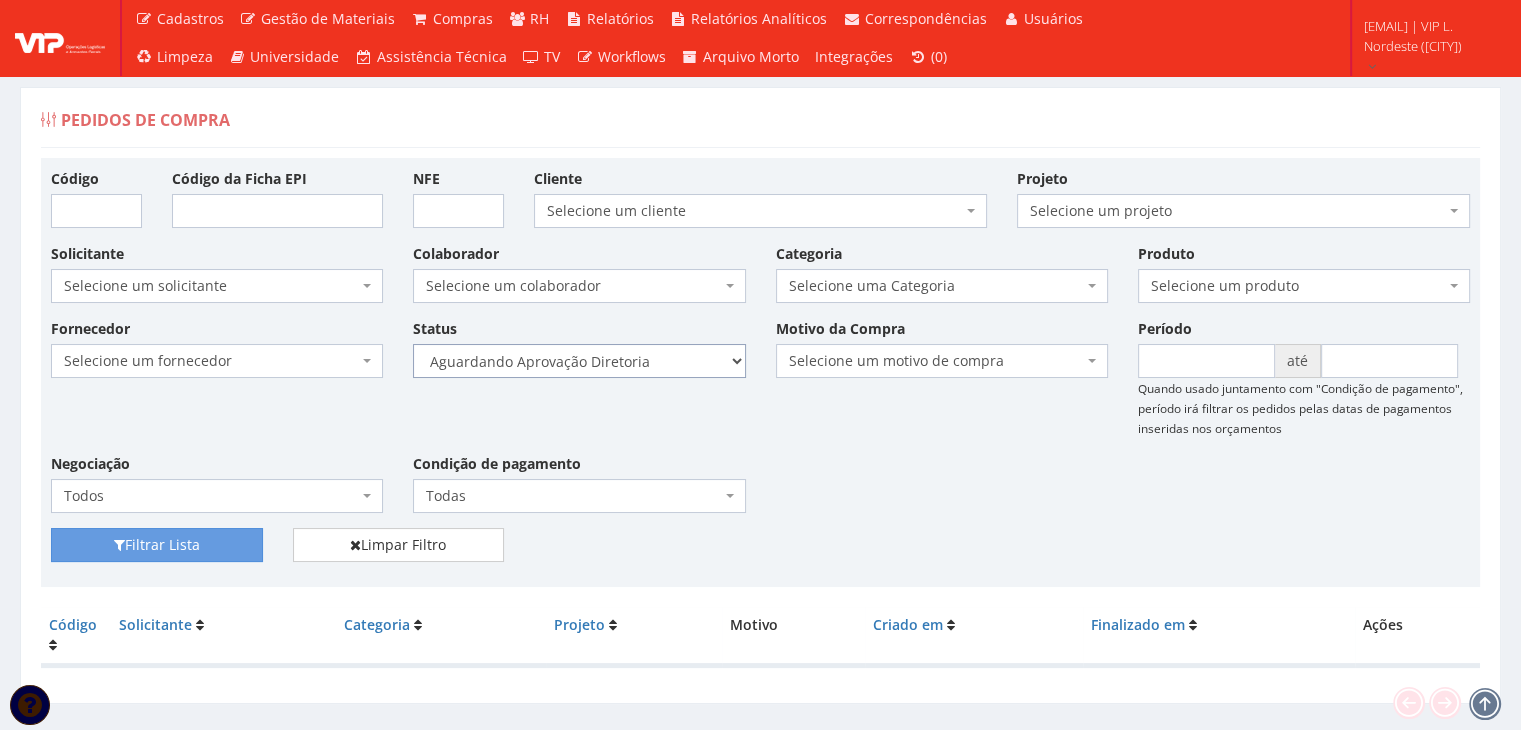 select on "4" 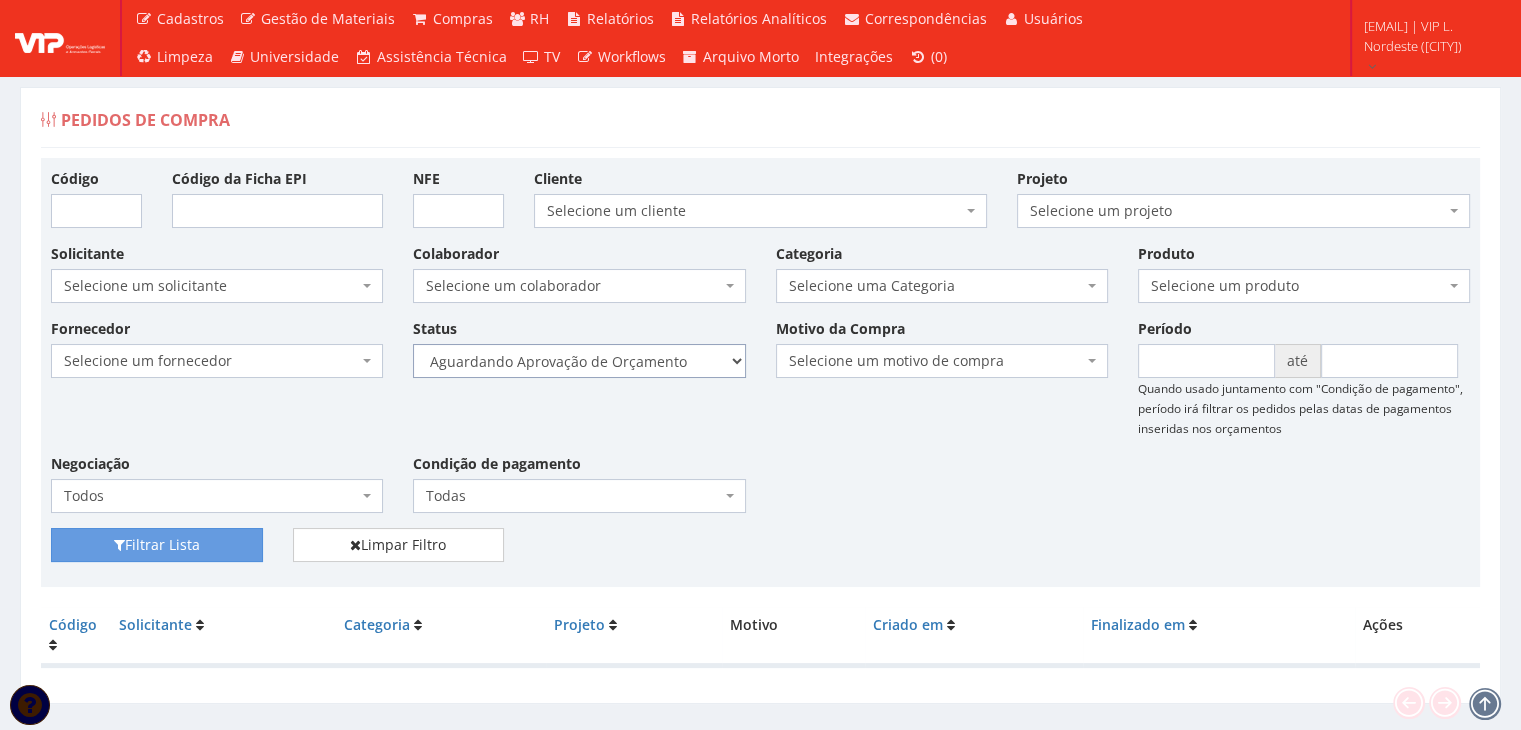 click on "Selecione um status Cancelado Aguardando Aprovação Diretoria Pedido Aprovado Aguardando Aprovação de Orçamento Orçamento Aprovado Compra Efetuada Entrega Efetuada Entrega Registrada" at bounding box center (579, 361) 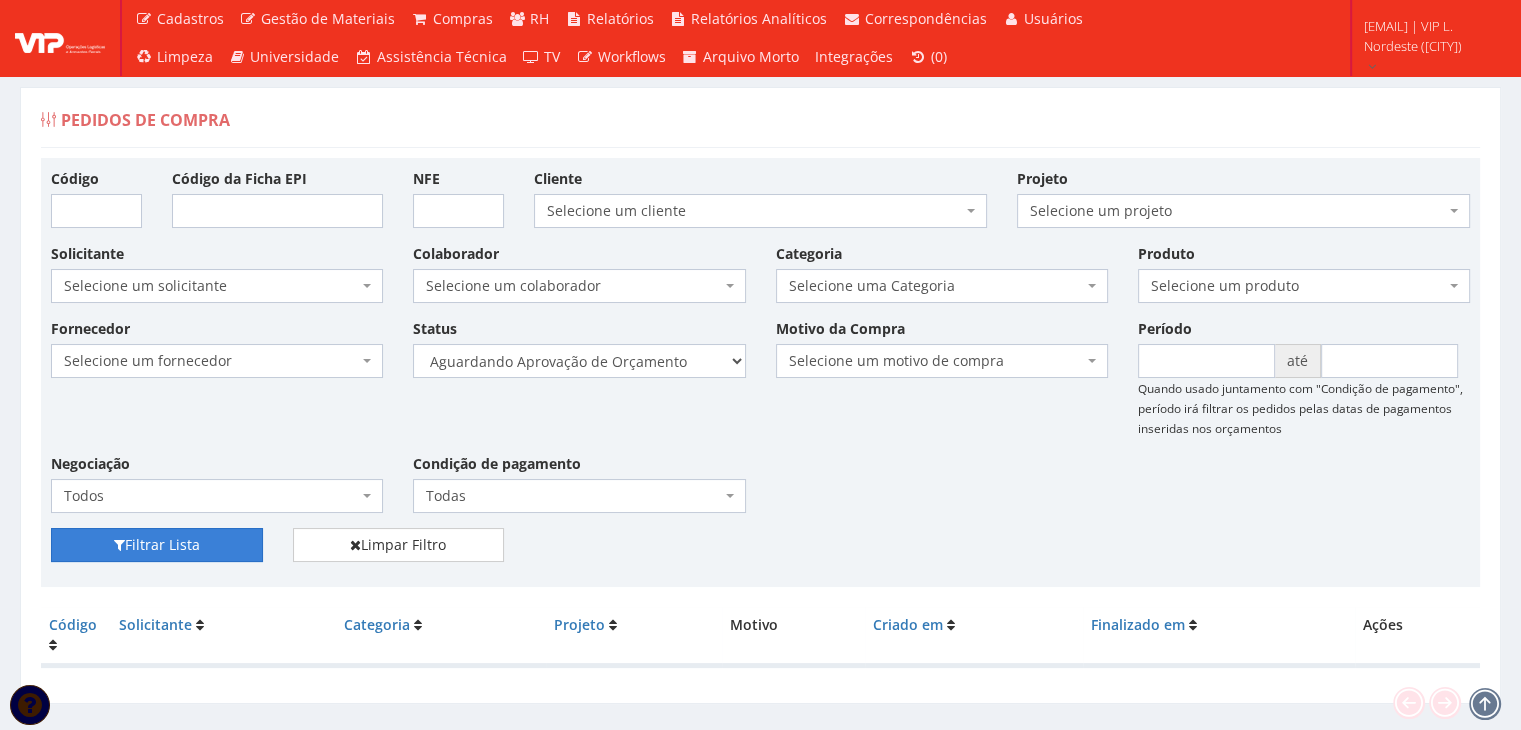 click on "Filtrar Lista" at bounding box center (157, 545) 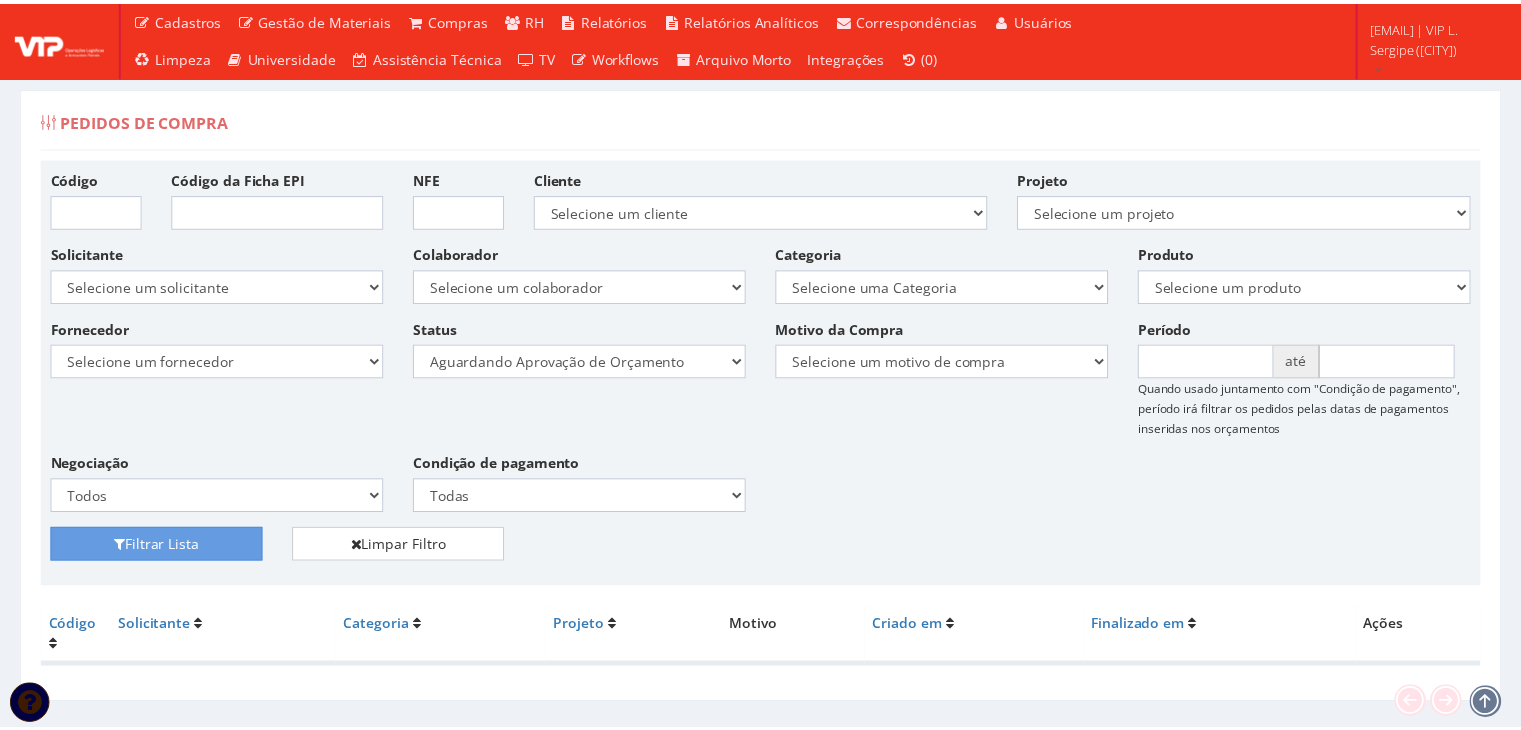 scroll, scrollTop: 0, scrollLeft: 0, axis: both 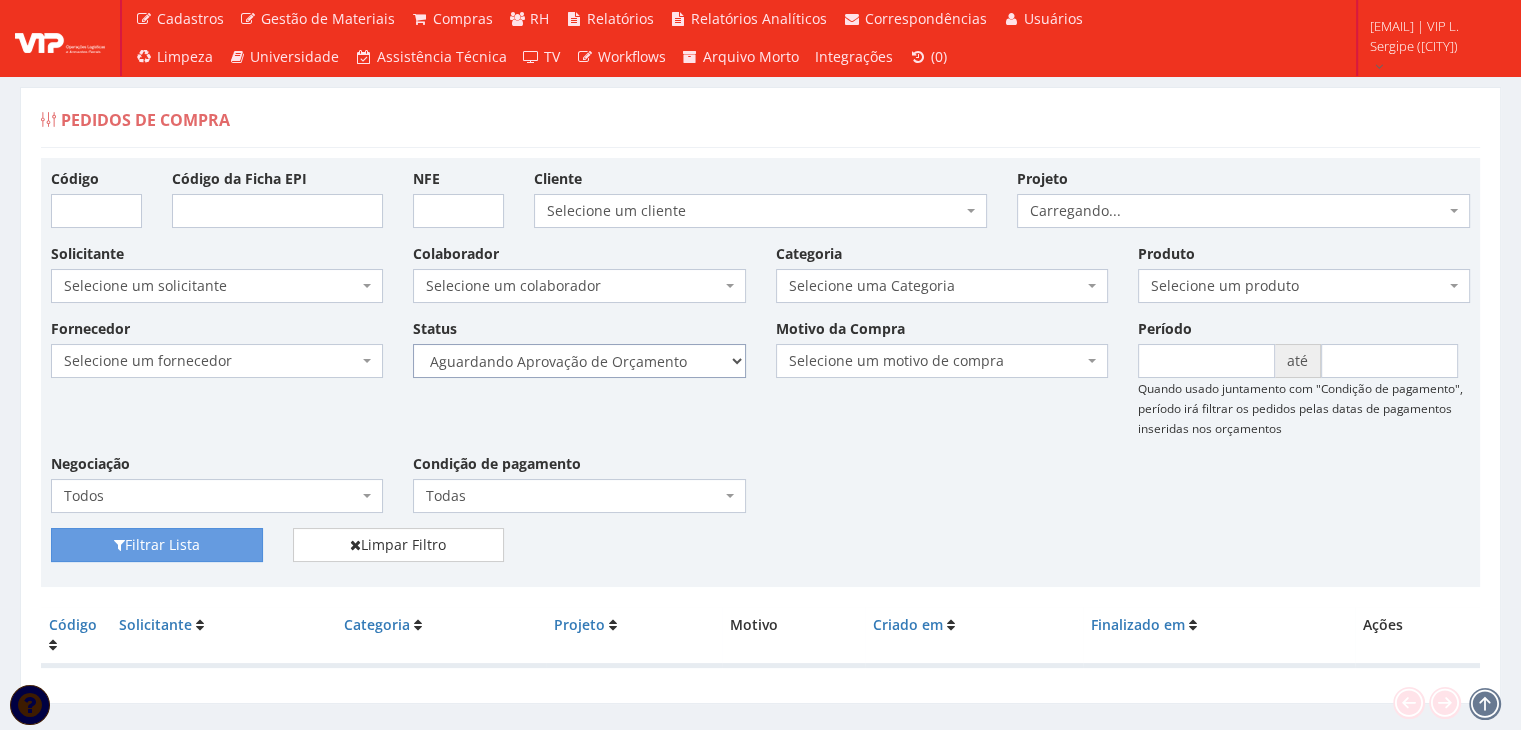 click on "Selecione um status Cancelado Aguardando Aprovação Diretoria Pedido Aprovado Aguardando Aprovação de Orçamento Orçamento Aprovado Compra Efetuada Entrega Efetuada Entrega Registrada" at bounding box center (579, 361) 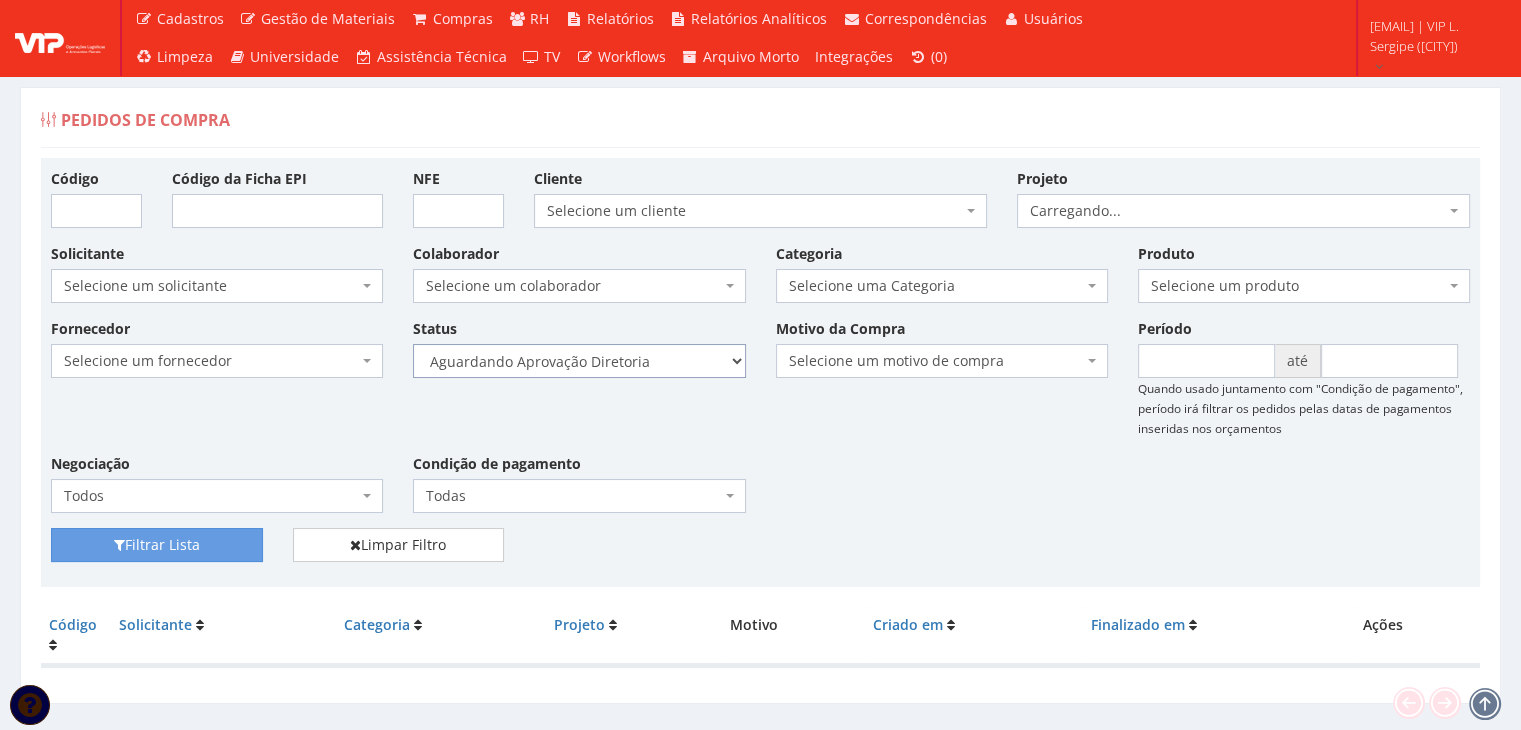 click on "Selecione um status Cancelado Aguardando Aprovação Diretoria Pedido Aprovado Aguardando Aprovação de Orçamento Orçamento Aprovado Compra Efetuada Entrega Efetuada Entrega Registrada" at bounding box center (579, 361) 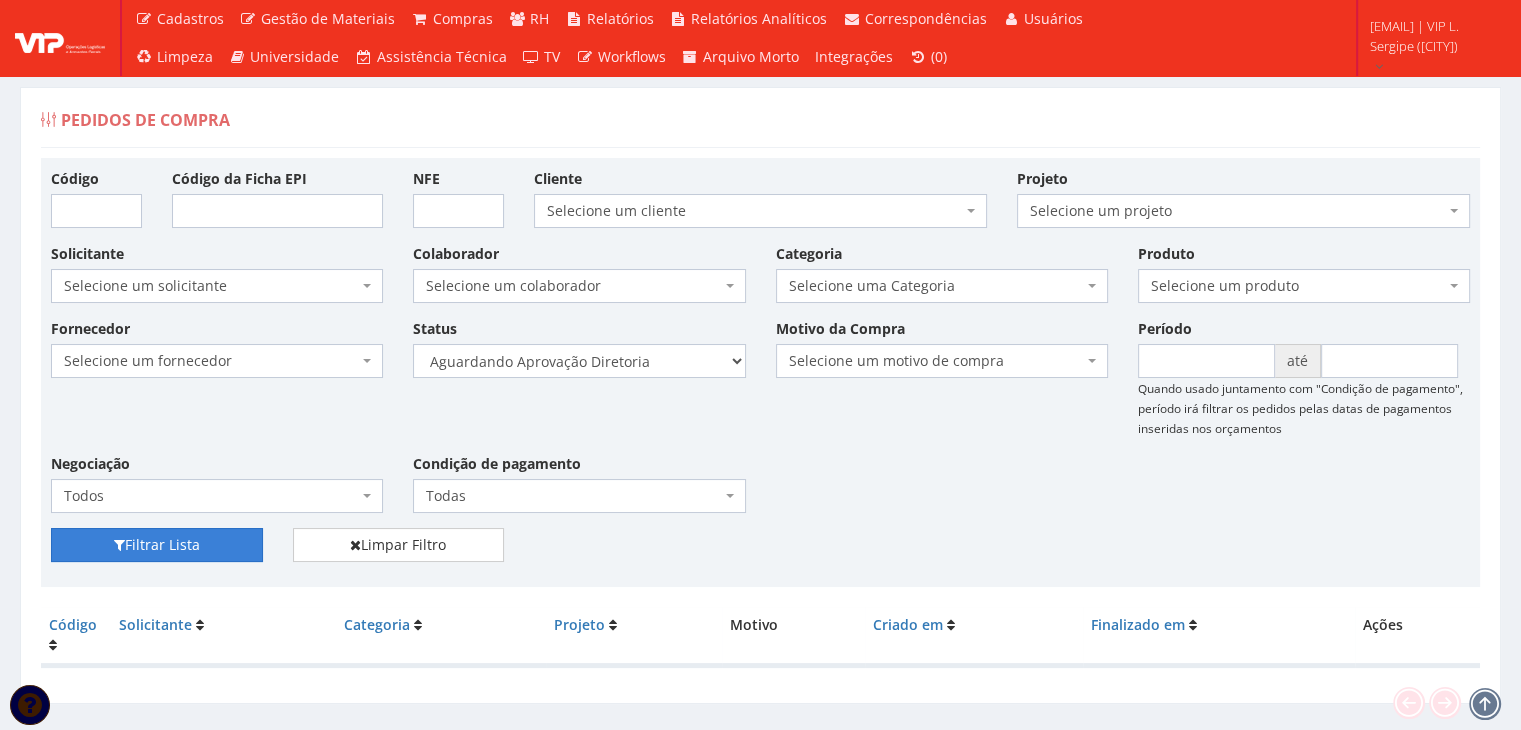 click on "Filtrar Lista" at bounding box center (157, 545) 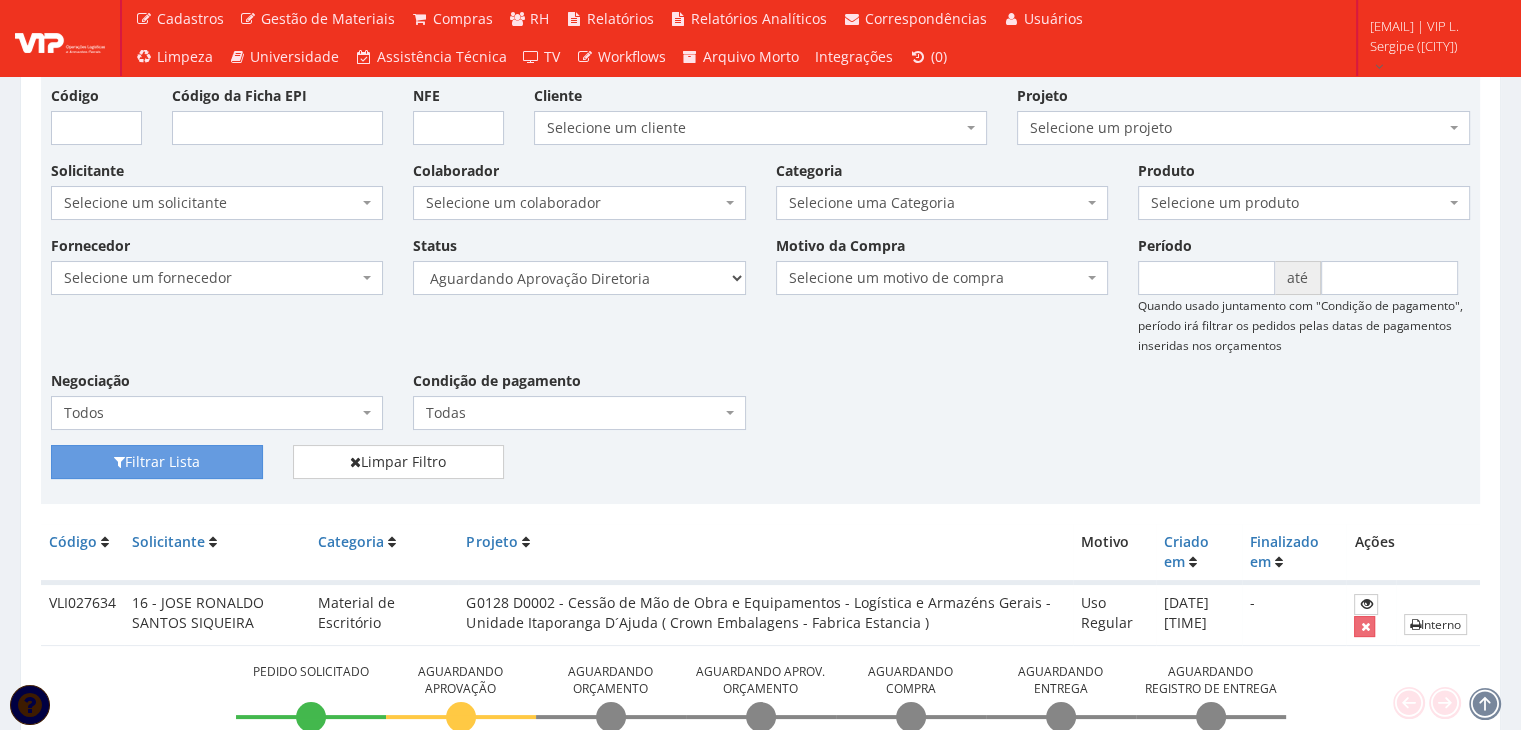 scroll, scrollTop: 48, scrollLeft: 0, axis: vertical 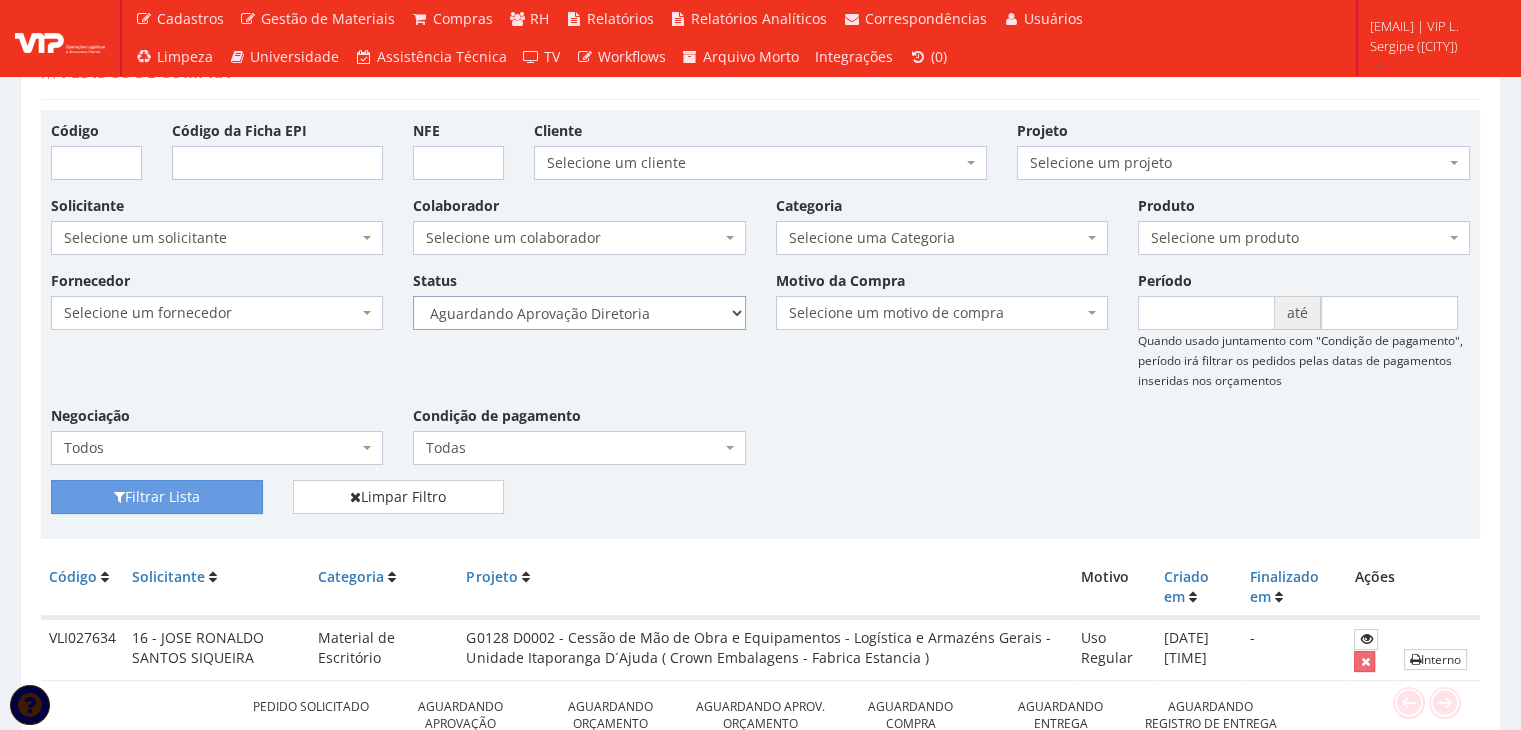 click on "Selecione um status Cancelado Aguardando Aprovação Diretoria Pedido Aprovado Aguardando Aprovação de Orçamento Orçamento Aprovado Compra Efetuada Entrega Efetuada Entrega Registrada" at bounding box center [579, 313] 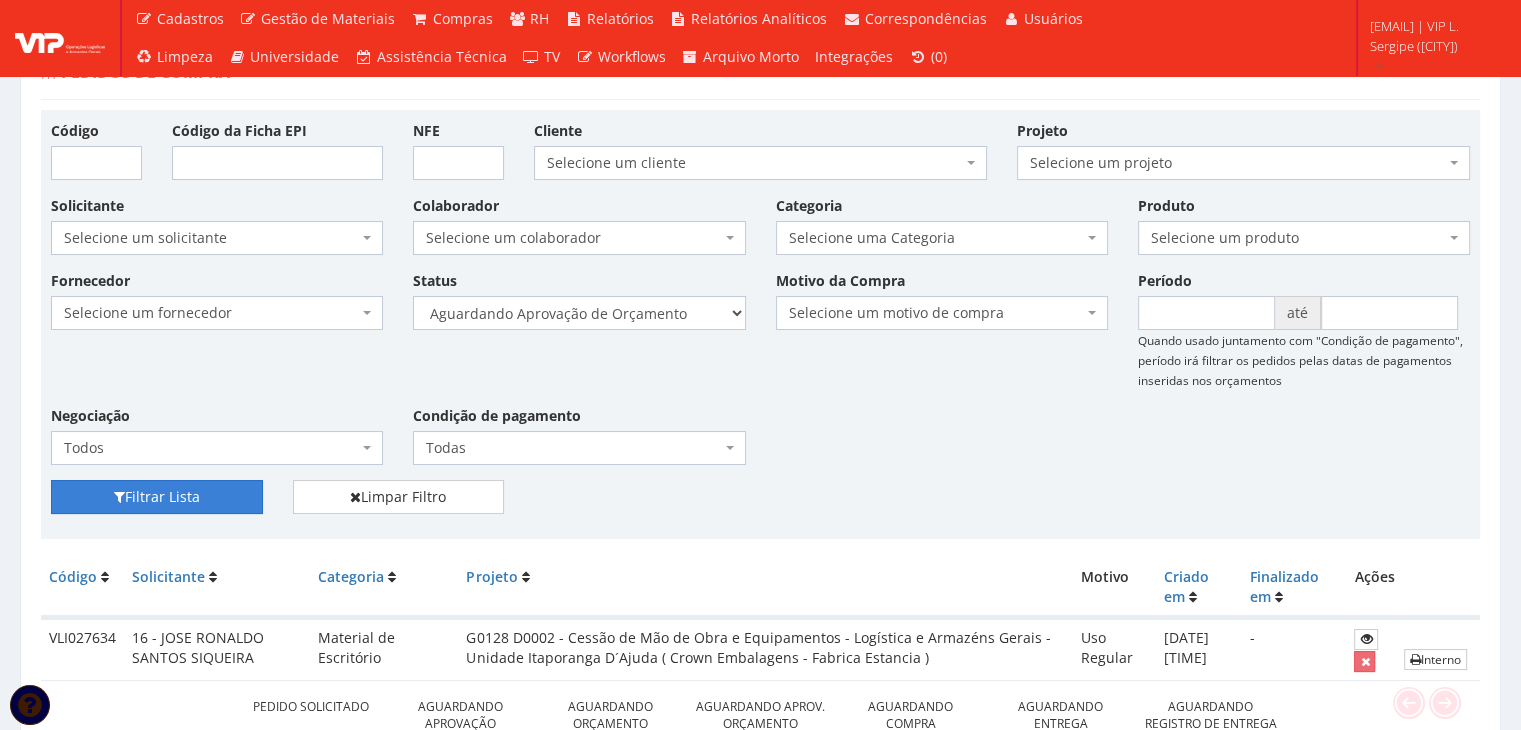 click on "Filtrar Lista" at bounding box center [157, 497] 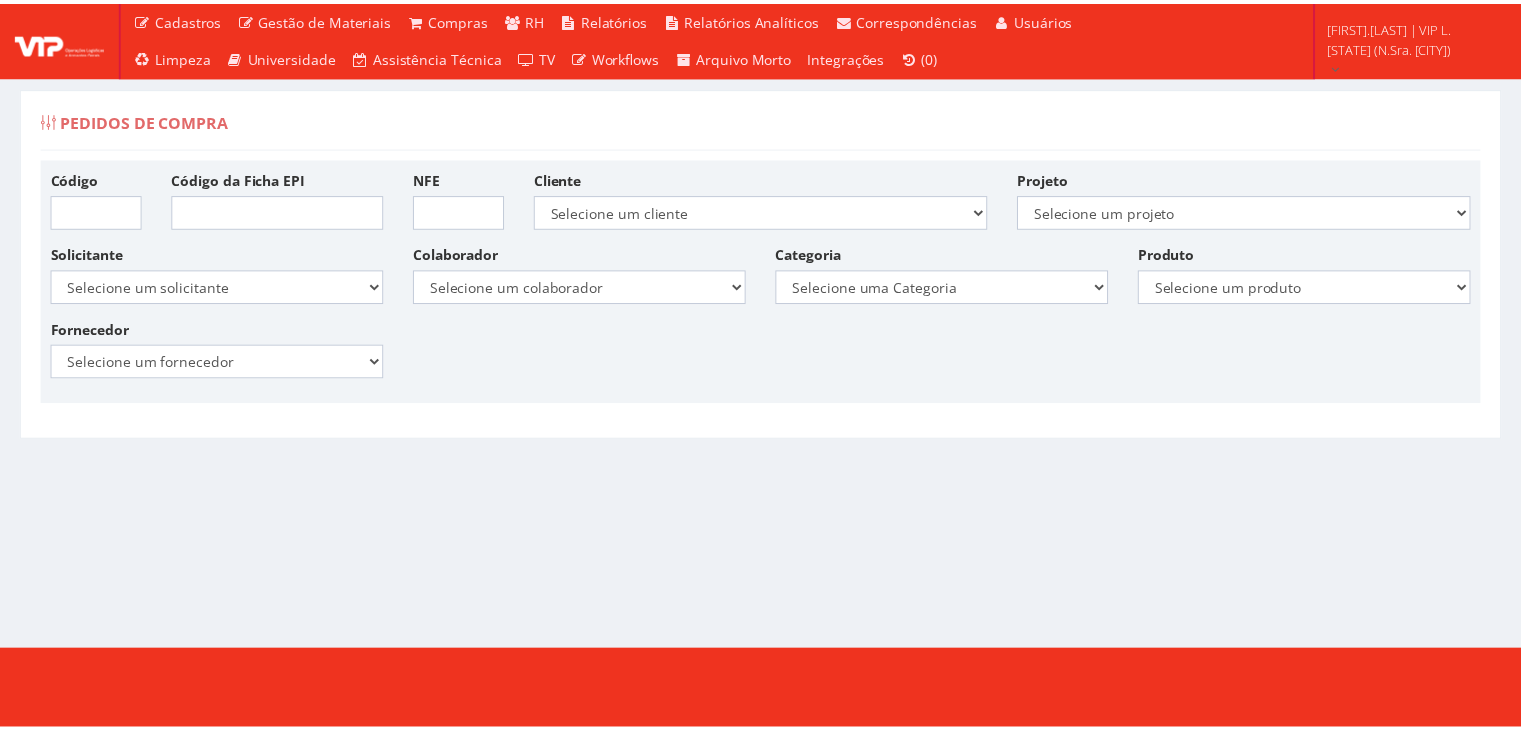 scroll, scrollTop: 0, scrollLeft: 0, axis: both 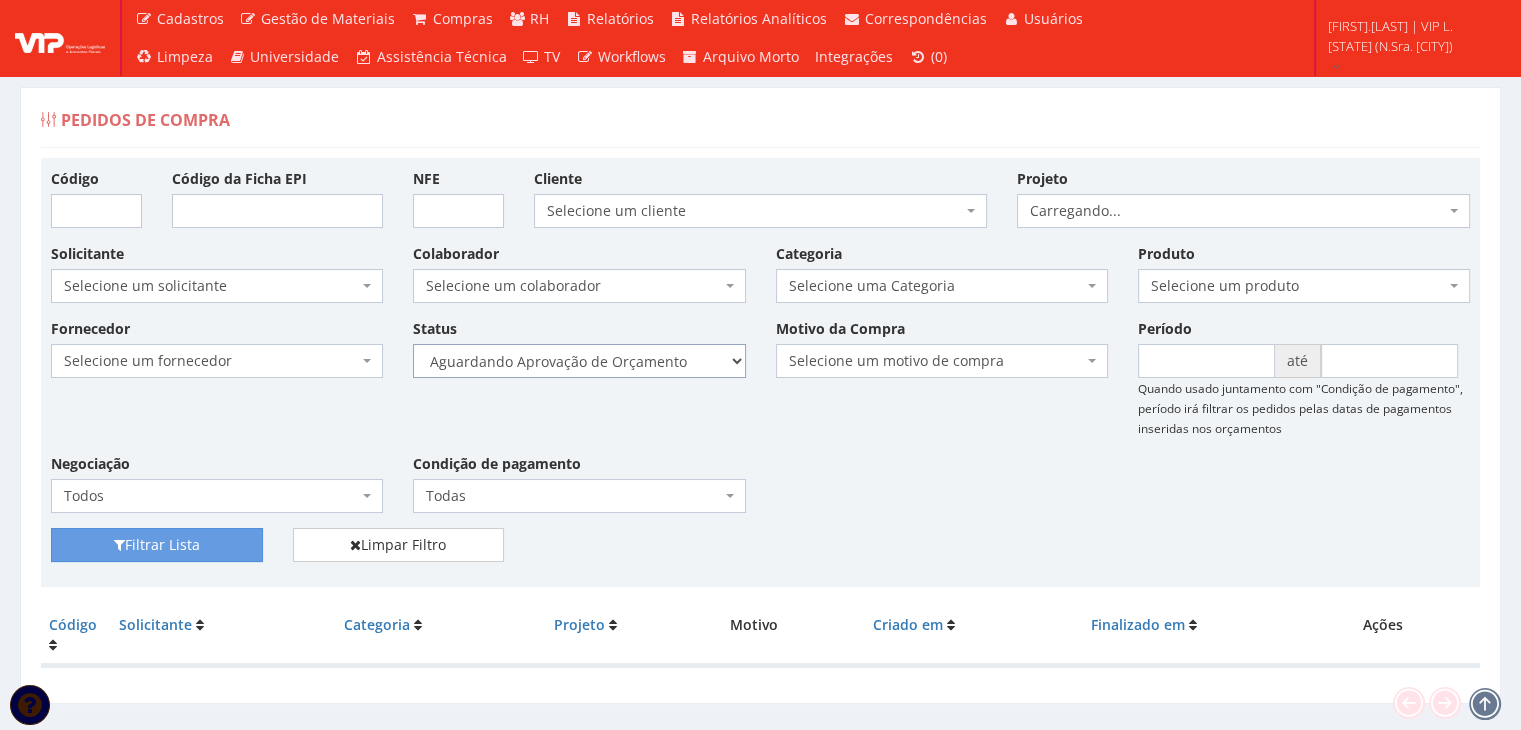 click on "Selecione um status Cancelado Aguardando Aprovação Diretoria Pedido Aprovado Aguardando Aprovação de Orçamento Orçamento Aprovado Compra Efetuada Entrega Efetuada Entrega Registrada" at bounding box center [579, 361] 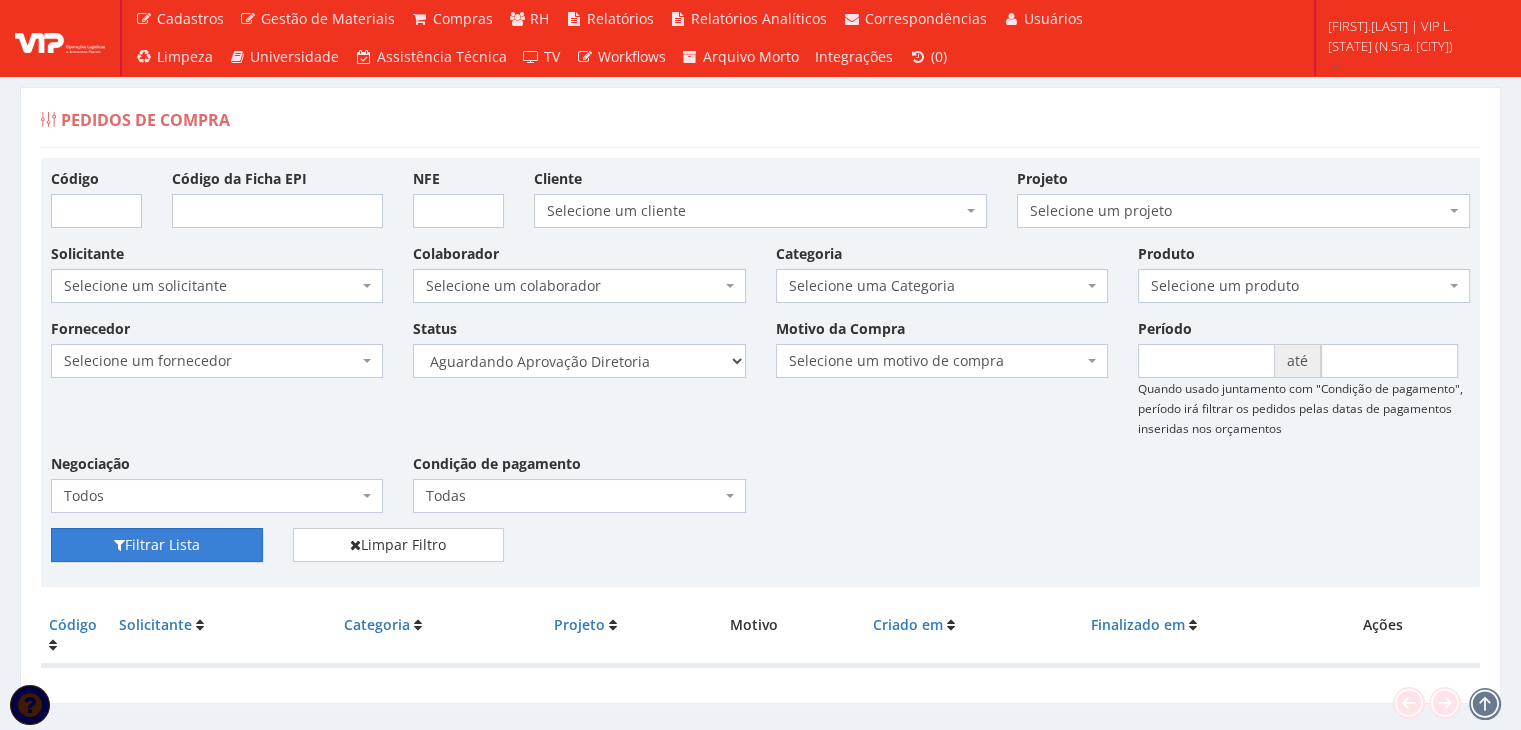 click on "Filtrar Lista" at bounding box center [157, 545] 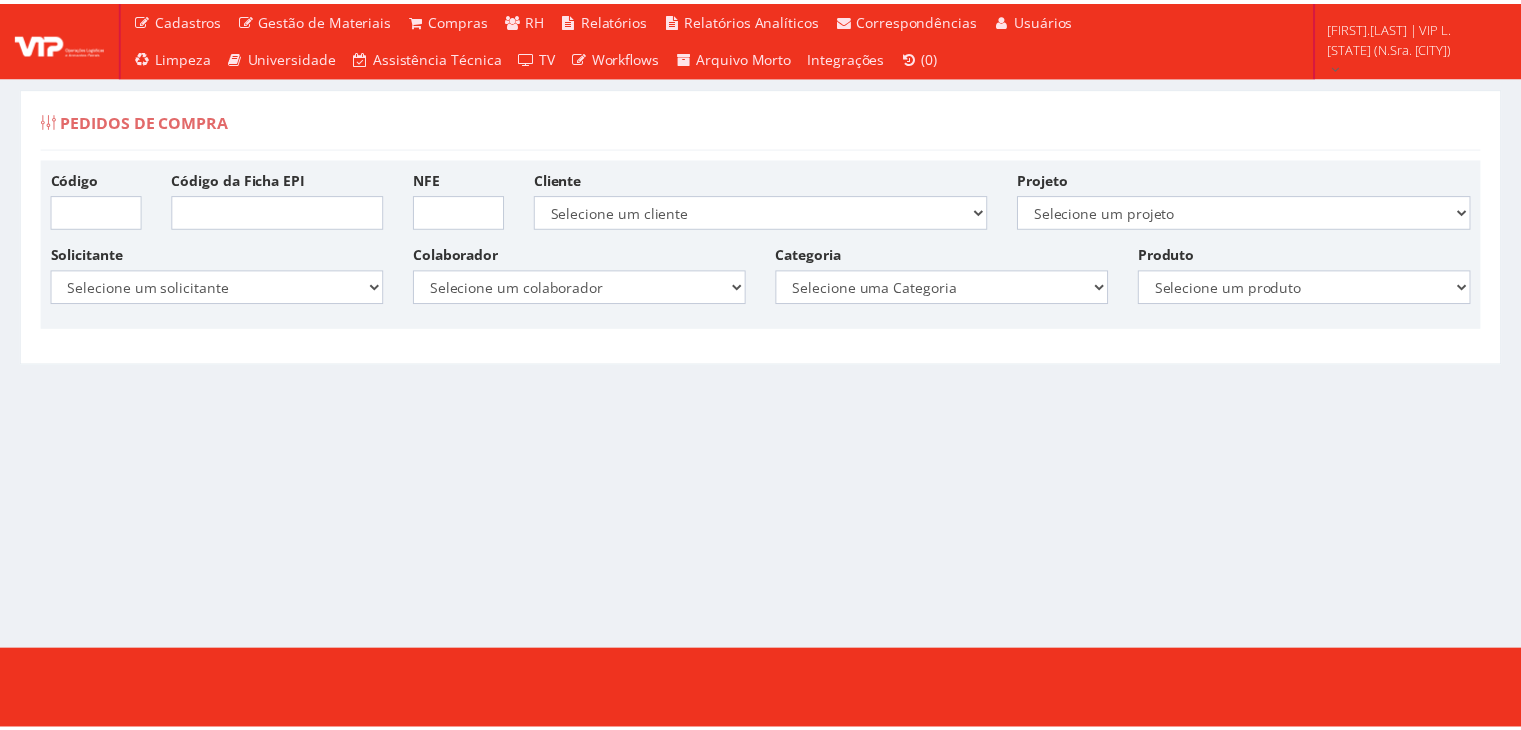 scroll, scrollTop: 0, scrollLeft: 0, axis: both 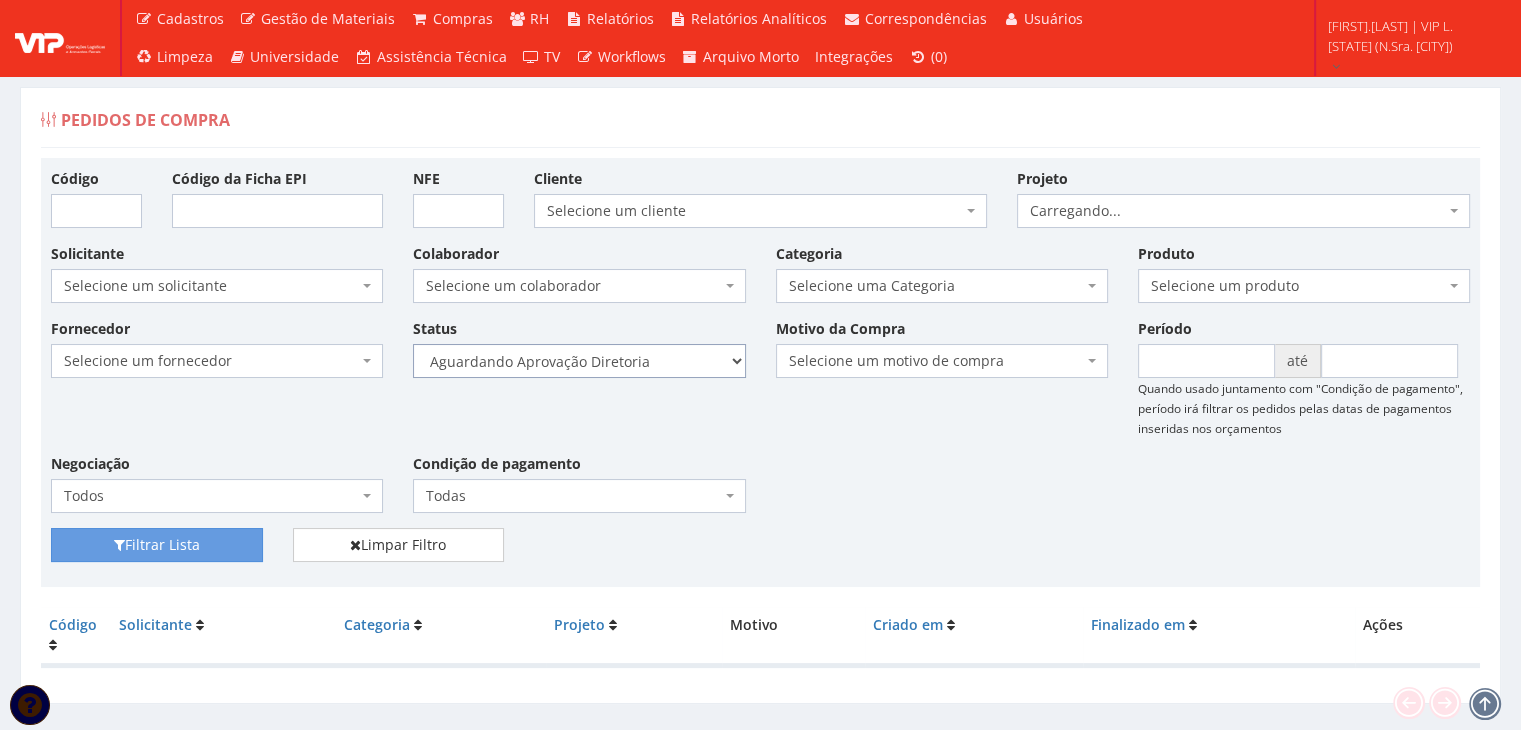 click on "Selecione um status Cancelado Aguardando Aprovação Diretoria Pedido Aprovado Aguardando Aprovação de Orçamento Orçamento Aprovado Compra Efetuada Entrega Efetuada Entrega Registrada" at bounding box center [579, 361] 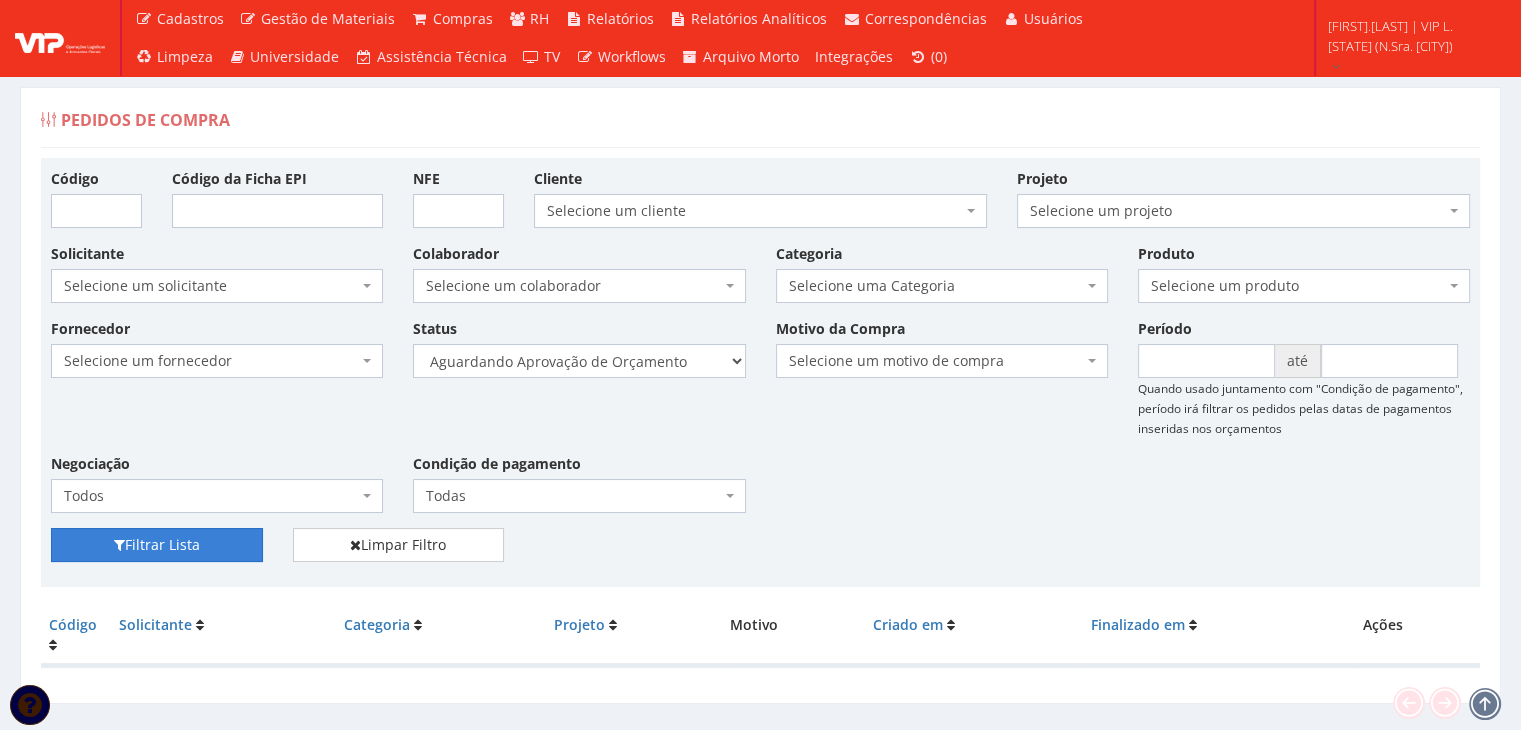 drag, startPoint x: 225, startPoint y: 538, endPoint x: 234, endPoint y: 528, distance: 13.453624 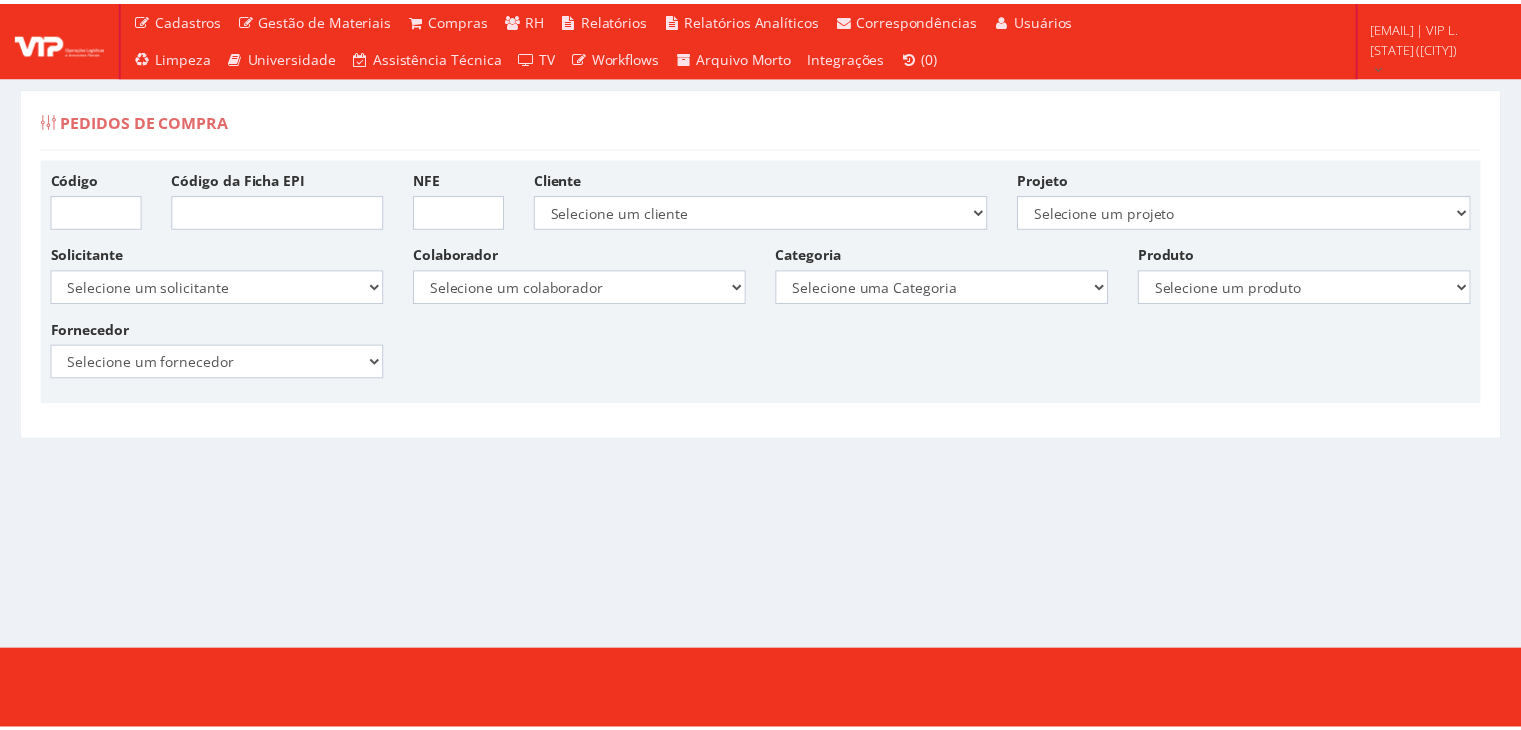 scroll, scrollTop: 0, scrollLeft: 0, axis: both 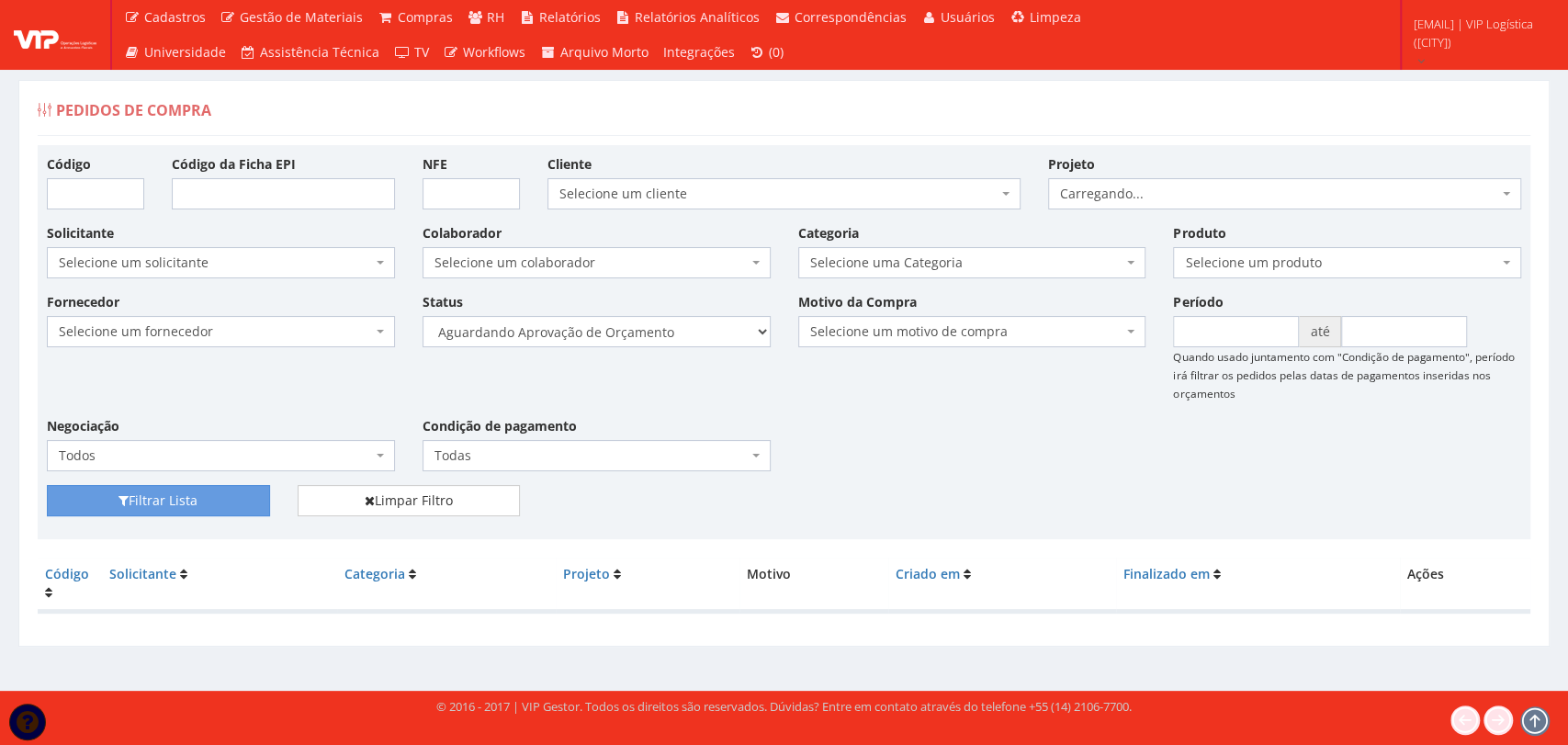 click on "Status
Selecione um status Cancelado Aguardando Aprovação Diretoria Pedido Aprovado Aguardando Aprovação de Orçamento Orçamento Aprovado Compra Efetuada Entrega Efetuada Entrega Registrada" at bounding box center (596, 320) 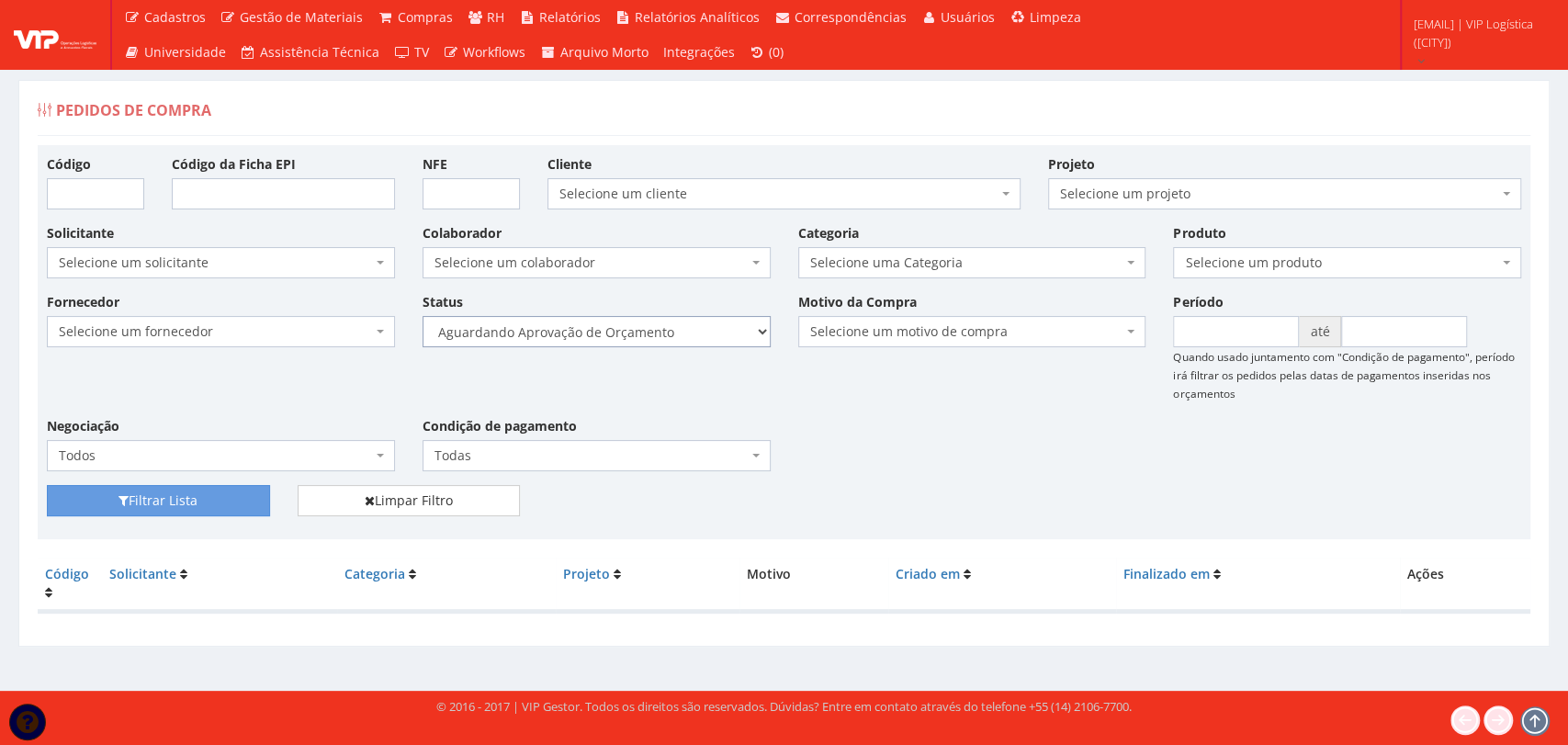 click on "Selecione um status Cancelado Aguardando Aprovação Diretoria Pedido Aprovado Aguardando Aprovação de Orçamento Orçamento Aprovado Compra Efetuada Entrega Efetuada Entrega Registrada" at bounding box center (596, 332) 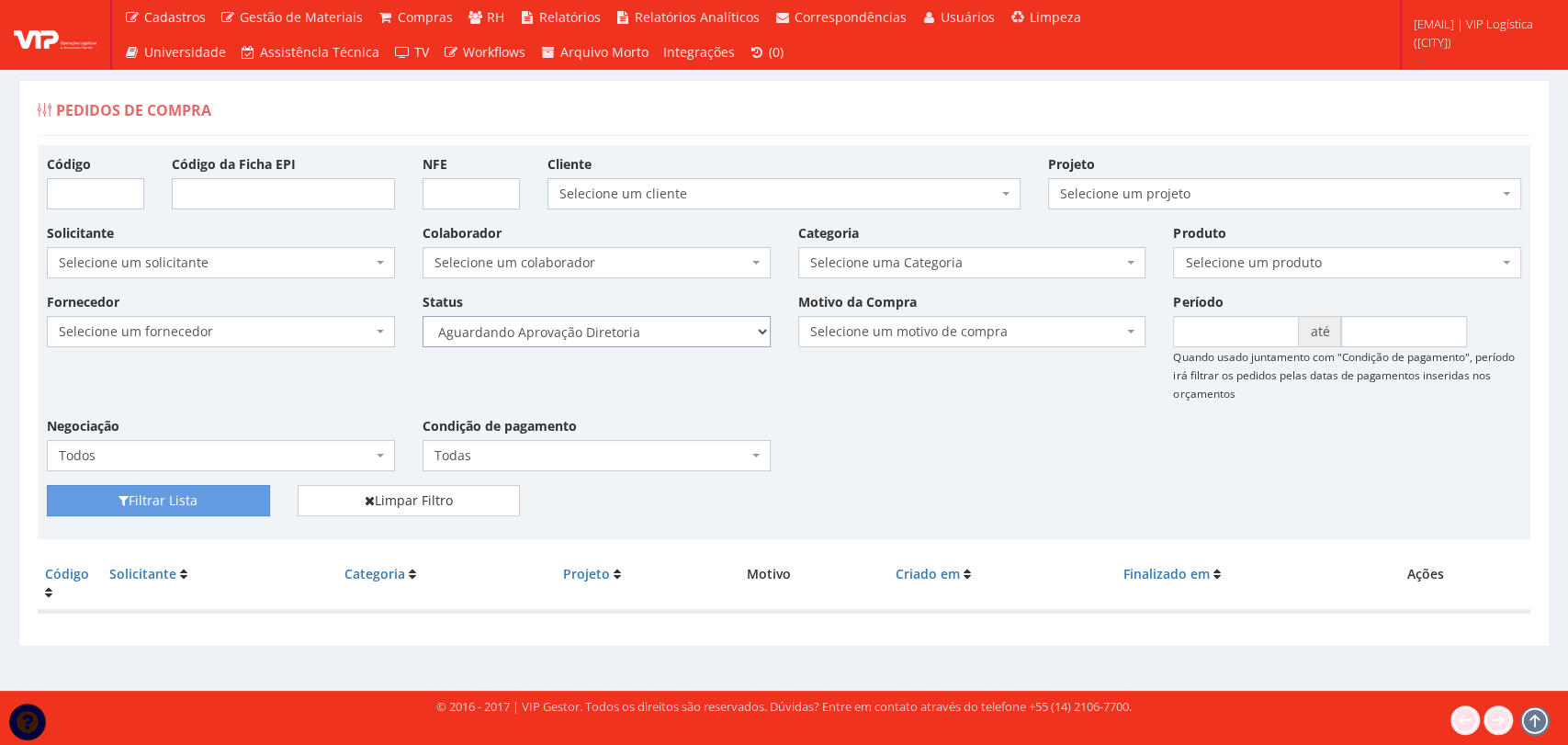 click on "Selecione um status Cancelado Aguardando Aprovação Diretoria Pedido Aprovado Aguardando Aprovação de Orçamento Orçamento Aprovado Compra Efetuada Entrega Efetuada Entrega Registrada" at bounding box center (596, 332) 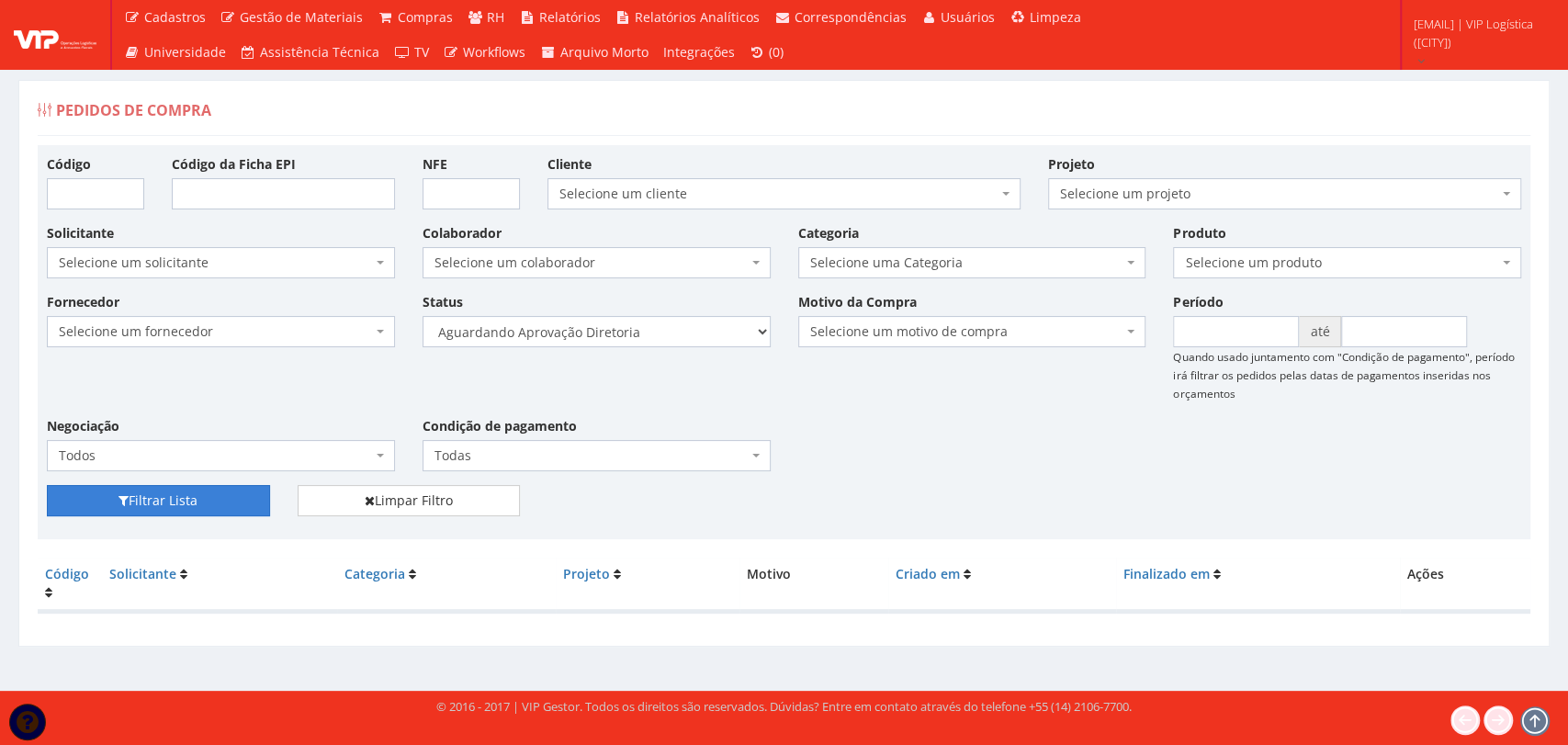 click on "Filtrar Lista" at bounding box center [158, 501] 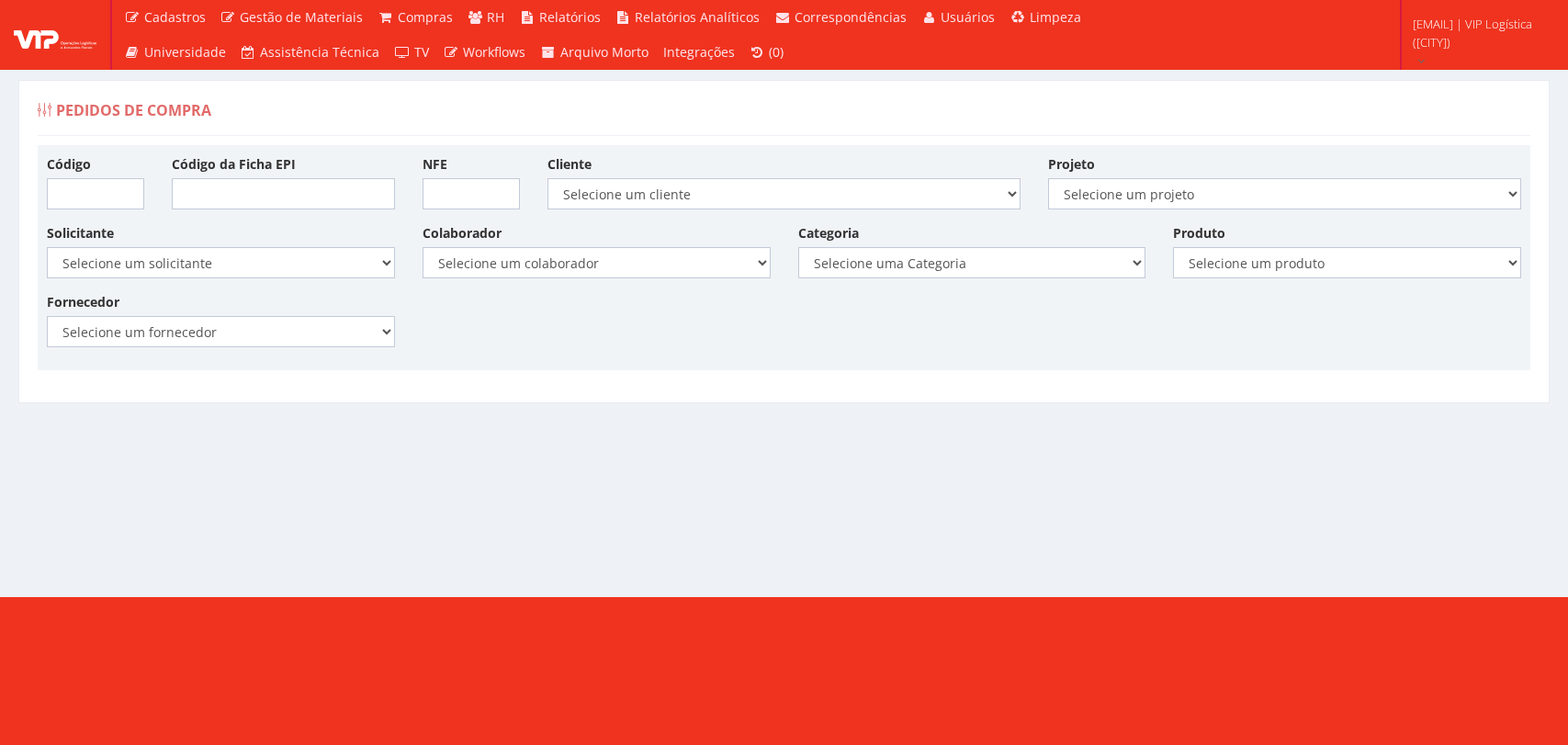 scroll, scrollTop: 0, scrollLeft: 0, axis: both 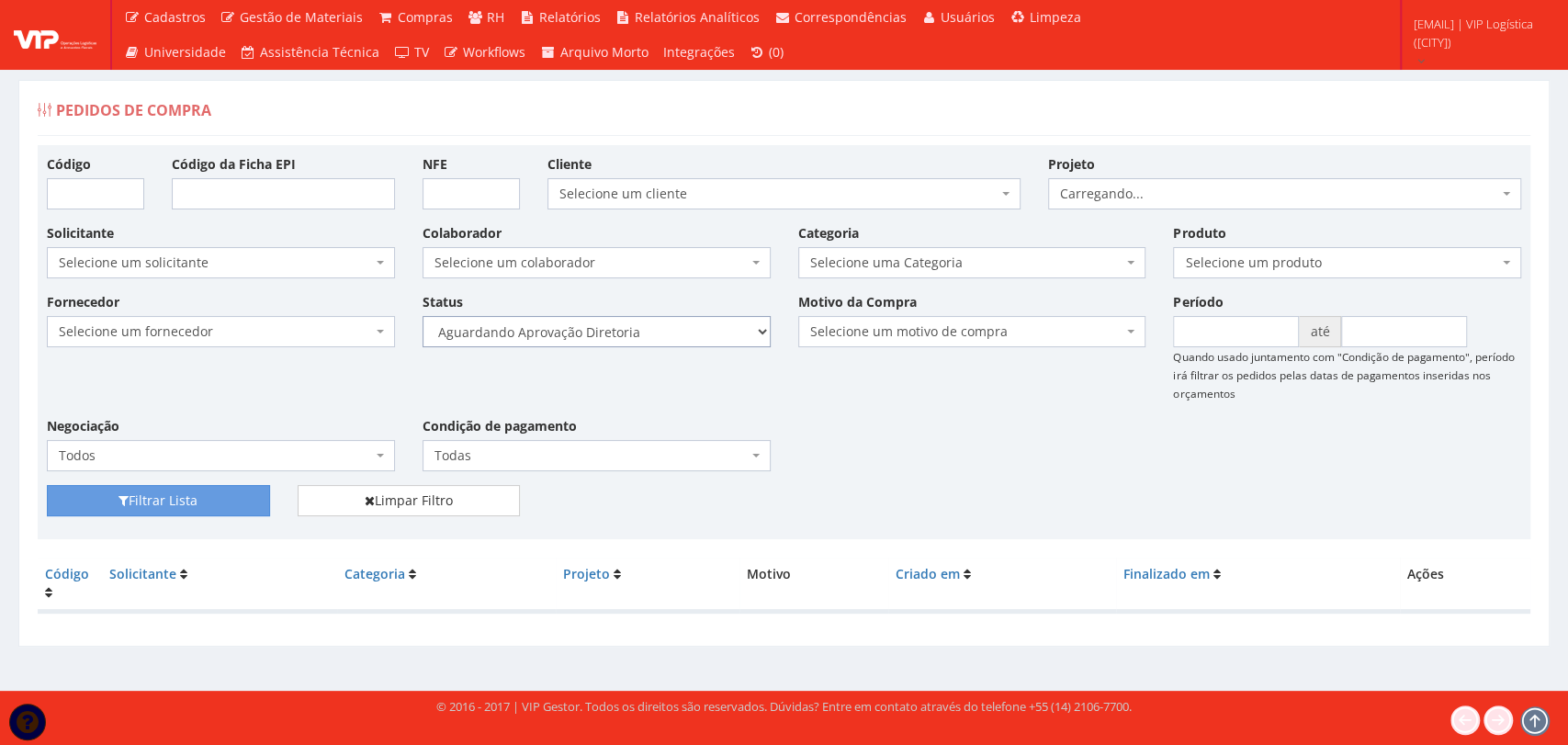 click on "Selecione um status Cancelado Aguardando Aprovação Diretoria Pedido Aprovado Aguardando Aprovação de Orçamento Orçamento Aprovado Compra Efetuada Entrega Efetuada Entrega Registrada" at bounding box center (596, 332) 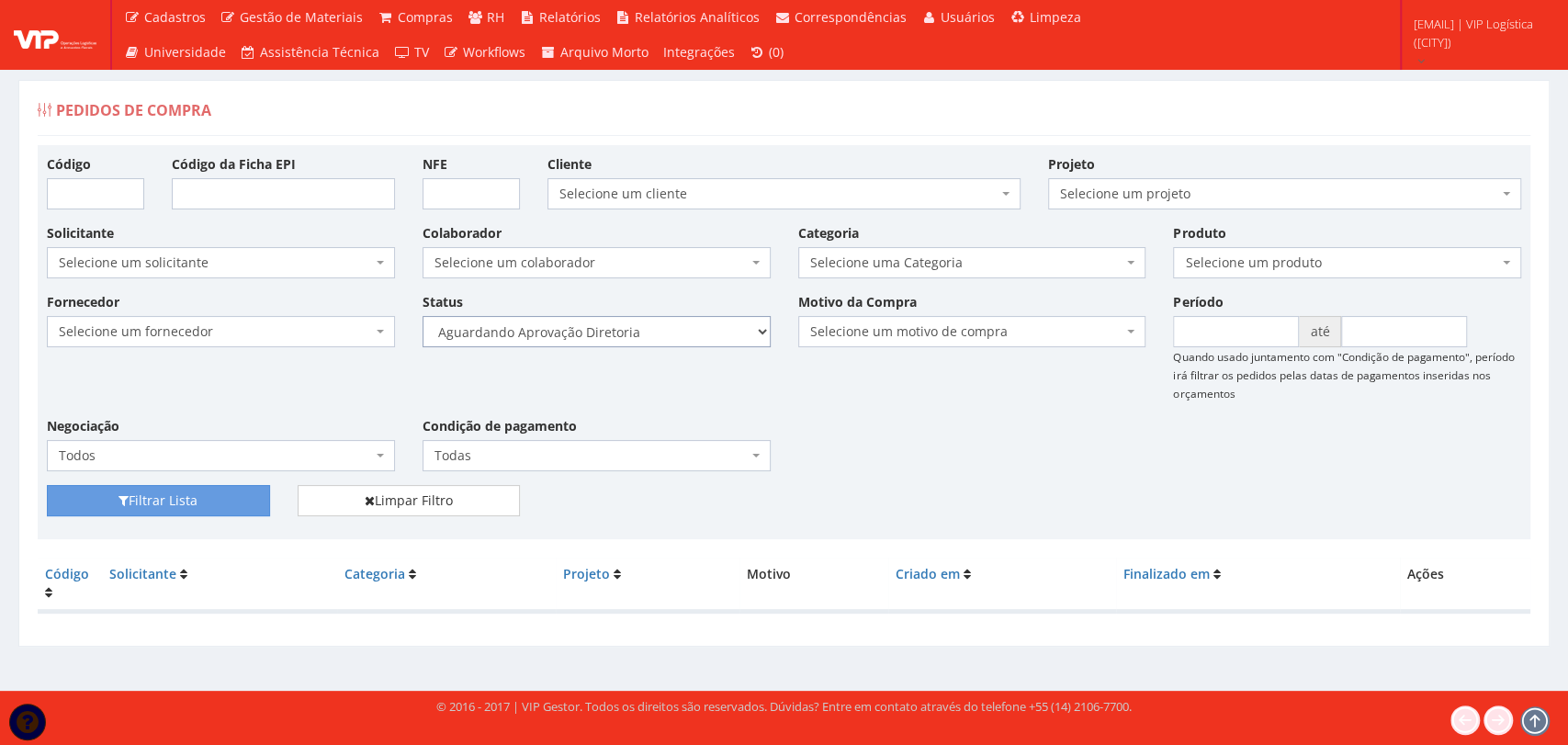 select on "4" 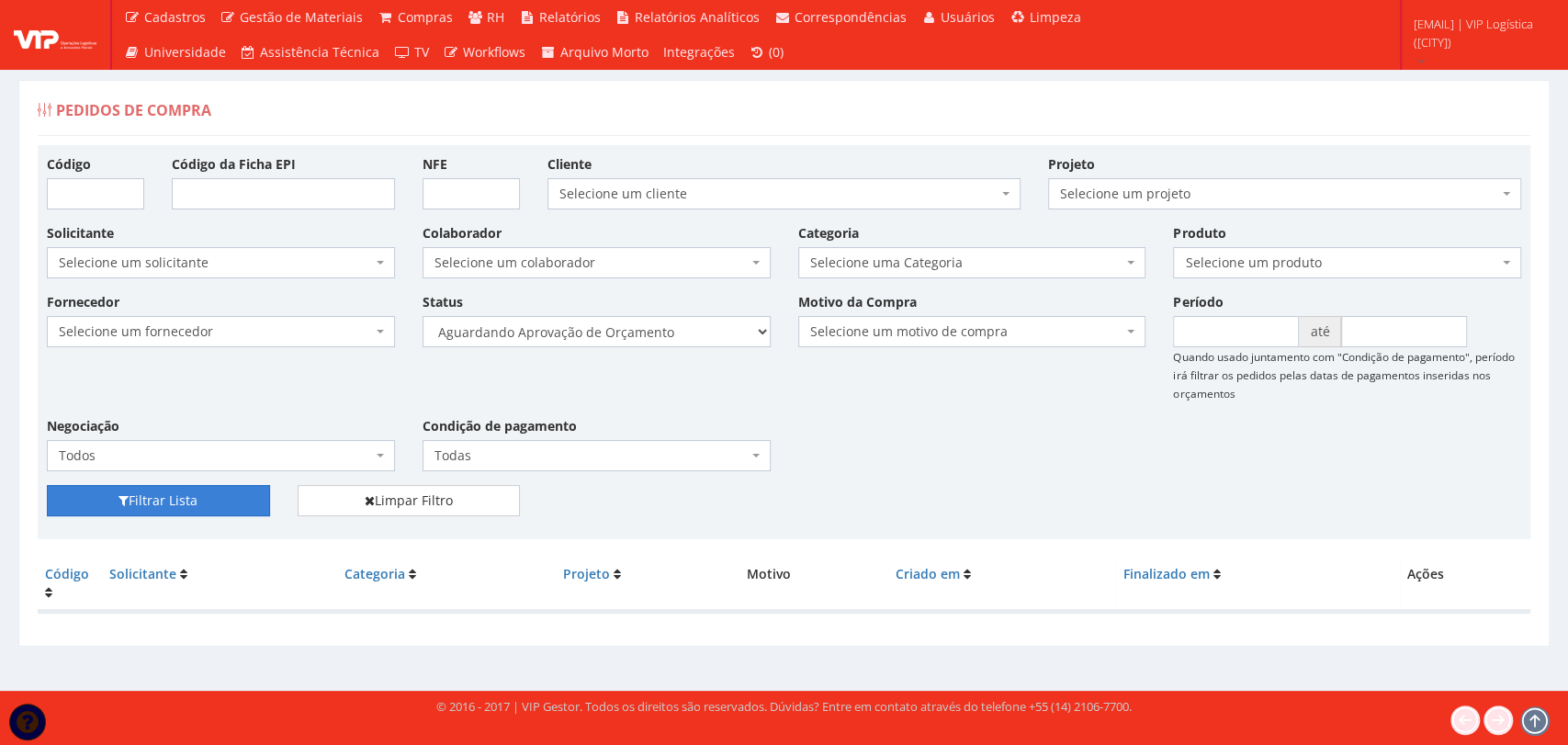 click on "Filtrar Lista" at bounding box center [158, 501] 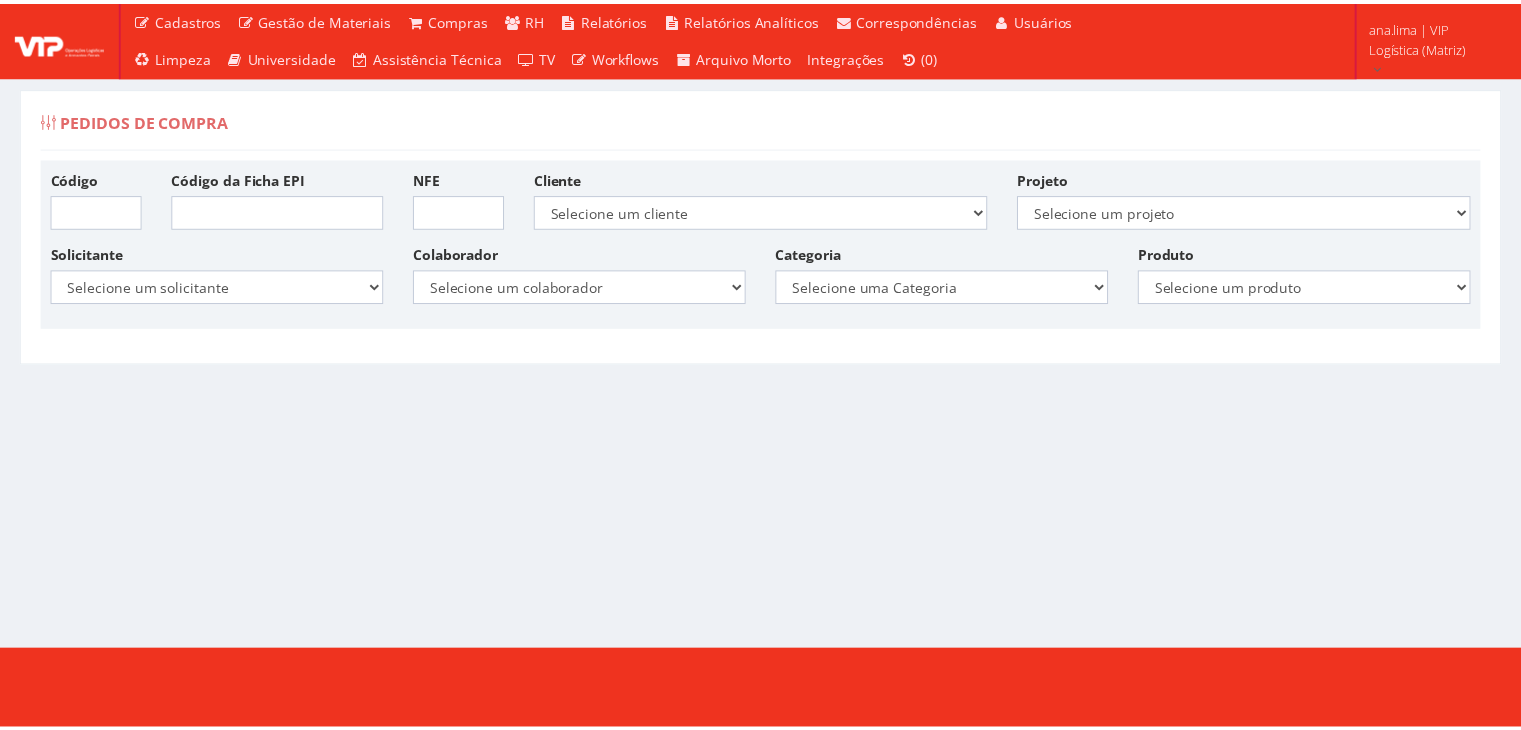 scroll, scrollTop: 0, scrollLeft: 0, axis: both 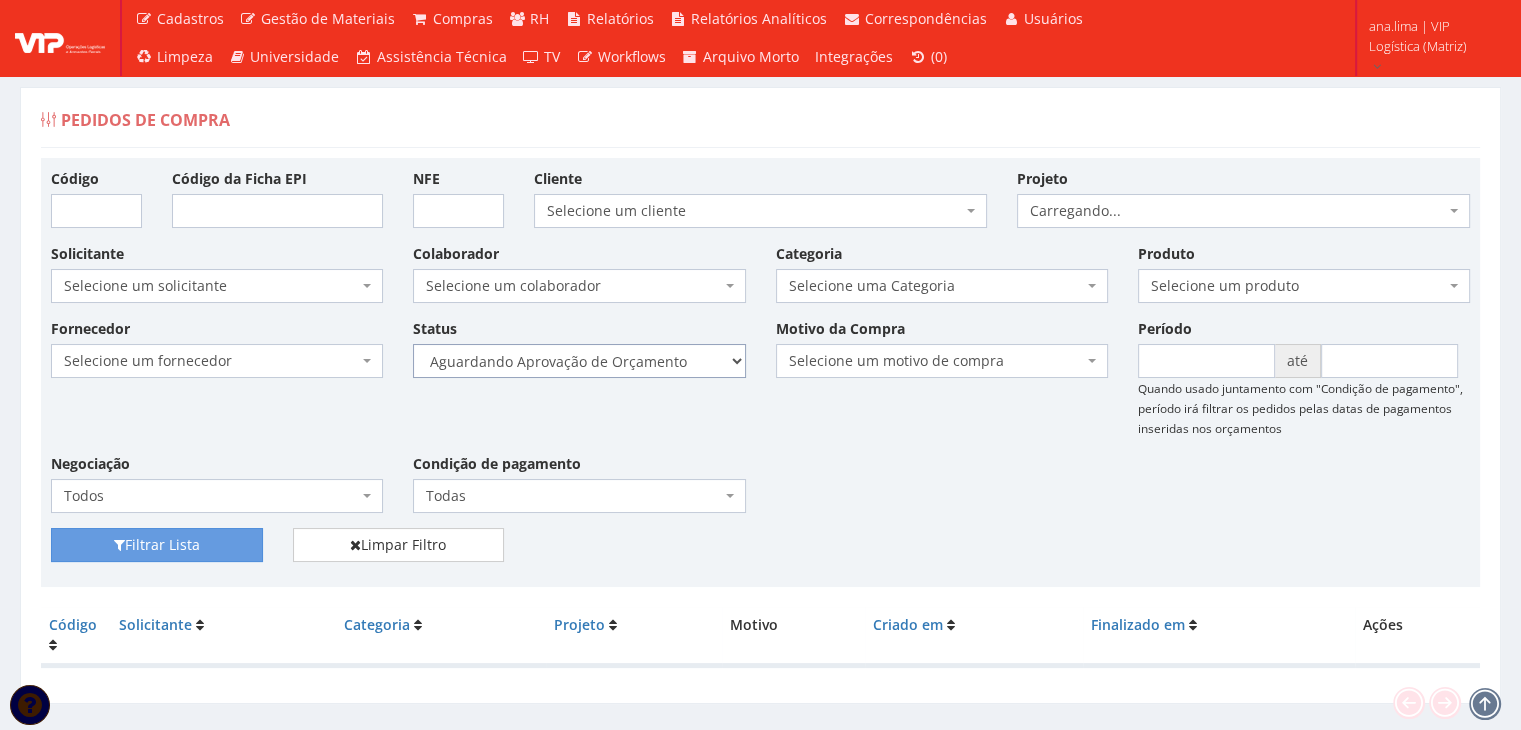 click on "Selecione um status Cancelado Aguardando Aprovação Diretoria Pedido Aprovado Aguardando Aprovação de Orçamento Orçamento Aprovado Compra Efetuada Entrega Efetuada Entrega Registrada" at bounding box center (579, 361) 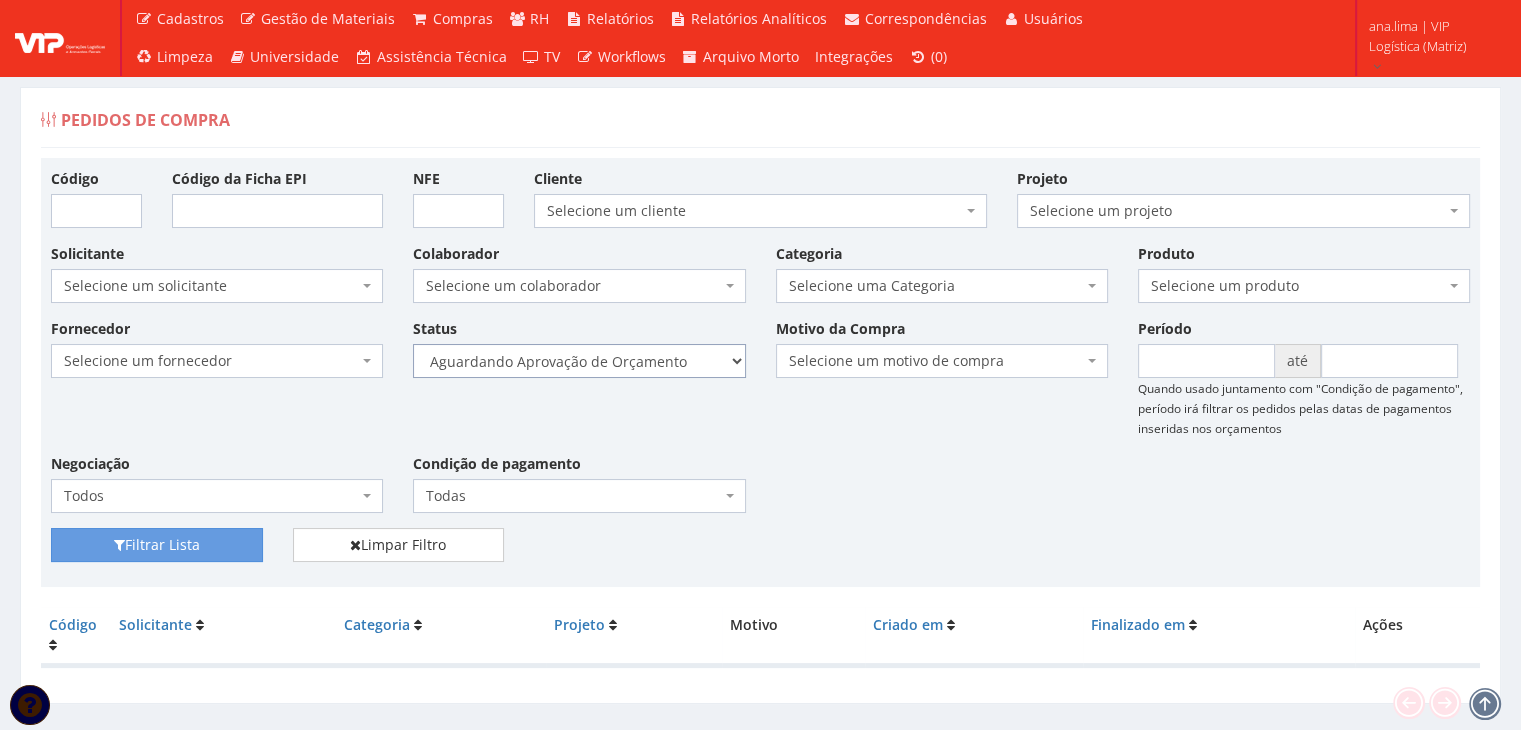 select on "1" 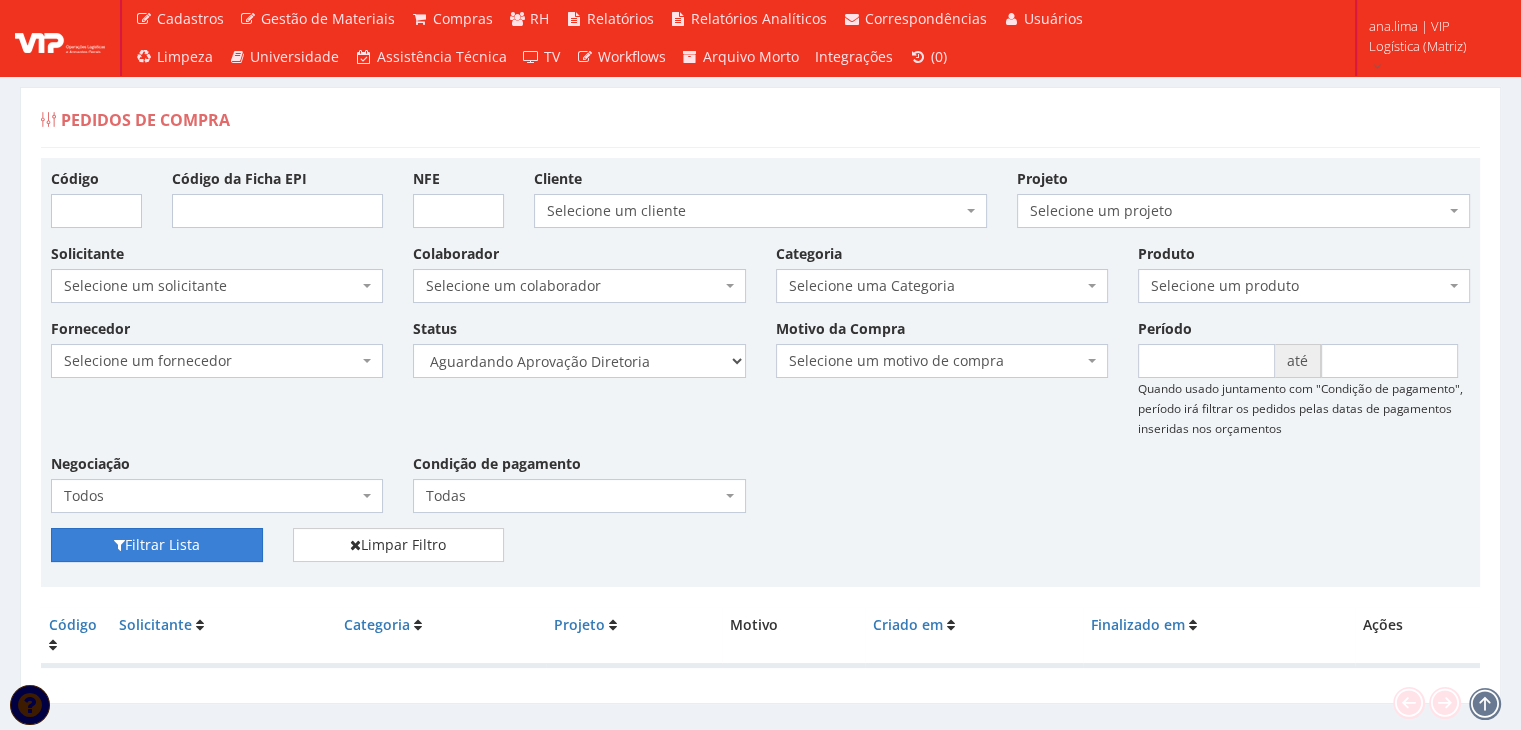 click on "Filtrar Lista" at bounding box center (157, 545) 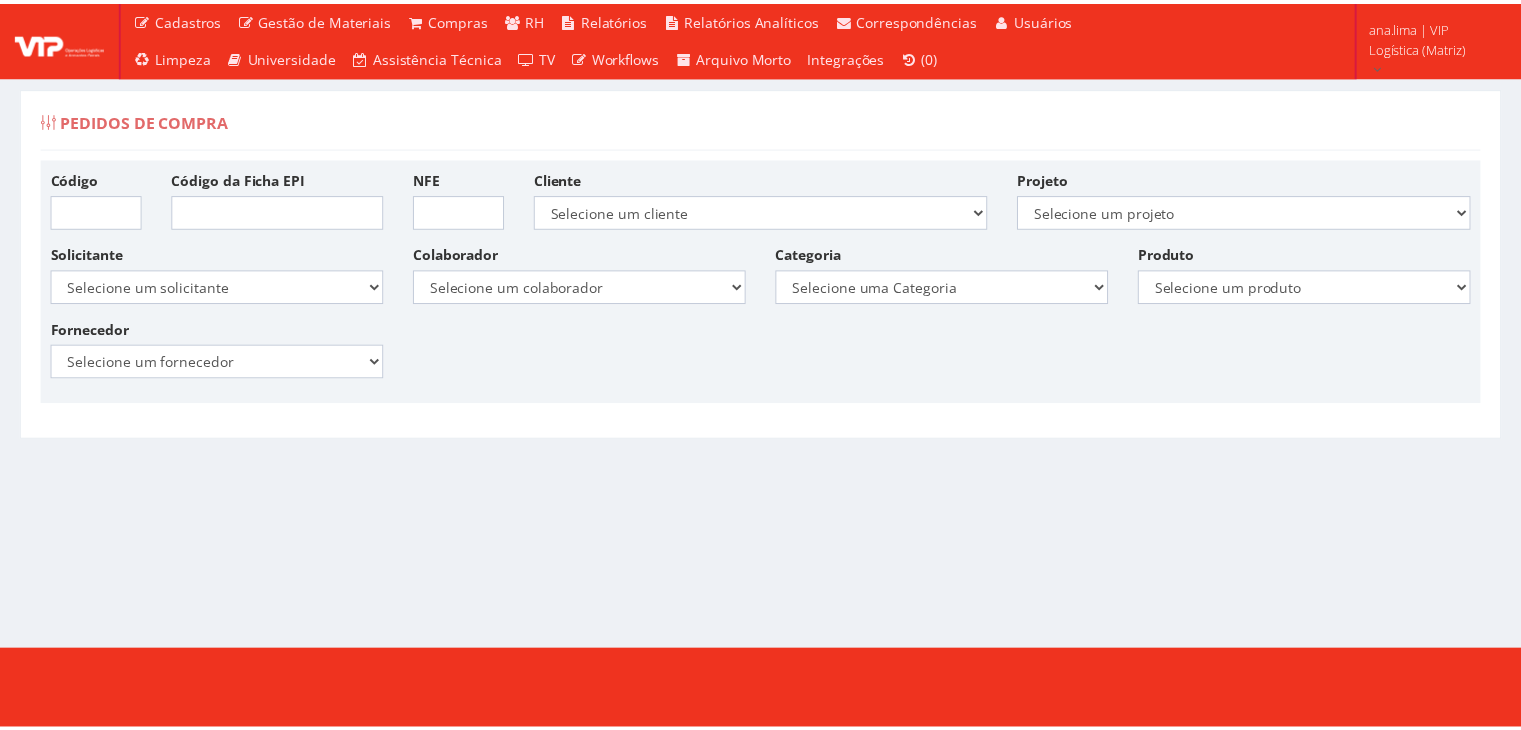 scroll, scrollTop: 0, scrollLeft: 0, axis: both 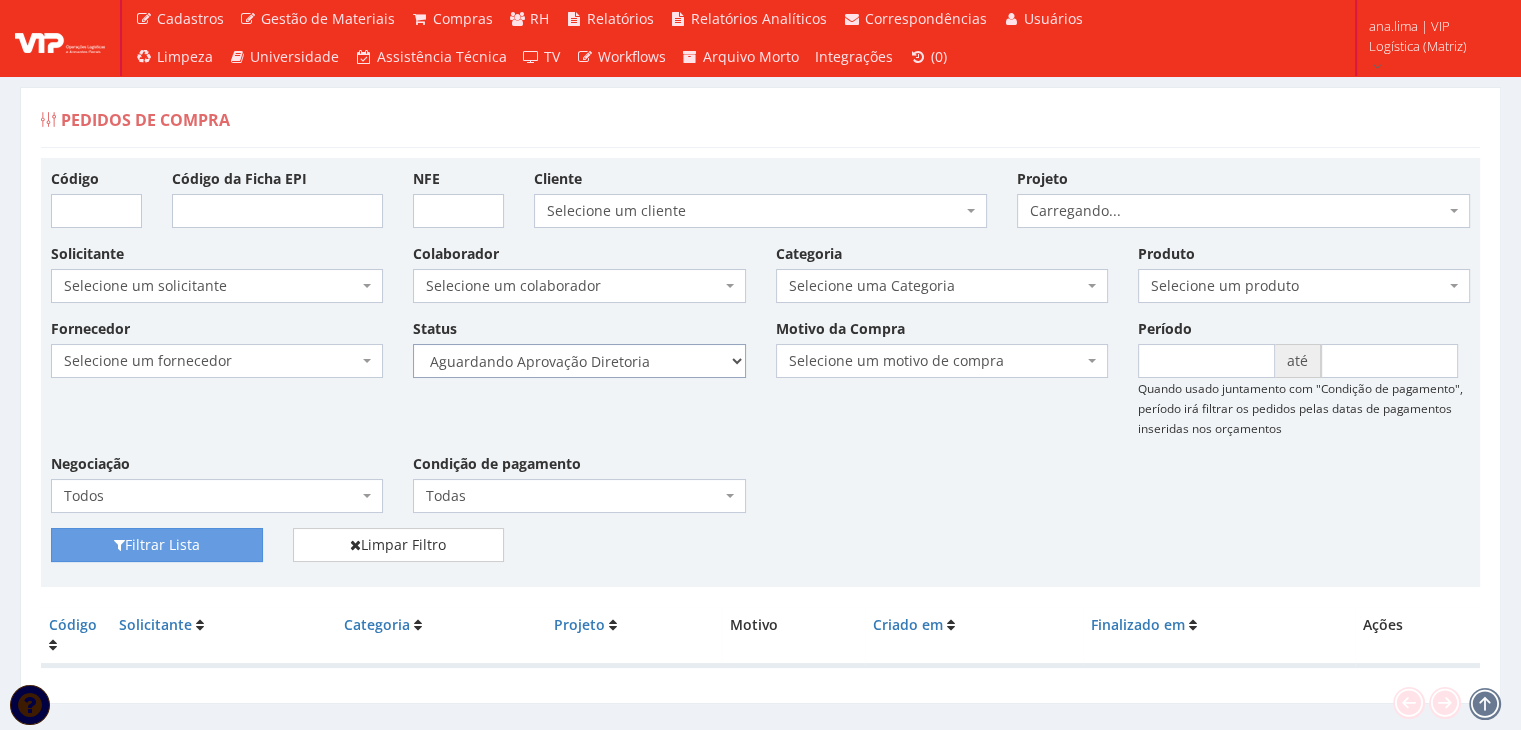 drag, startPoint x: 0, startPoint y: 0, endPoint x: 643, endPoint y: 358, distance: 735.9436 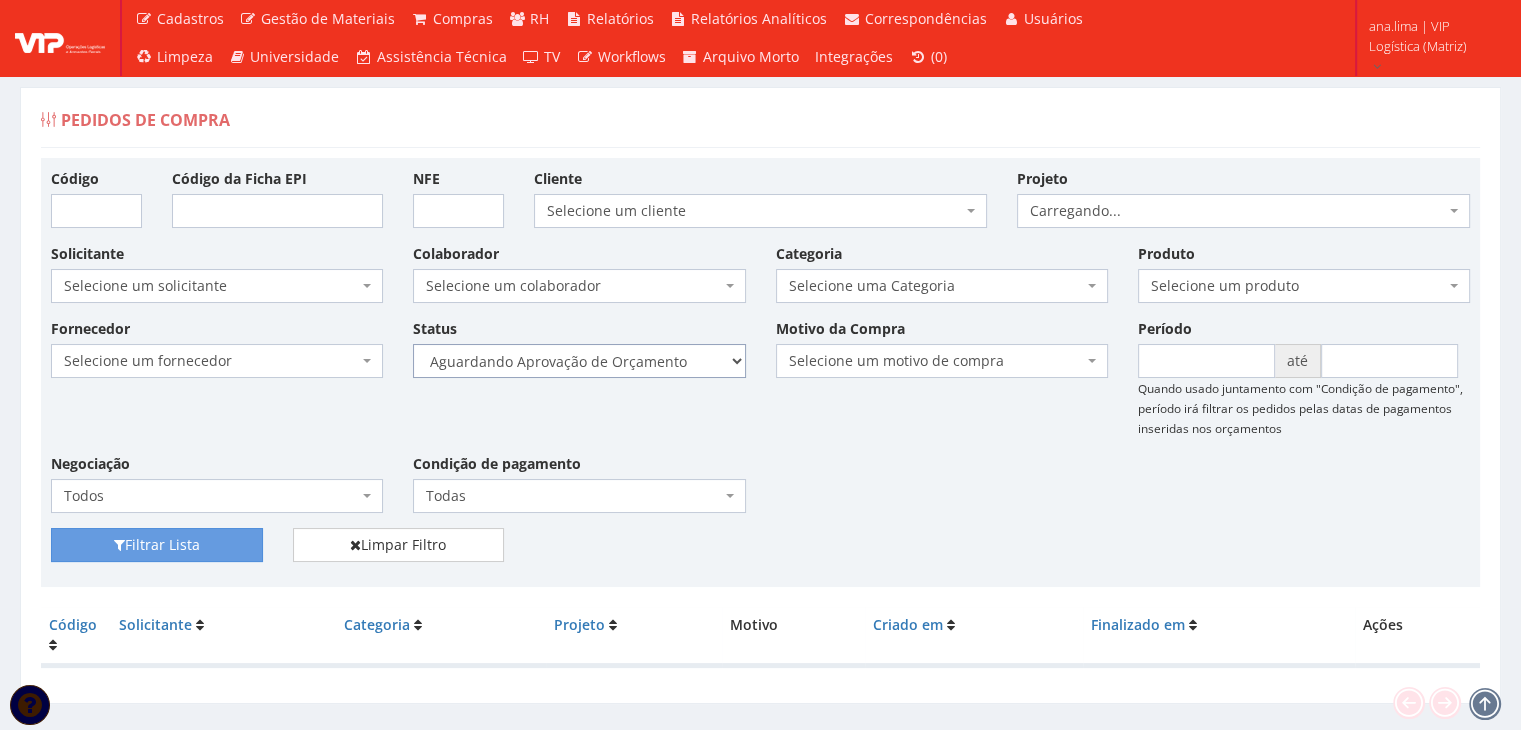 click on "Selecione um status Cancelado Aguardando Aprovação Diretoria Pedido Aprovado Aguardando Aprovação de Orçamento Orçamento Aprovado Compra Efetuada Entrega Efetuada Entrega Registrada" at bounding box center [579, 361] 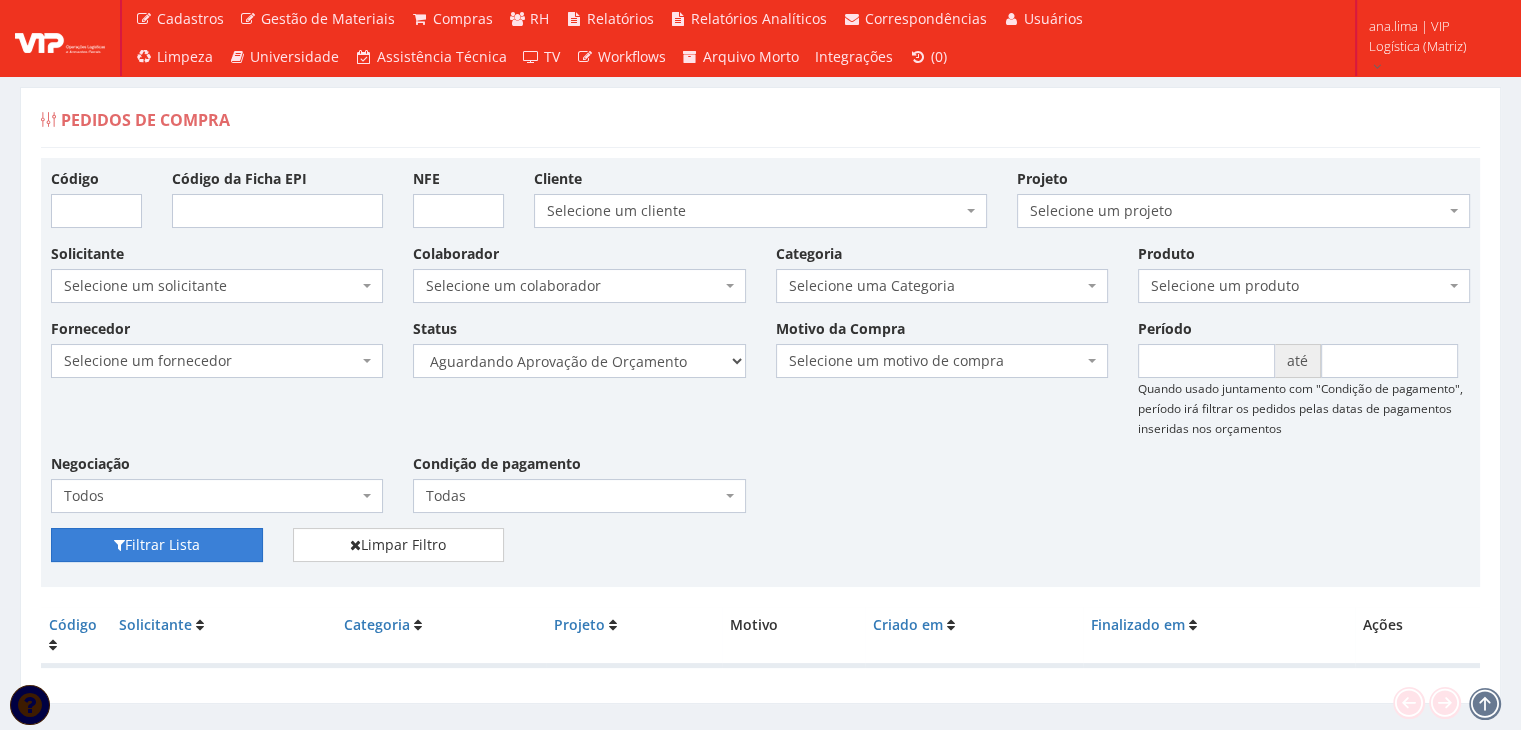 click on "Filtrar Lista" at bounding box center (157, 545) 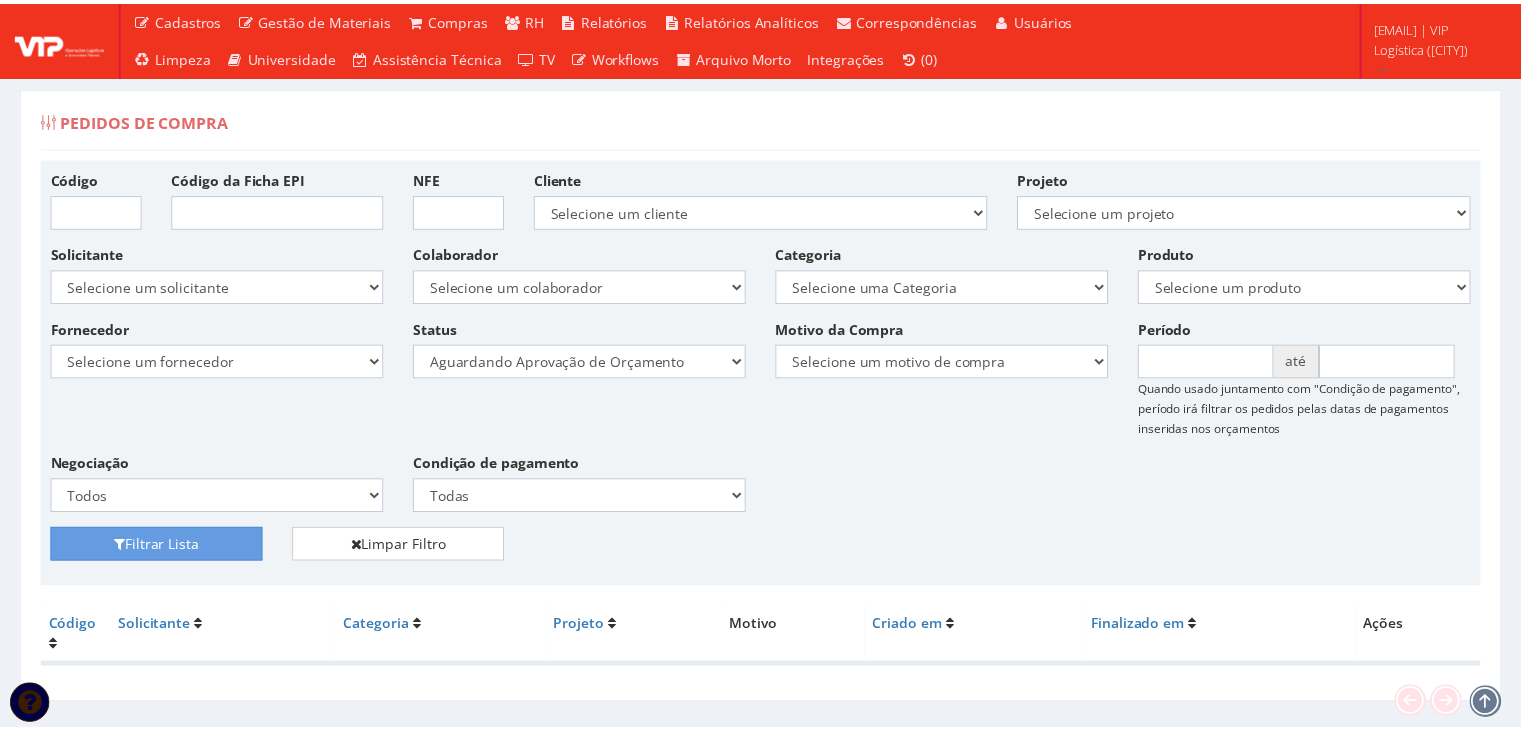 scroll, scrollTop: 0, scrollLeft: 0, axis: both 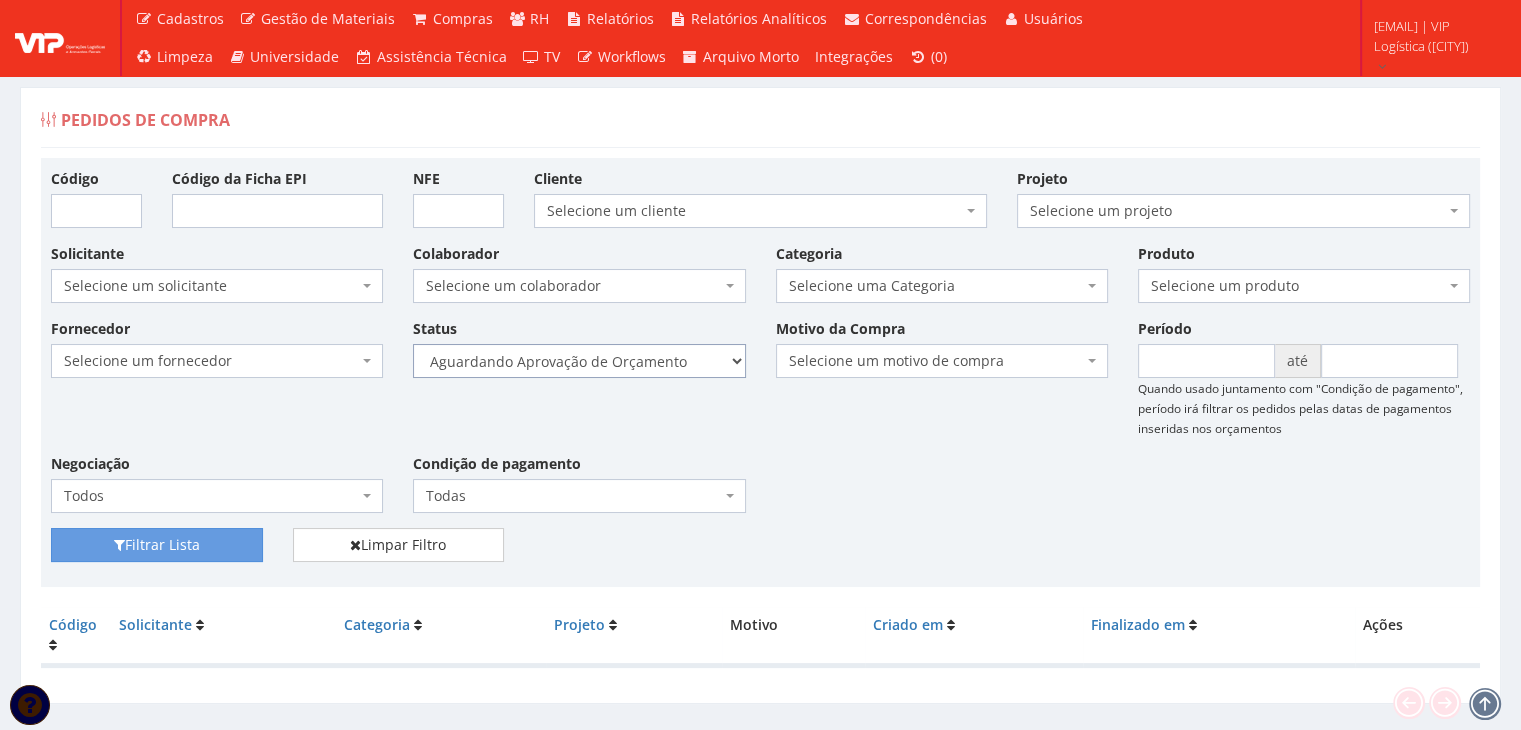 click on "Selecione um status Cancelado Aguardando Aprovação Diretoria Pedido Aprovado Aguardando Aprovação de Orçamento Orçamento Aprovado Compra Efetuada Entrega Efetuada Entrega Registrada" at bounding box center [579, 361] 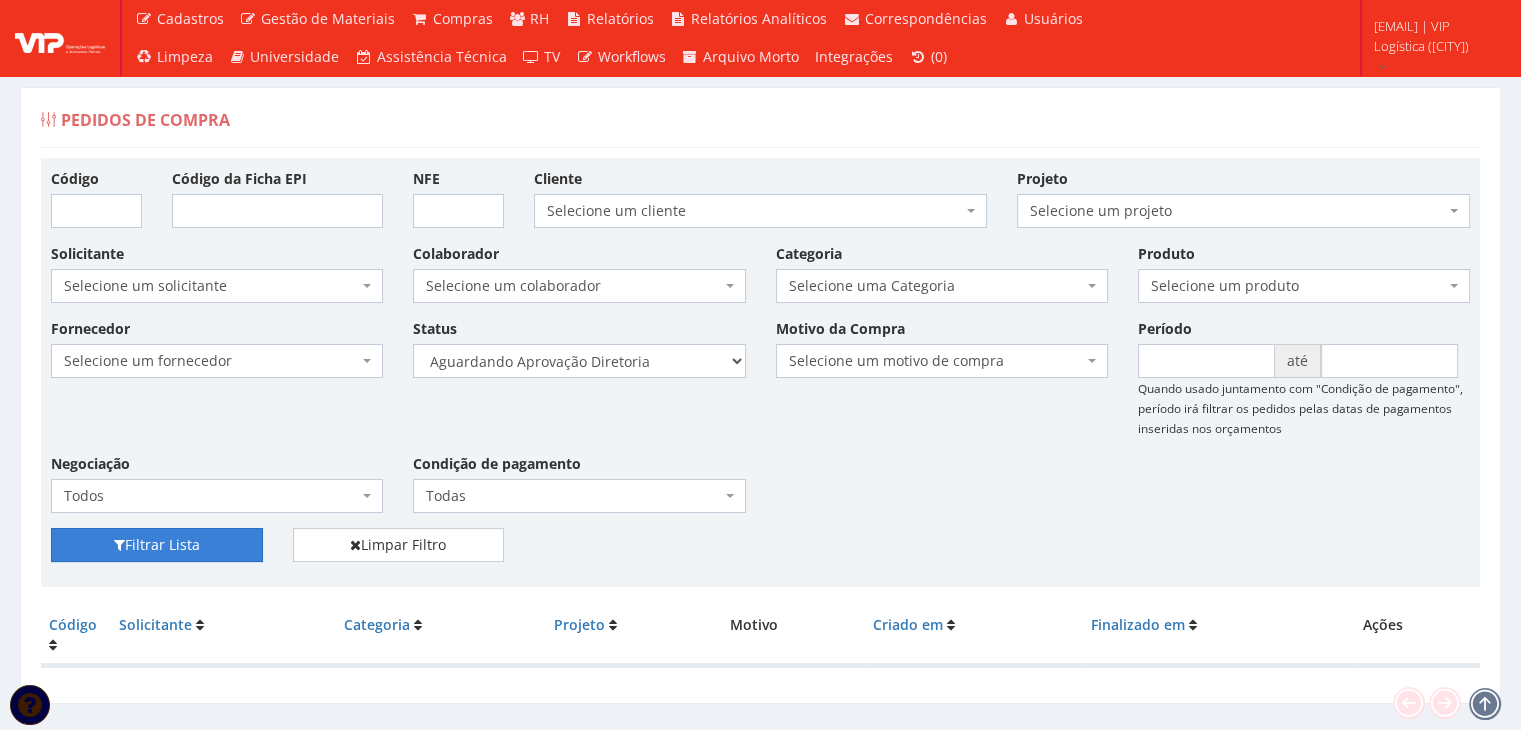 click on "Filtrar Lista" at bounding box center [157, 545] 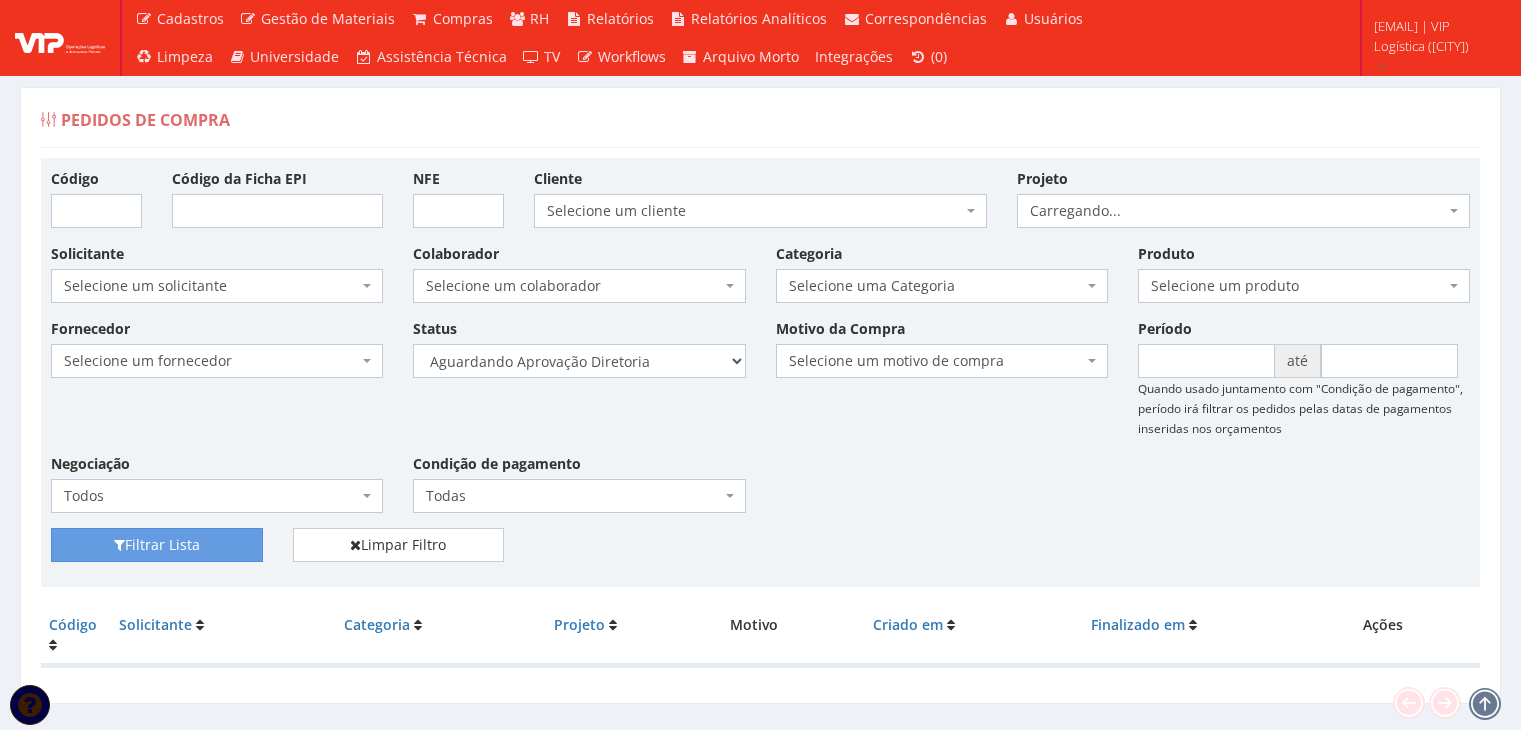 scroll, scrollTop: 0, scrollLeft: 0, axis: both 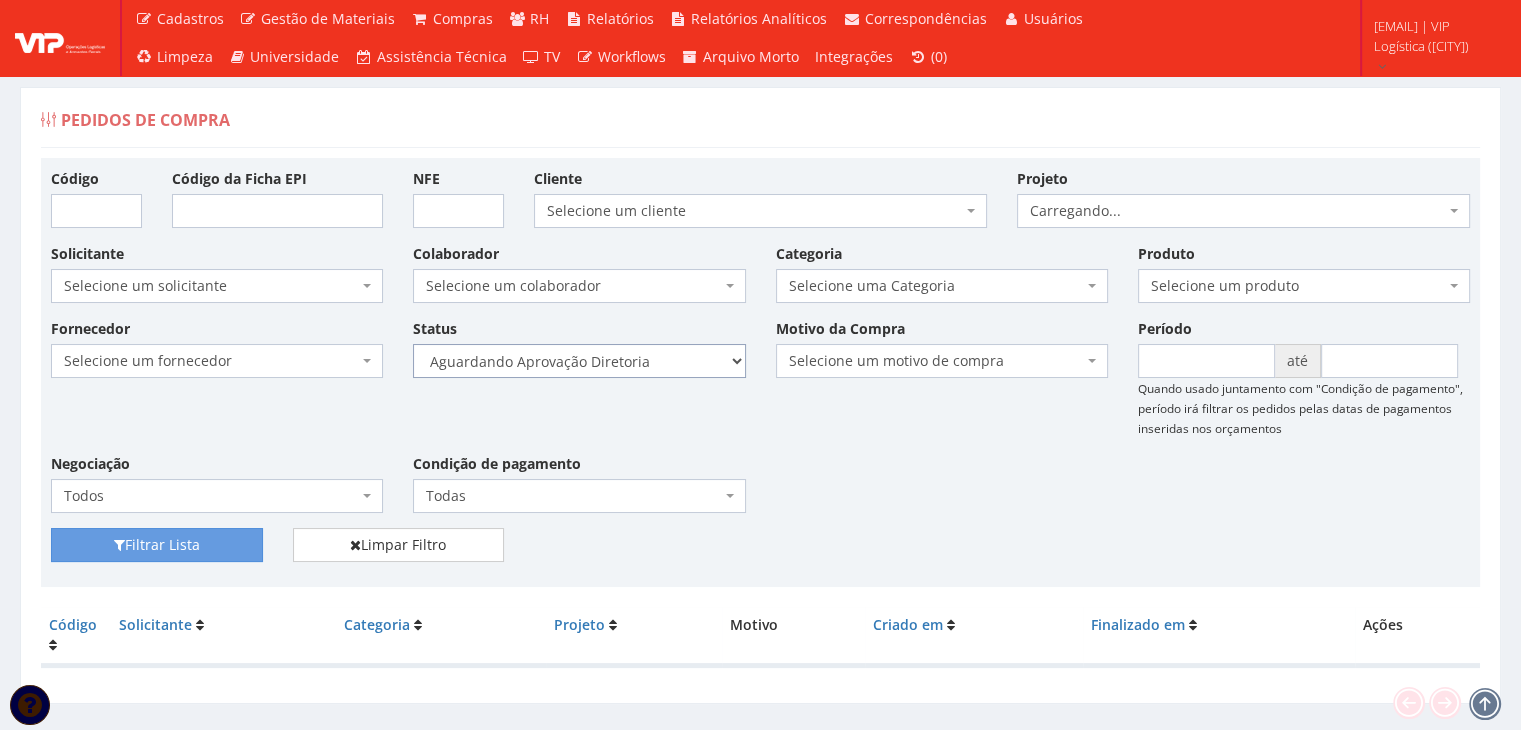 drag, startPoint x: 0, startPoint y: 0, endPoint x: 689, endPoint y: 369, distance: 781.5894 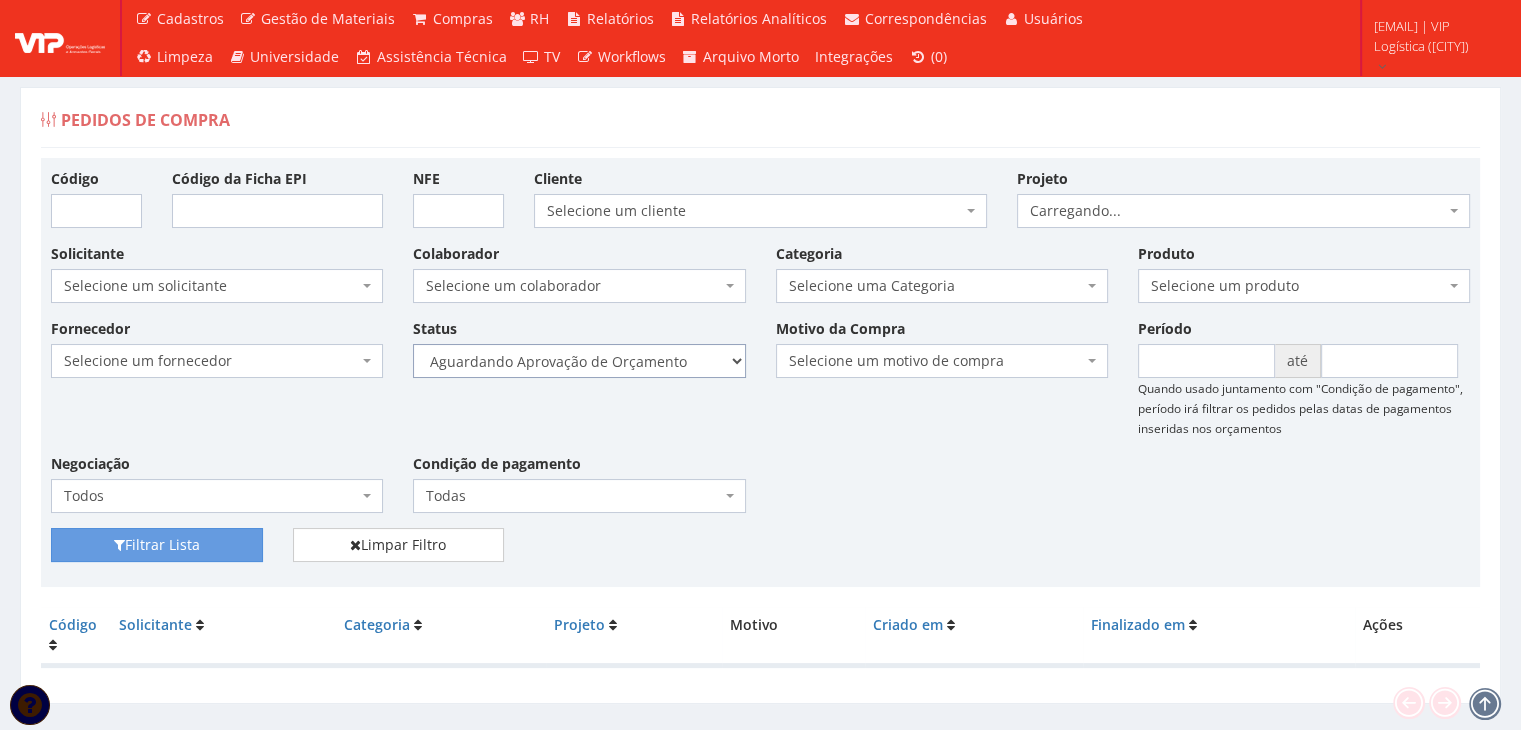 click on "Selecione um status Cancelado Aguardando Aprovação Diretoria Pedido Aprovado Aguardando Aprovação de Orçamento Orçamento Aprovado Compra Efetuada Entrega Efetuada Entrega Registrada" at bounding box center (579, 361) 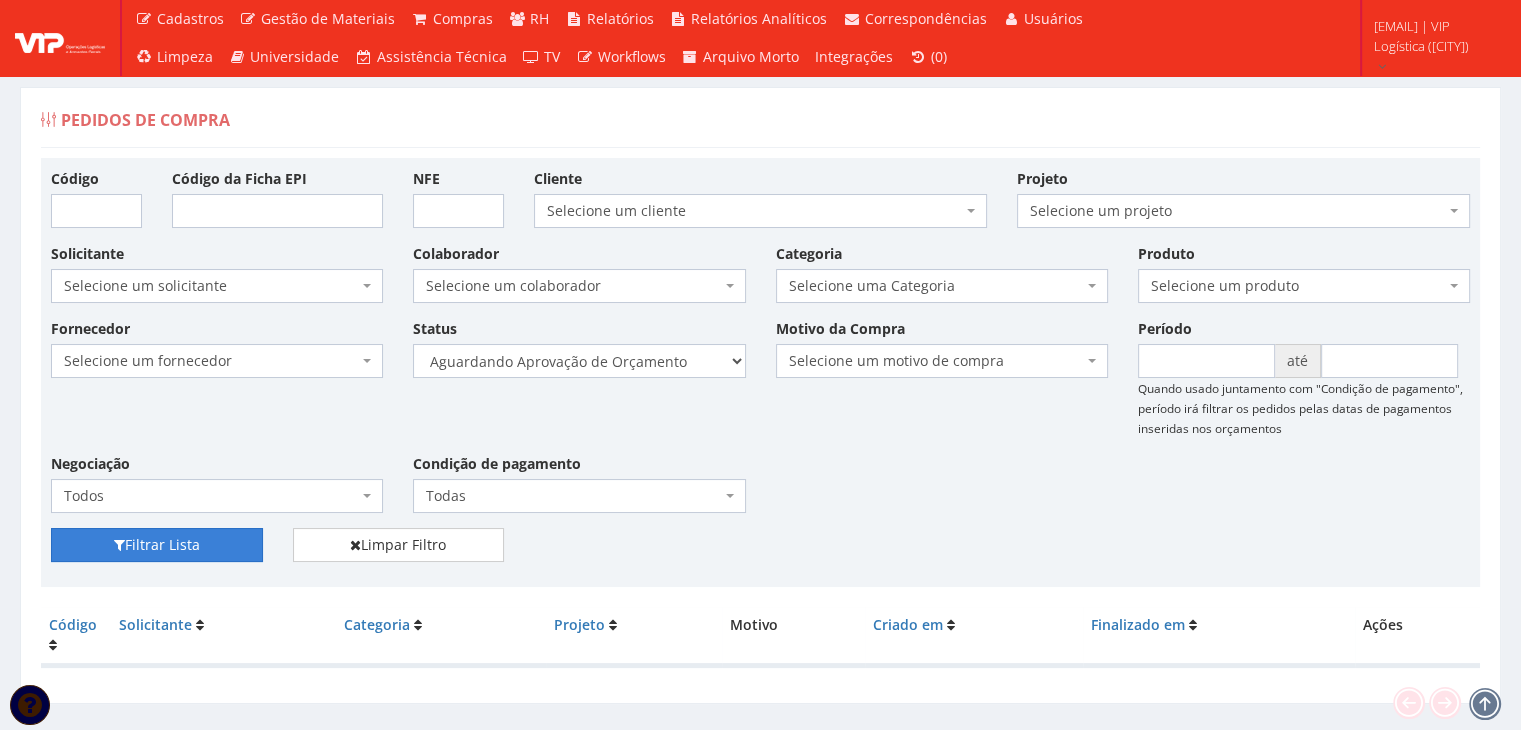 click on "Filtrar Lista" at bounding box center (157, 545) 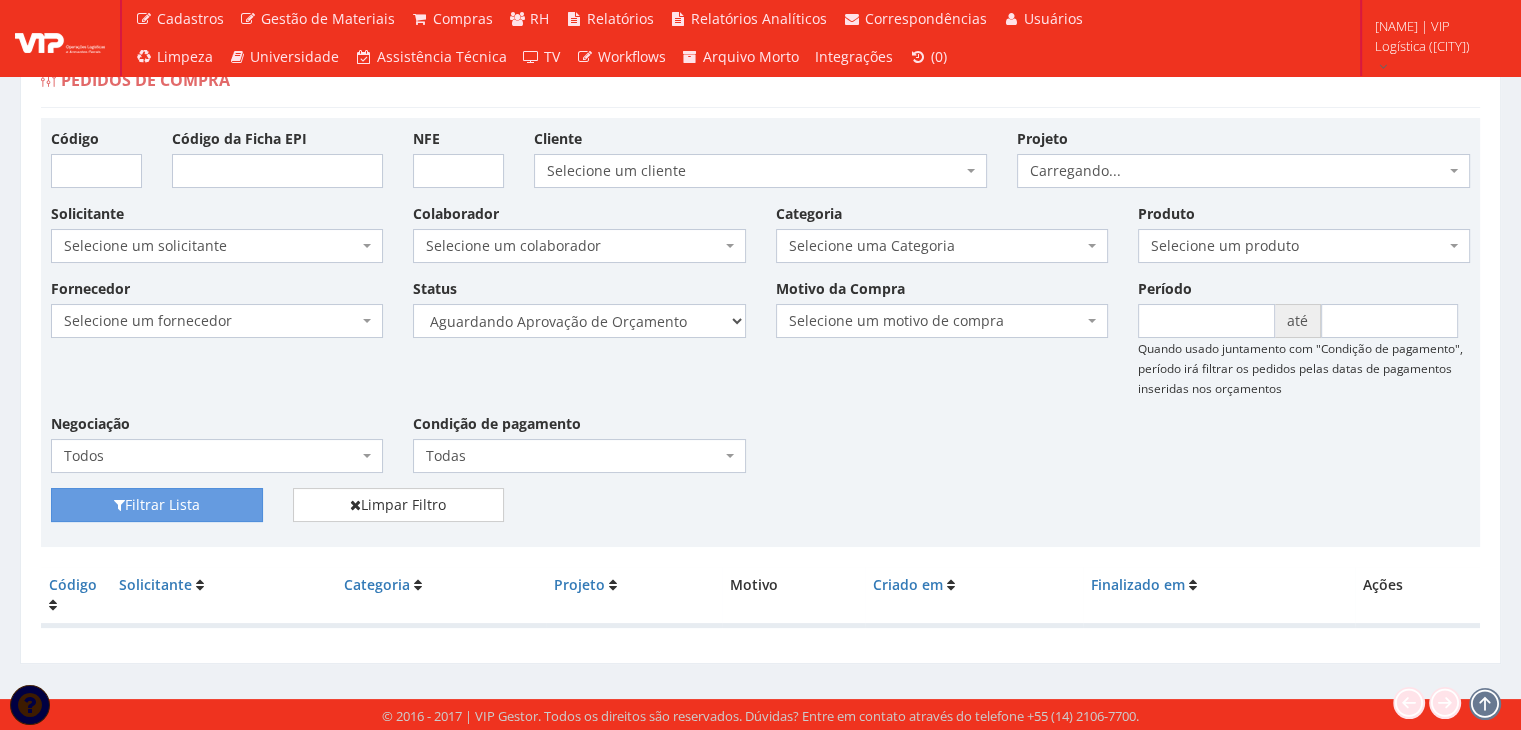 scroll, scrollTop: 40, scrollLeft: 0, axis: vertical 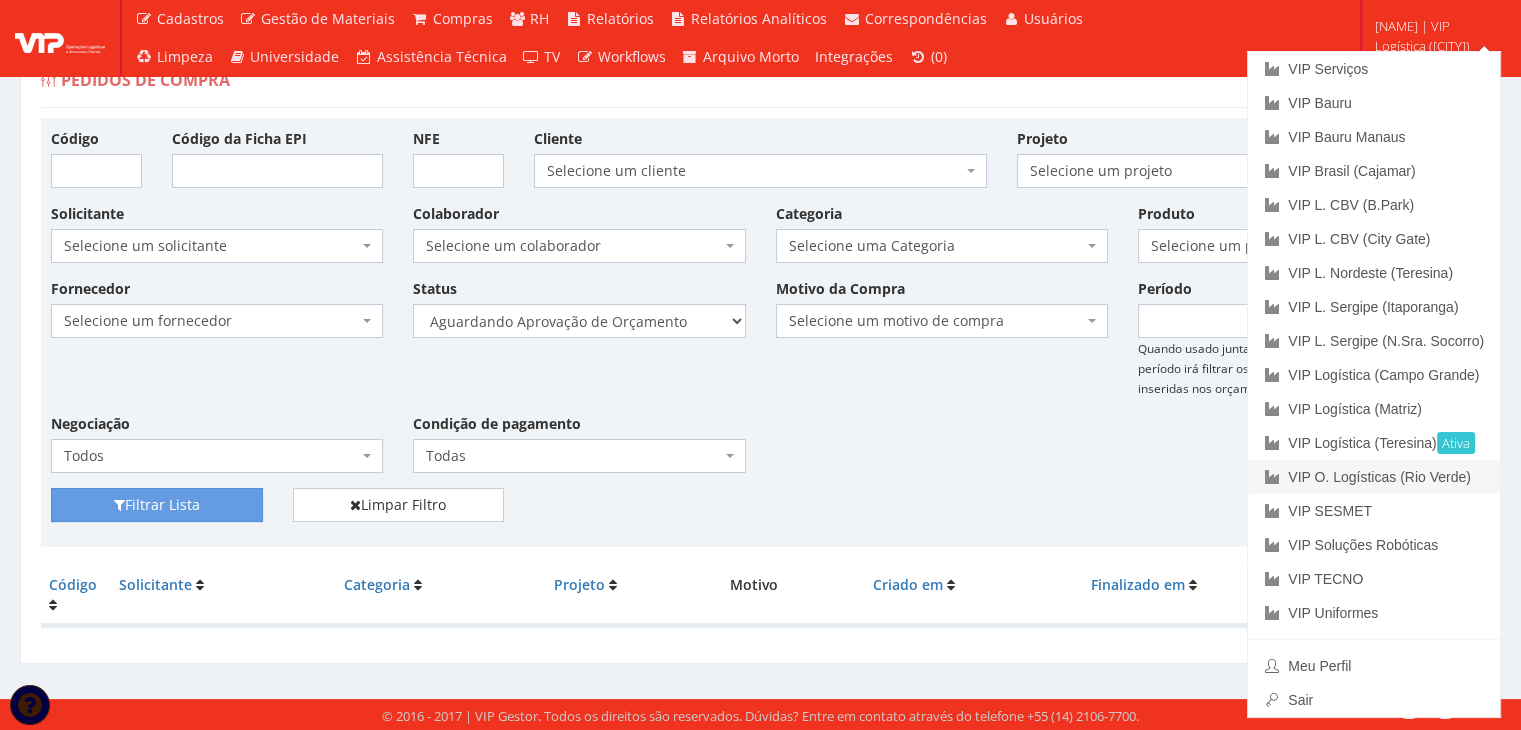 click on "VIP O. Logísticas (Rio Verde)" at bounding box center [1374, 477] 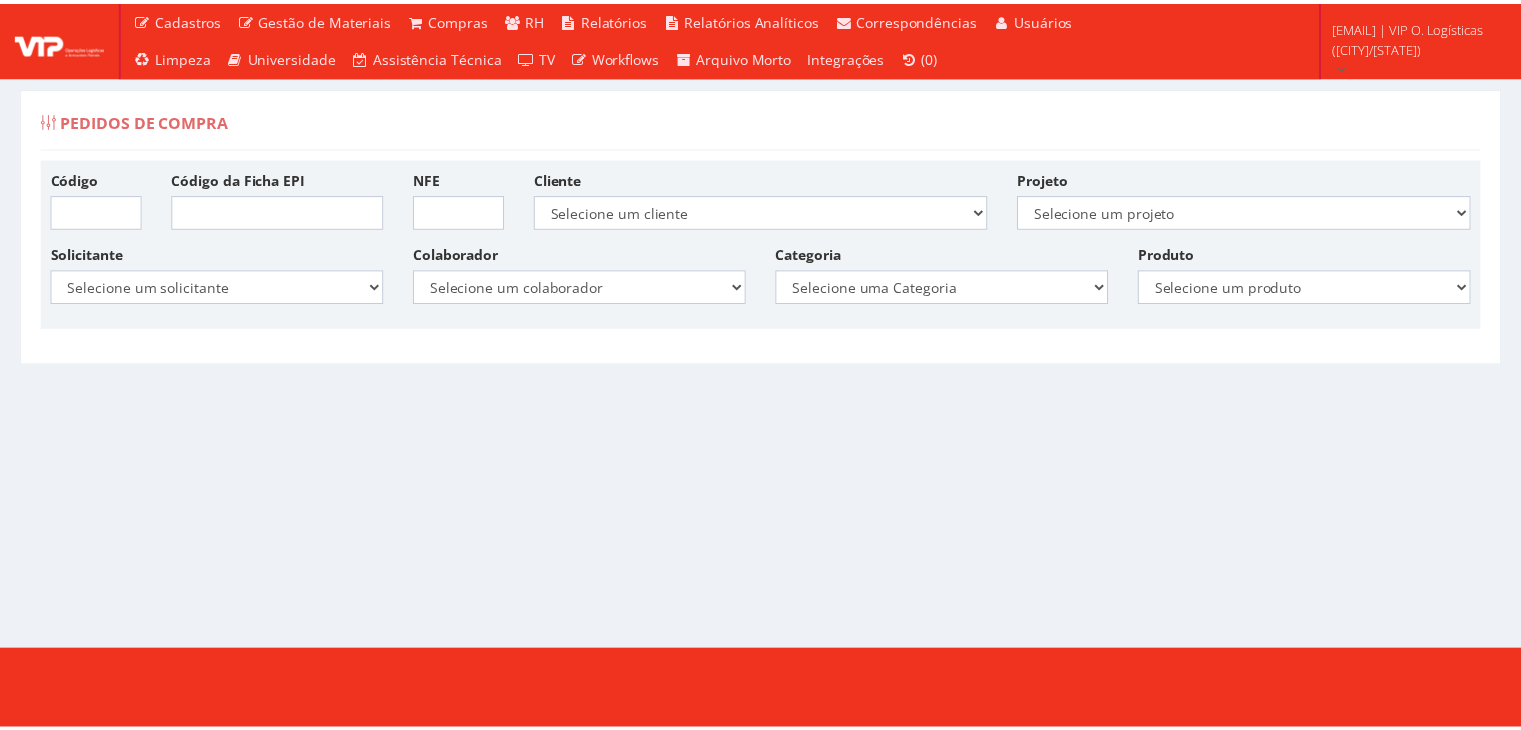 scroll, scrollTop: 0, scrollLeft: 0, axis: both 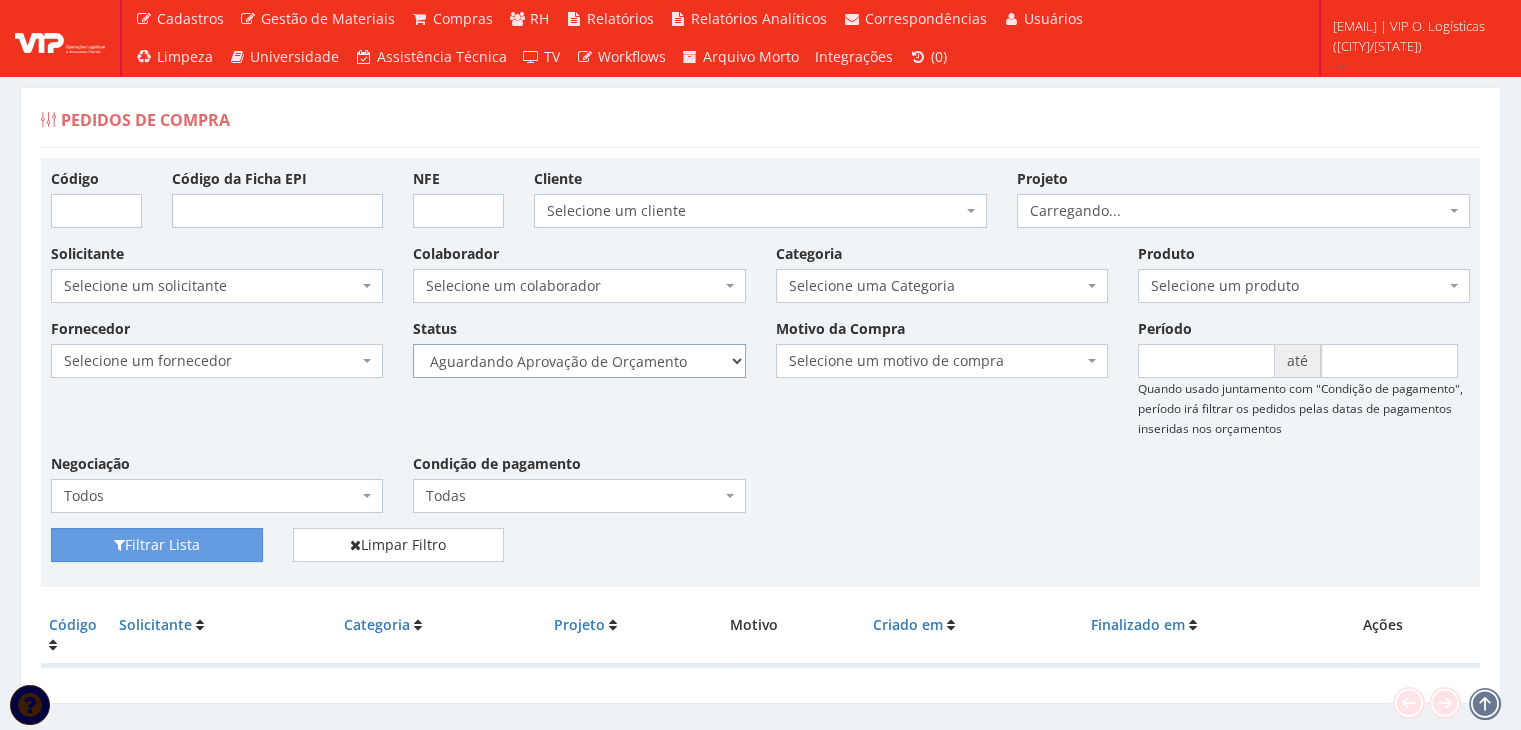 click on "Selecione um status Cancelado Aguardando Aprovação Diretoria Pedido Aprovado Aguardando Aprovação de Orçamento Orçamento Aprovado Compra Efetuada Entrega Efetuada Entrega Registrada" at bounding box center [579, 361] 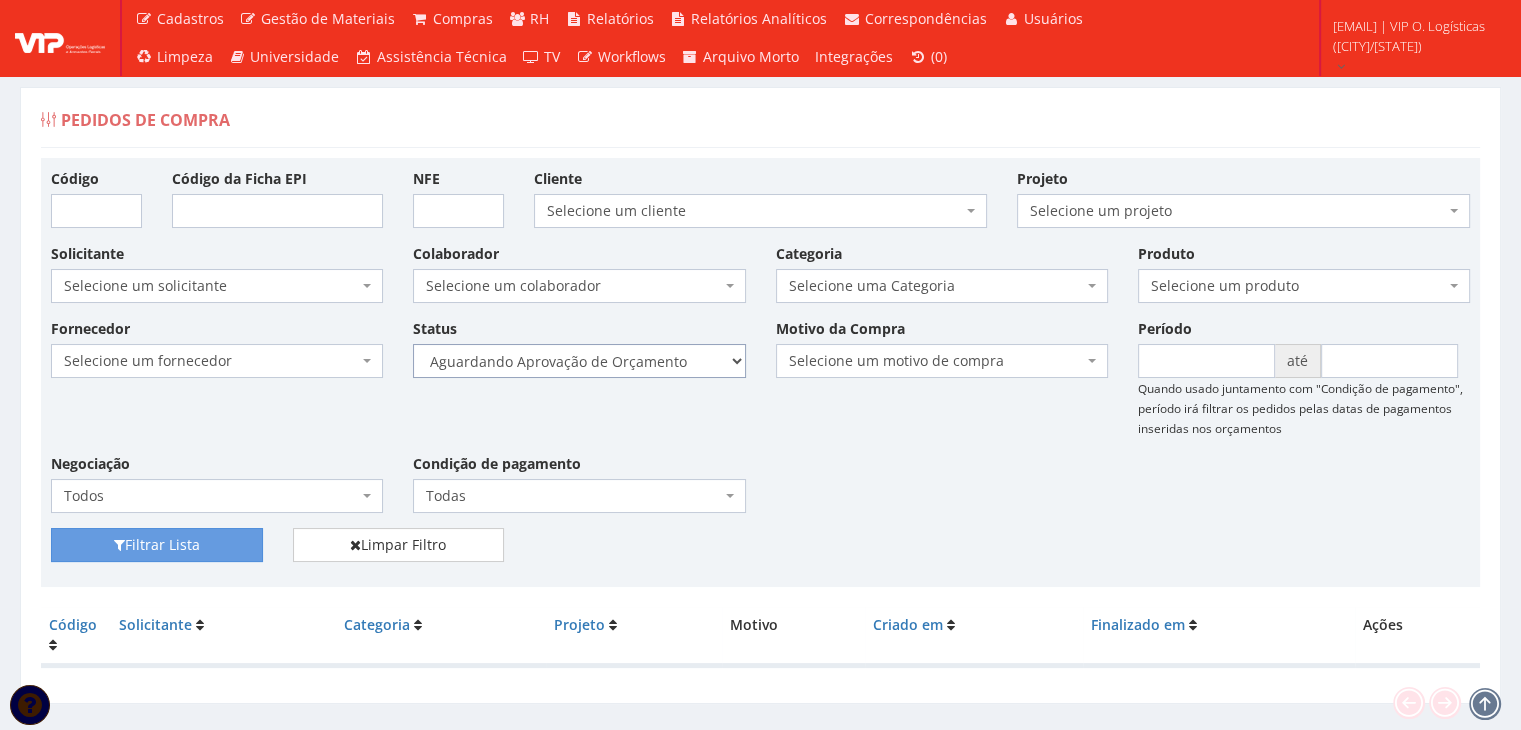 select on "1" 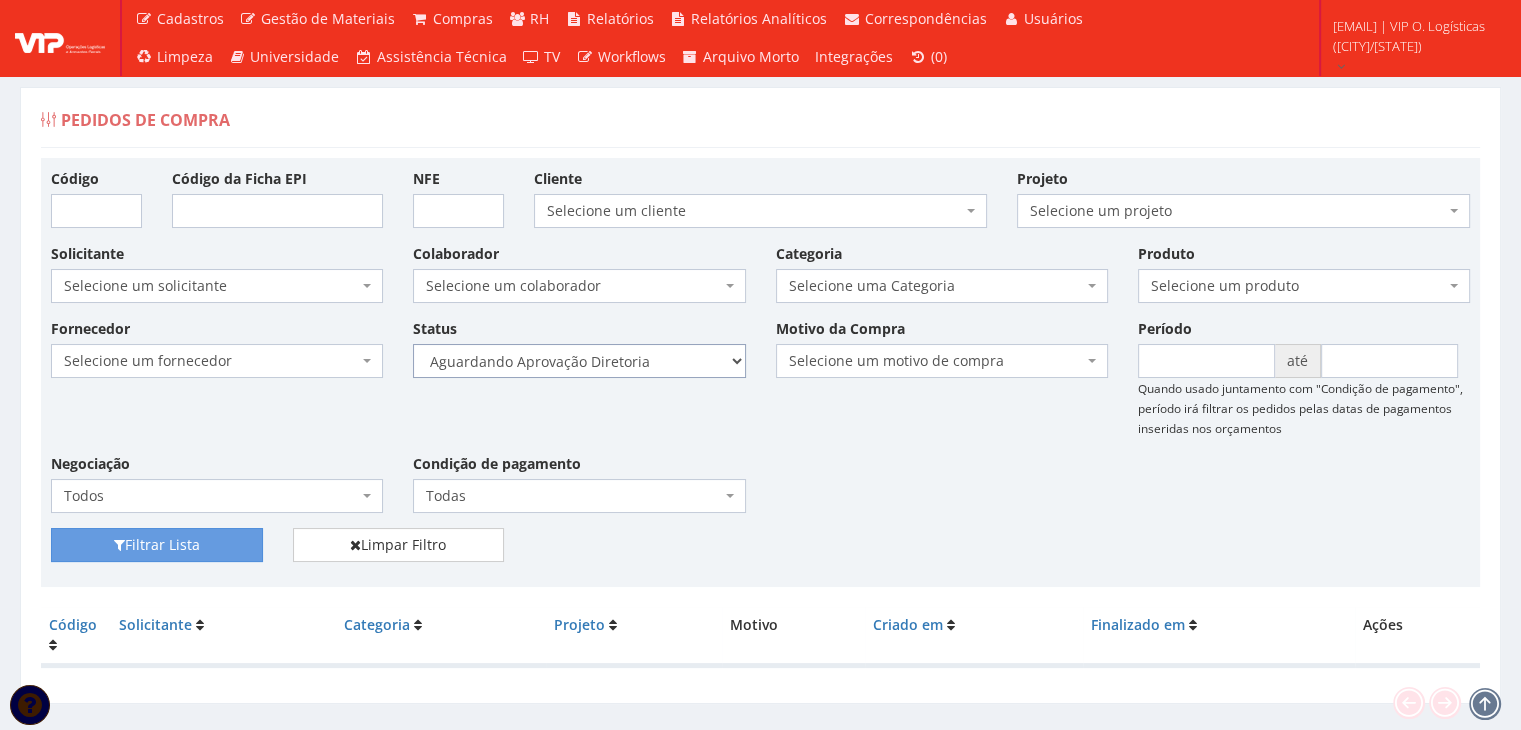 click on "Selecione um status Cancelado Aguardando Aprovação Diretoria Pedido Aprovado Aguardando Aprovação de Orçamento Orçamento Aprovado Compra Efetuada Entrega Efetuada Entrega Registrada" at bounding box center (579, 361) 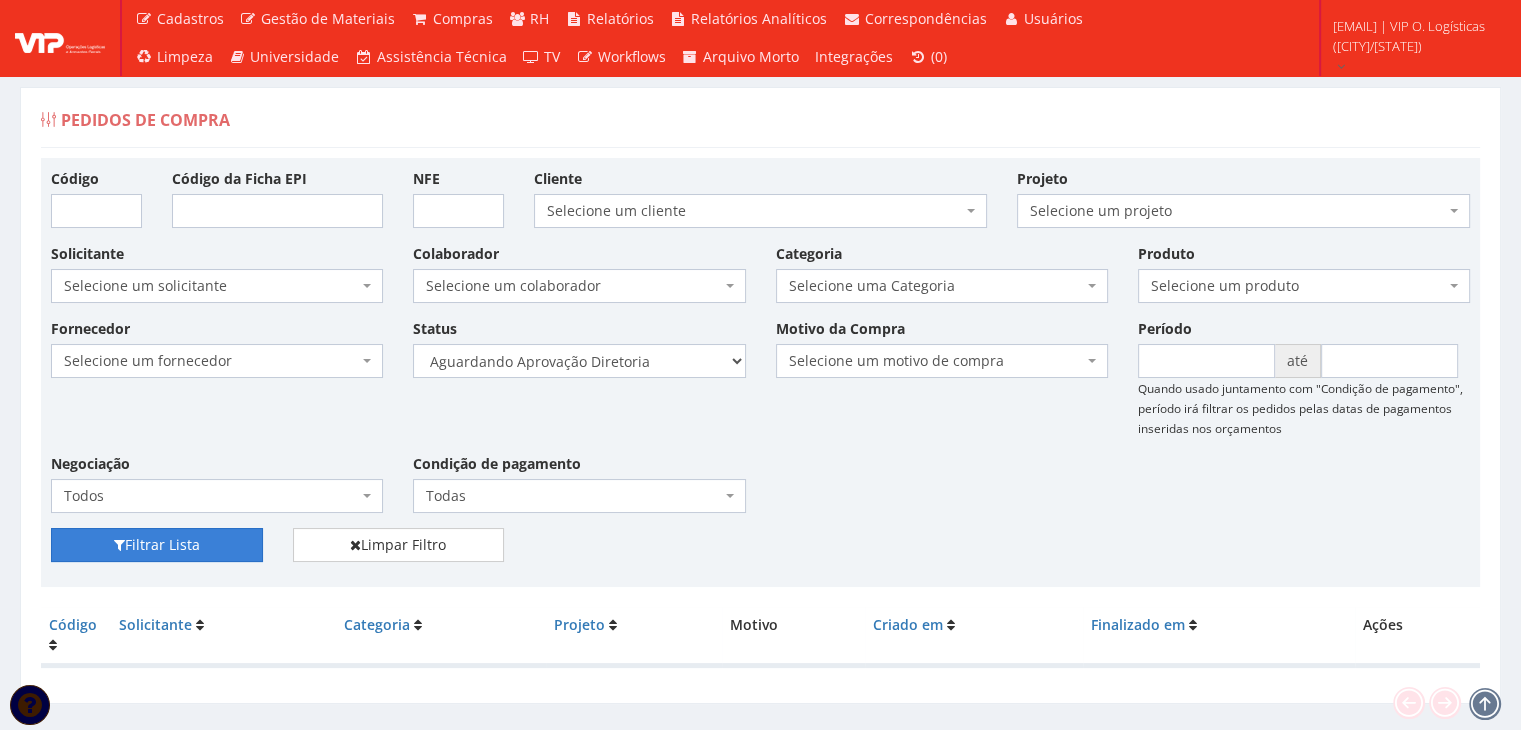 click on "Filtrar Lista" at bounding box center [157, 545] 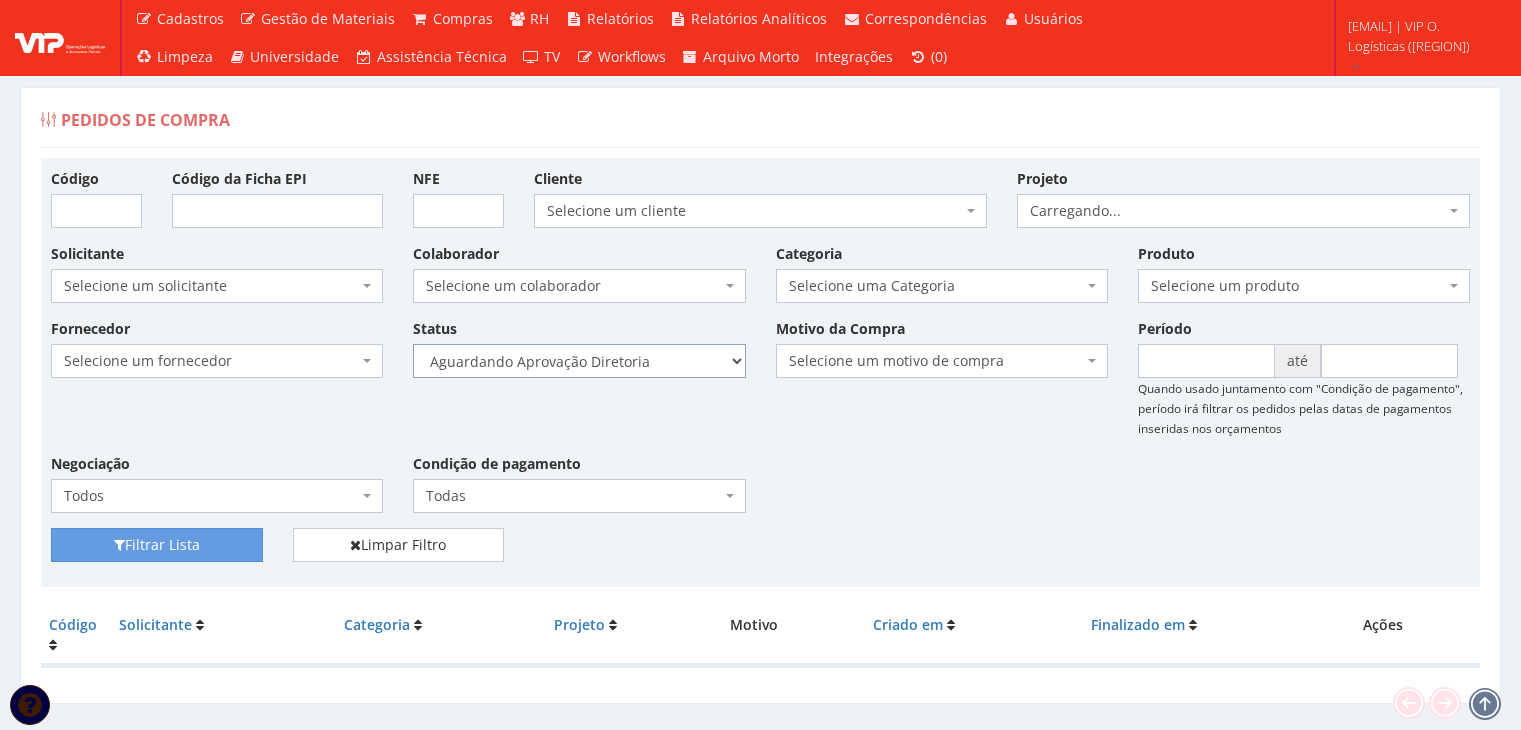scroll, scrollTop: 0, scrollLeft: 0, axis: both 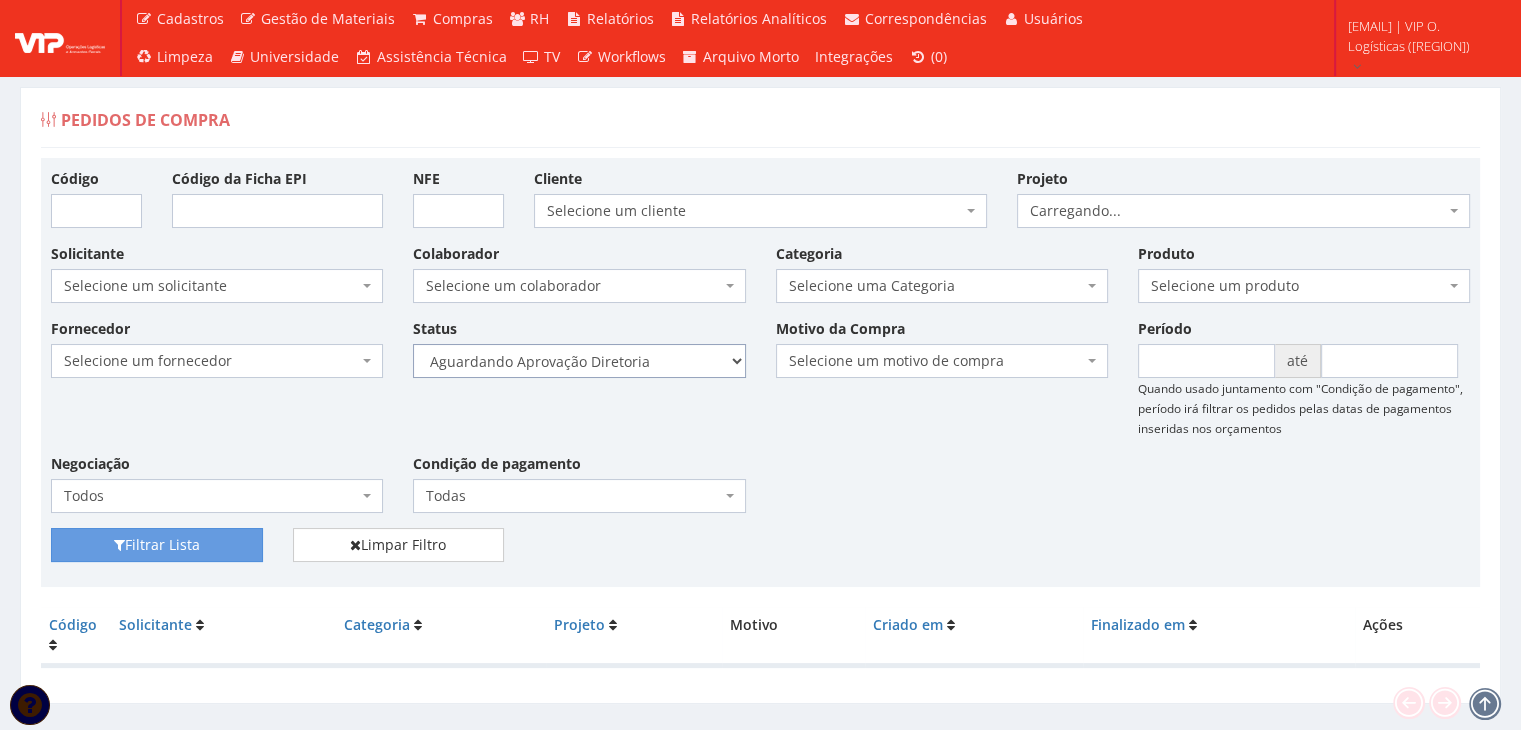 drag, startPoint x: 0, startPoint y: 0, endPoint x: 622, endPoint y: 367, distance: 722.20013 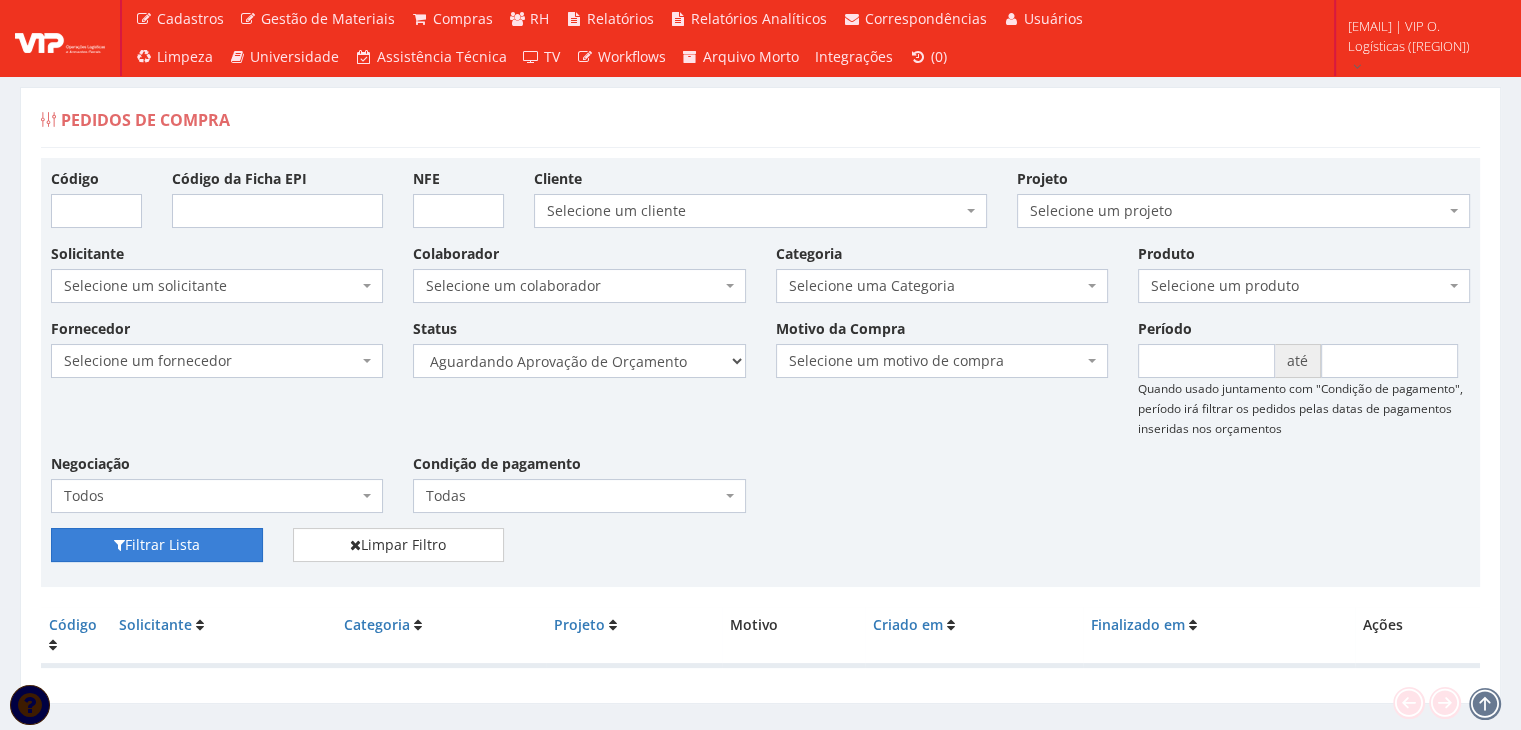 click on "Filtrar Lista" at bounding box center [157, 545] 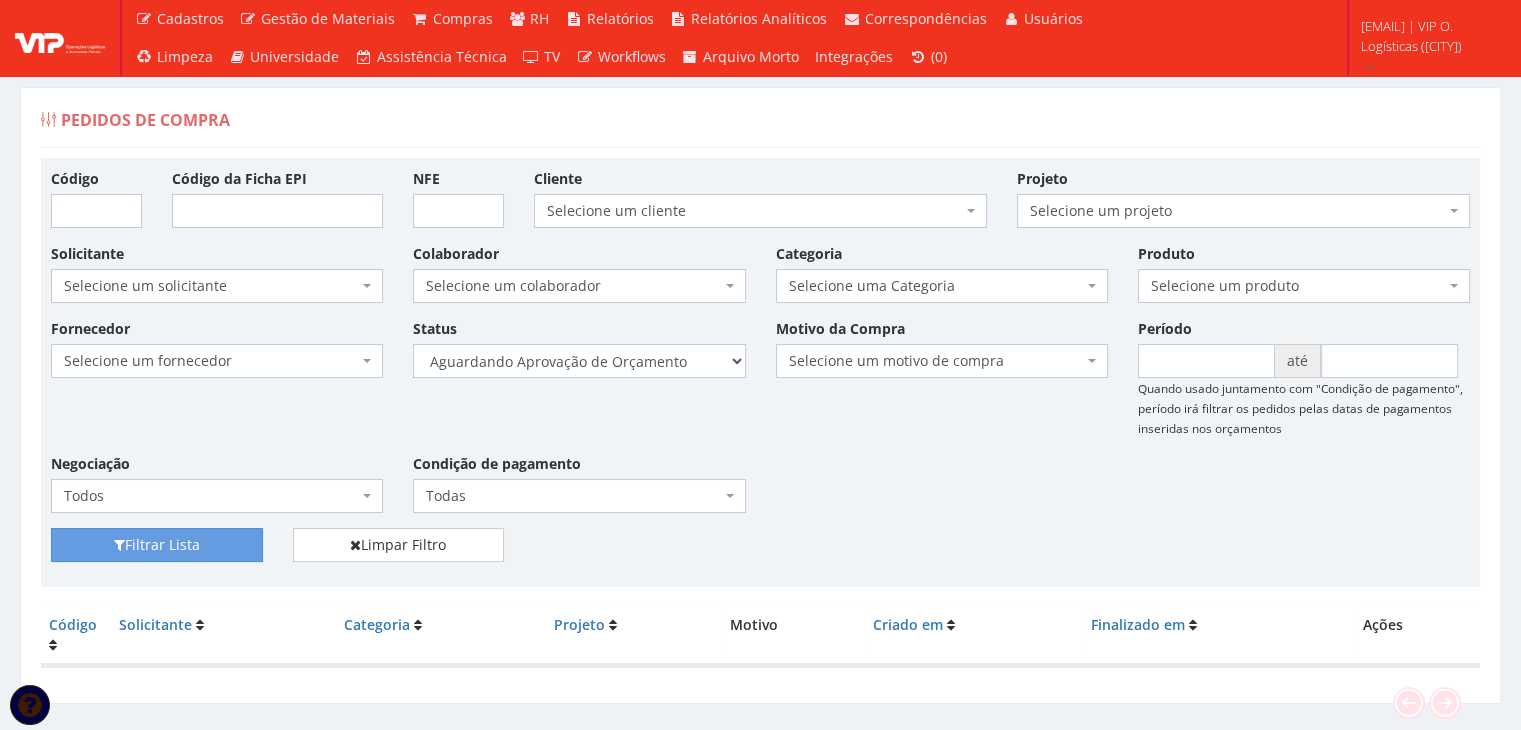 scroll, scrollTop: 0, scrollLeft: 0, axis: both 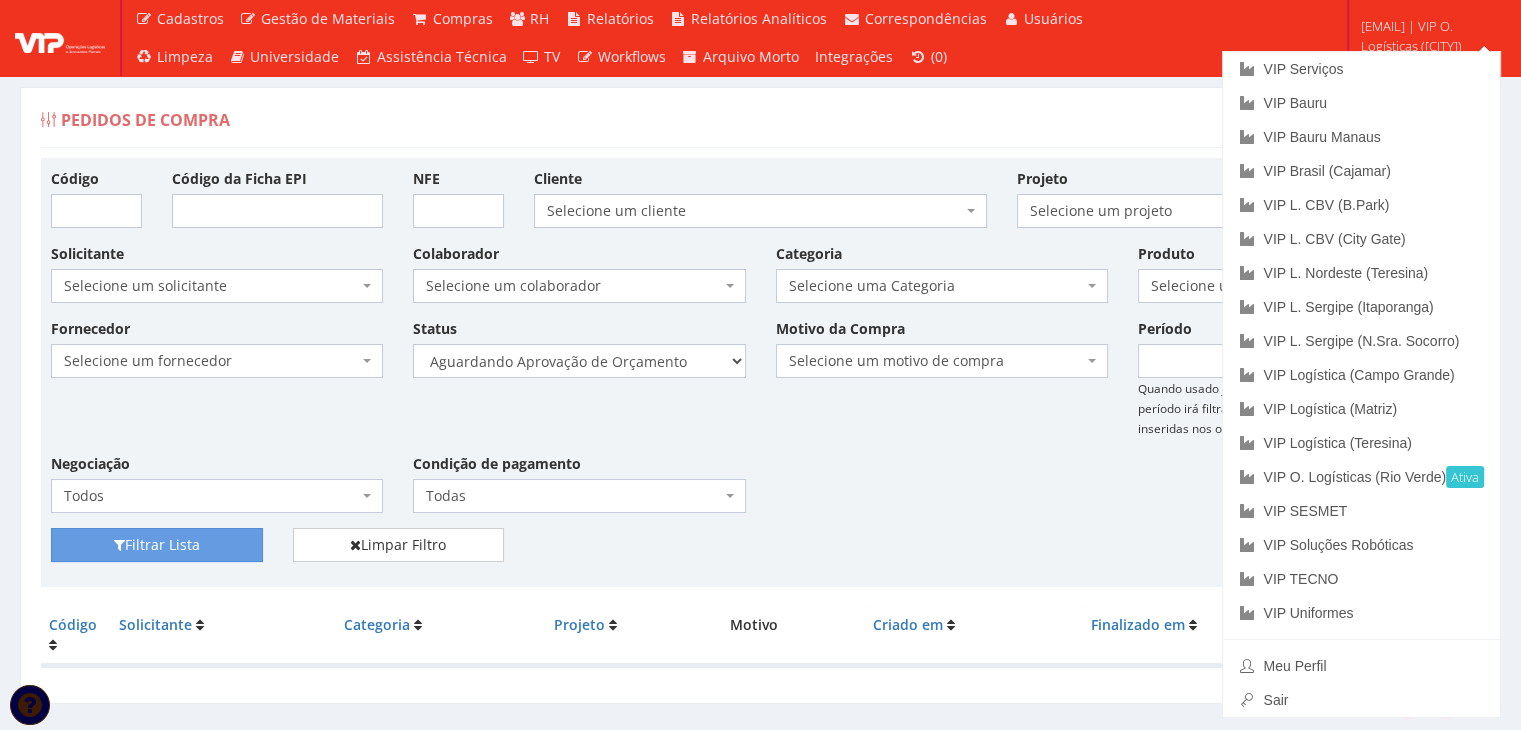 click on "Fornecedor
Selecione um fornecedor ******** ******** 1000 MARCAS BRASIL 123 MILHAS 2WD SOLUÇÕES E CONTROLES DE PRAGAS 4SHOW COMERCIO DE ELETRONICOS LTDA 50 Hotel A C A DIAS COMERCIAL A Centro Oeste Tubos e Conexões A F M DE MELO ME A FLORA SAVASSI LTDA A INDUSTRIAL A R G3 TELECOM ASSOCIADOS LTDA A Z ELETRICOS A. S. COELHO A.F.P. TRANSPORTES CONFIANCA LTDA A2L-EPI LTDA Abate Imunizacao de Ambientes e Servicos Ltda Abra Promocional Abrafer ABSOLUTA EQUIPAMENTOS E SERVICOS ABSOLUTTASHOP AC CARPINTARIA, REFORMAS EM GERAL Ac Coelho Acacia Medicina do Trabalho - Uberlândia MG ACACIA UBERABA MEDICINA DO TRABALHO Ação Med Acaso Impressões Acbz Importação e Comércio Ltda AÇO E AÇO VERGALHOES LTDA Açojota Bauru ACQUAECO WASH Adailton de Jesus Santos ADALBERTO CHAVES E CARIMBOS ADEGRAF ETIQUETAS ADESIVAS LTDA Adelpack Fitas Adesivas Adelson Feiras e Eventos LTDA ADEMAQ IND. E COM DE EQUIPAMENTOS PARA ESCRITÓRIO LTDA - EPP Ademar Pedro de Godoi - Me ADENILSON APARECIDO SILVEIRA E SOUZA ALIMPA" at bounding box center [760, 423] 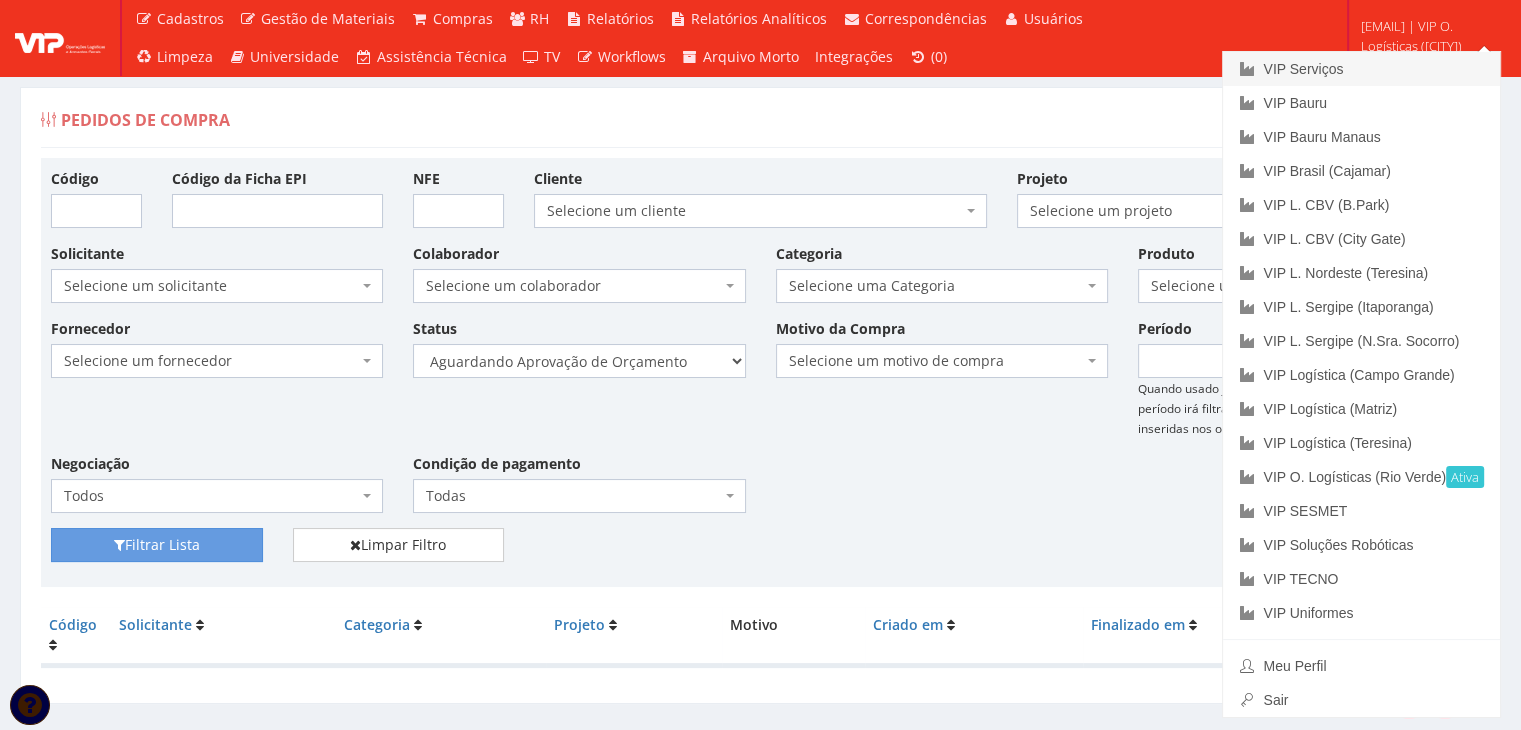 click on "VIP Serviços" at bounding box center (1361, 69) 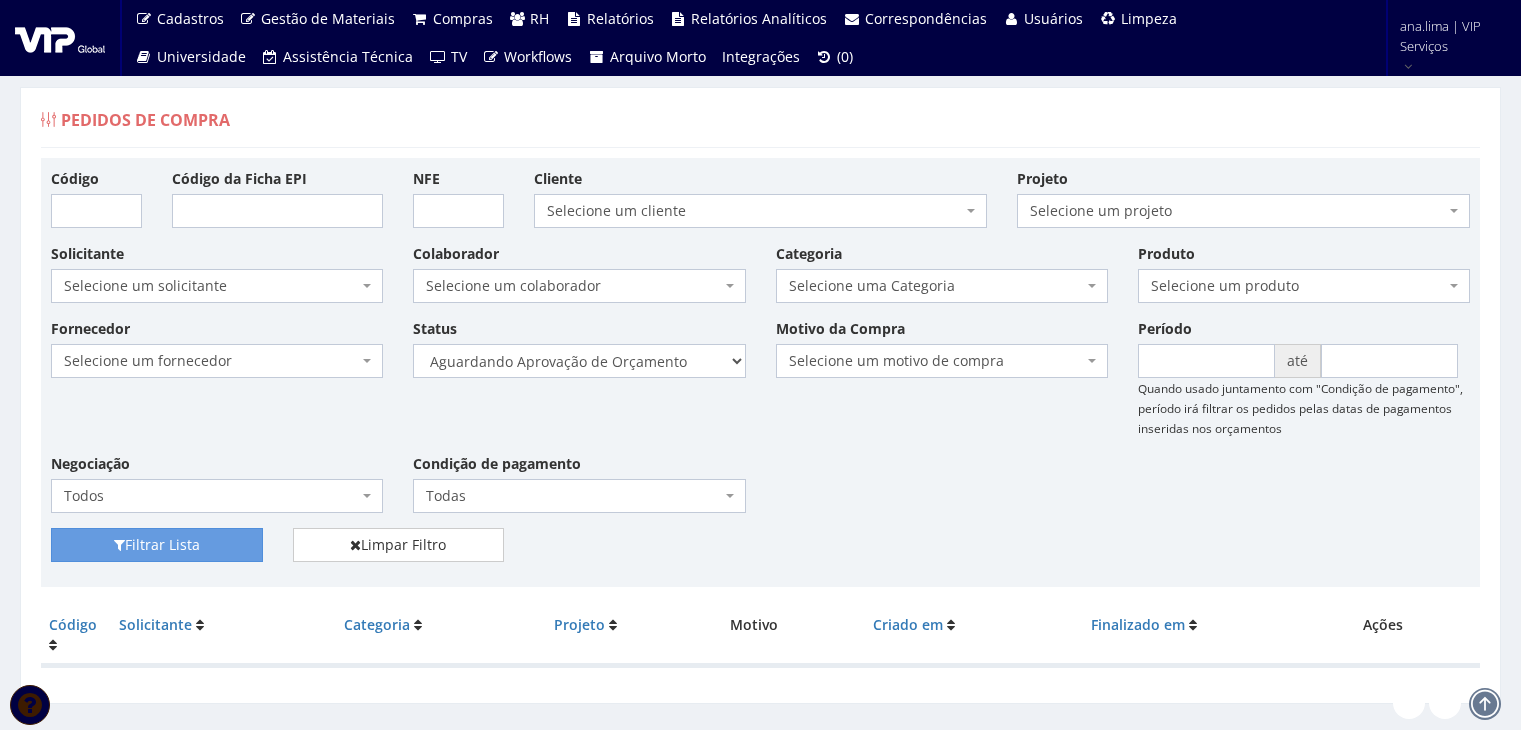 scroll, scrollTop: 0, scrollLeft: 0, axis: both 